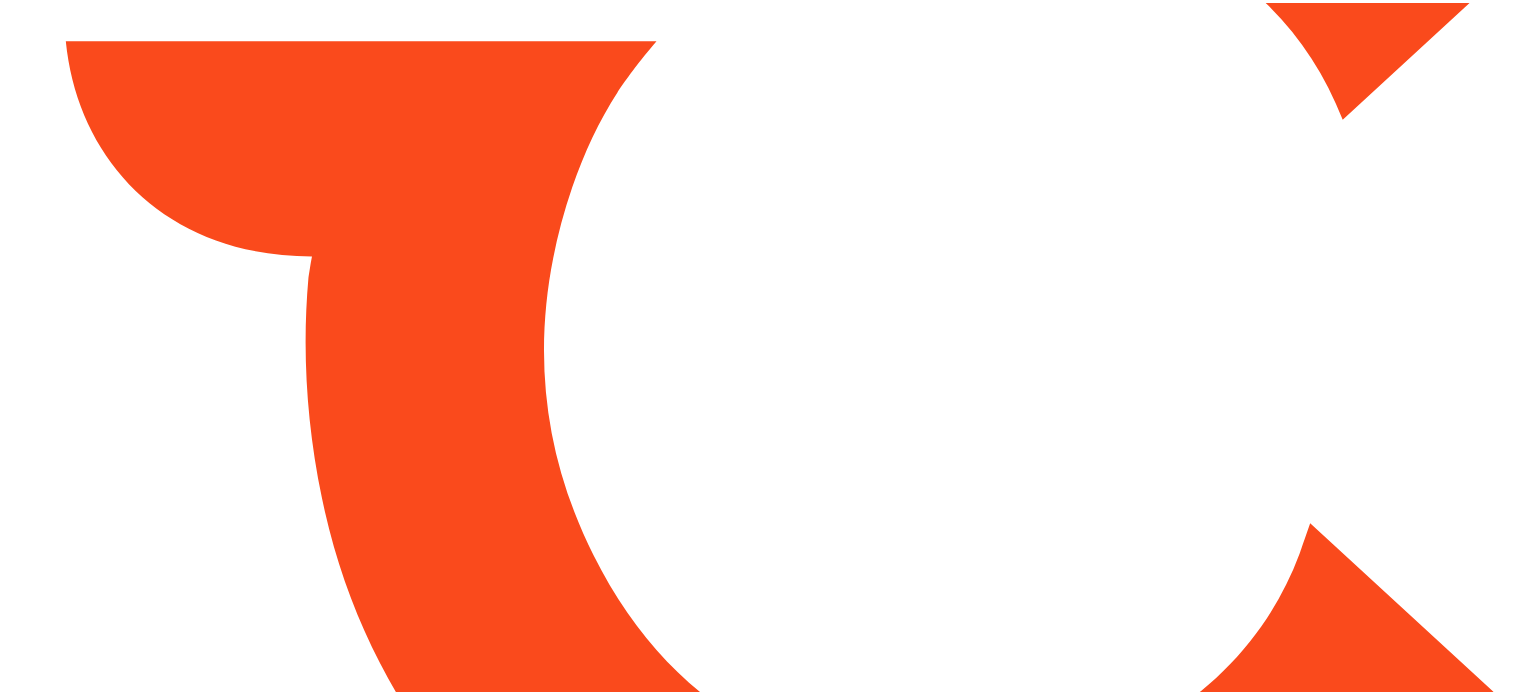 scroll, scrollTop: 0, scrollLeft: 0, axis: both 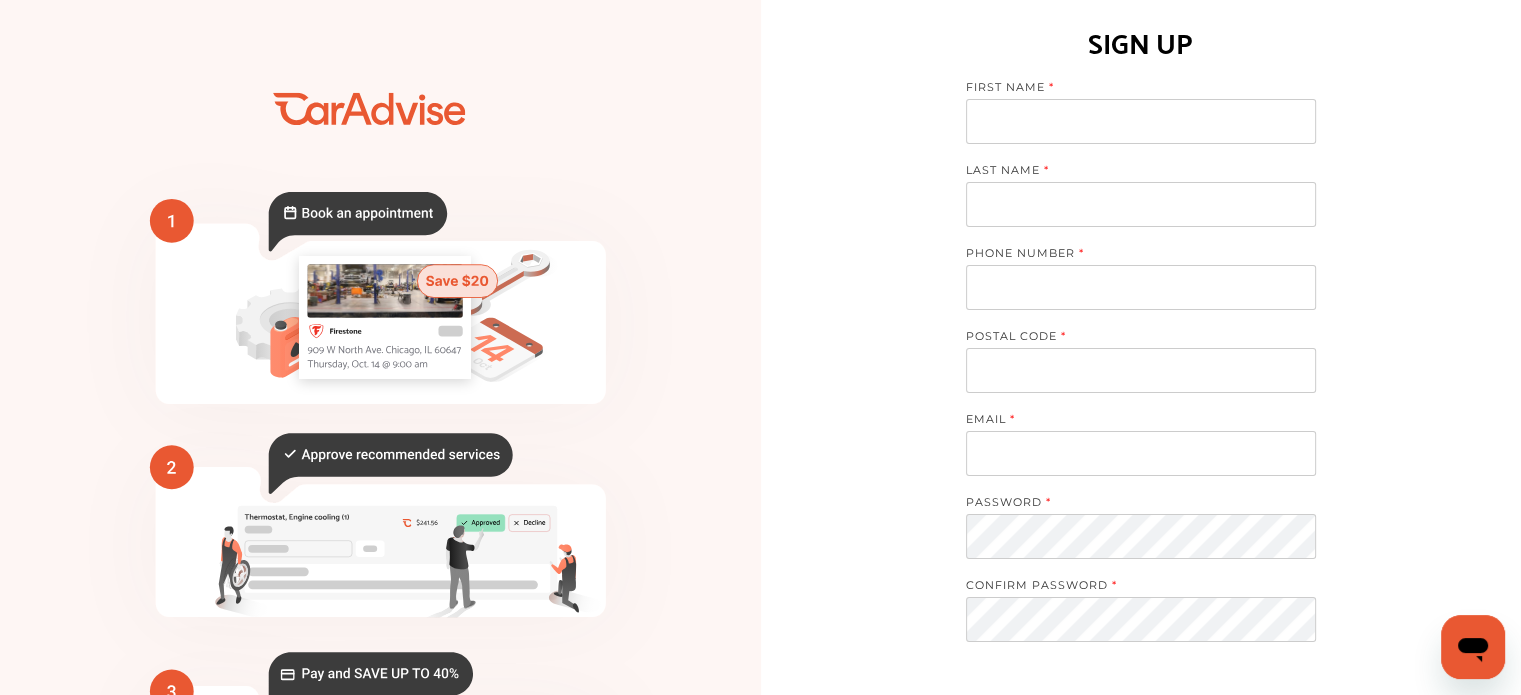 click at bounding box center [1141, 121] 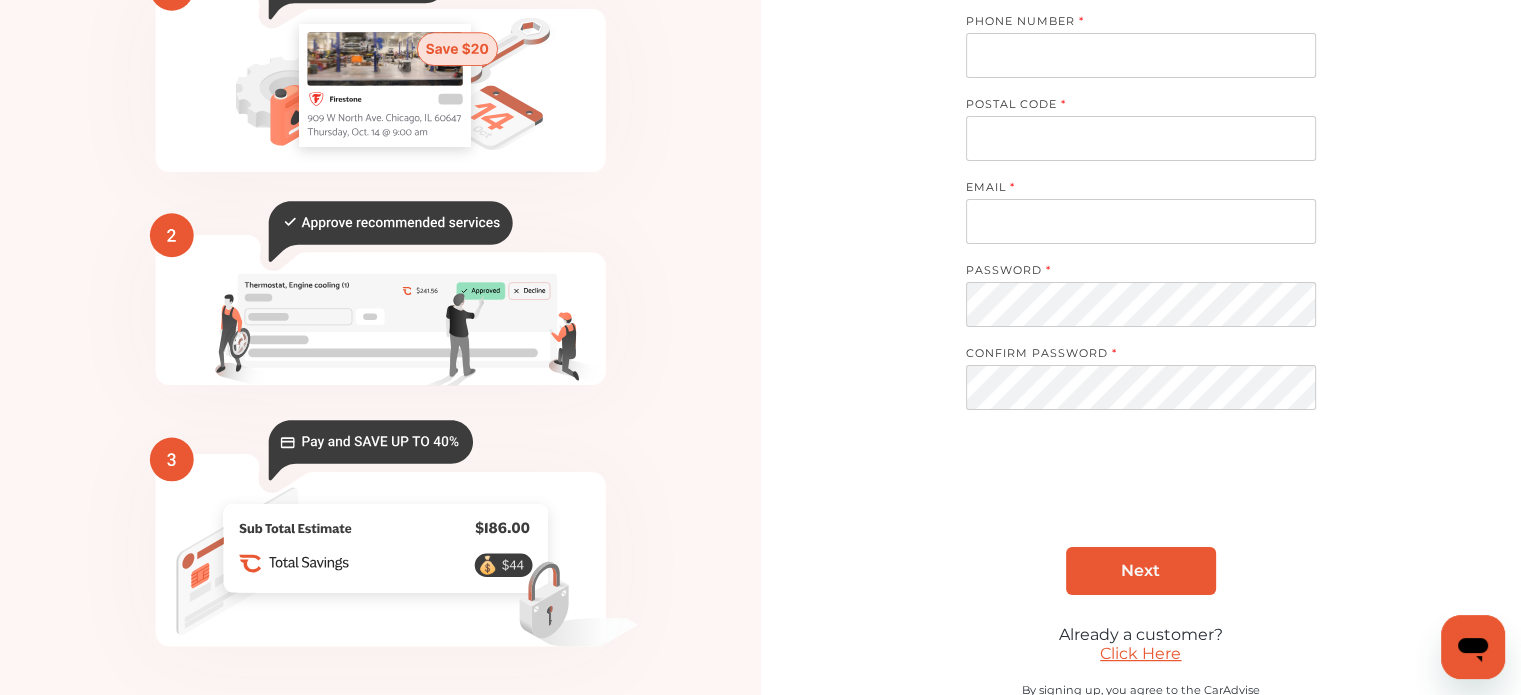 scroll, scrollTop: 276, scrollLeft: 0, axis: vertical 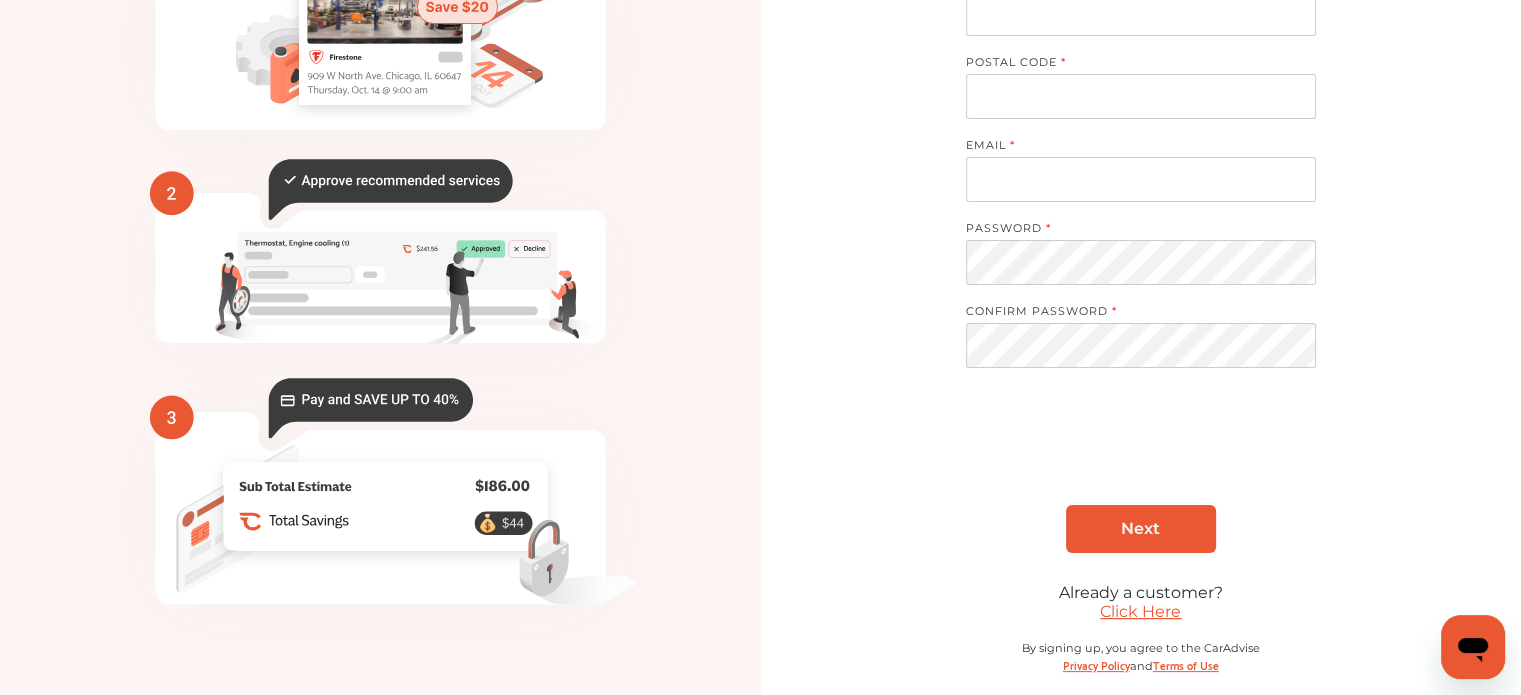 click on "Click Here" at bounding box center (1140, 611) 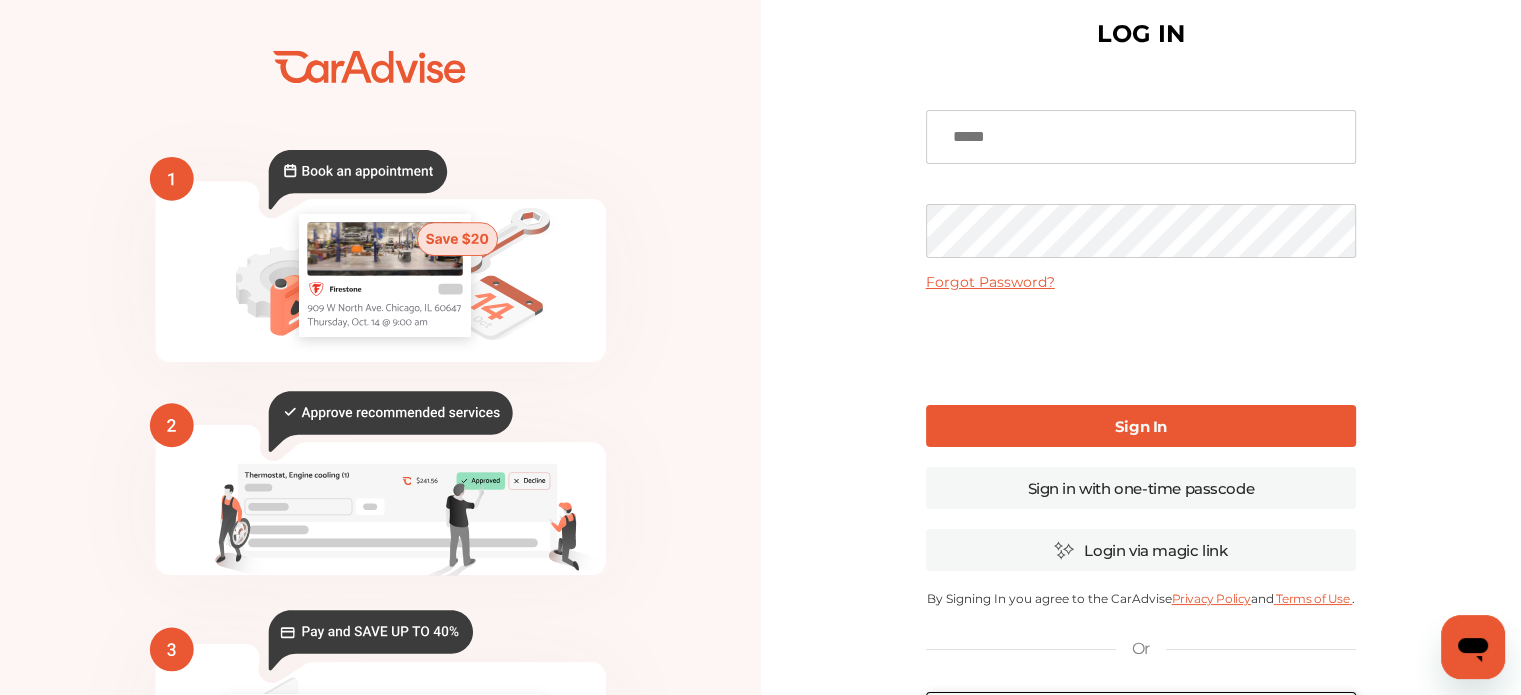 scroll, scrollTop: 36, scrollLeft: 0, axis: vertical 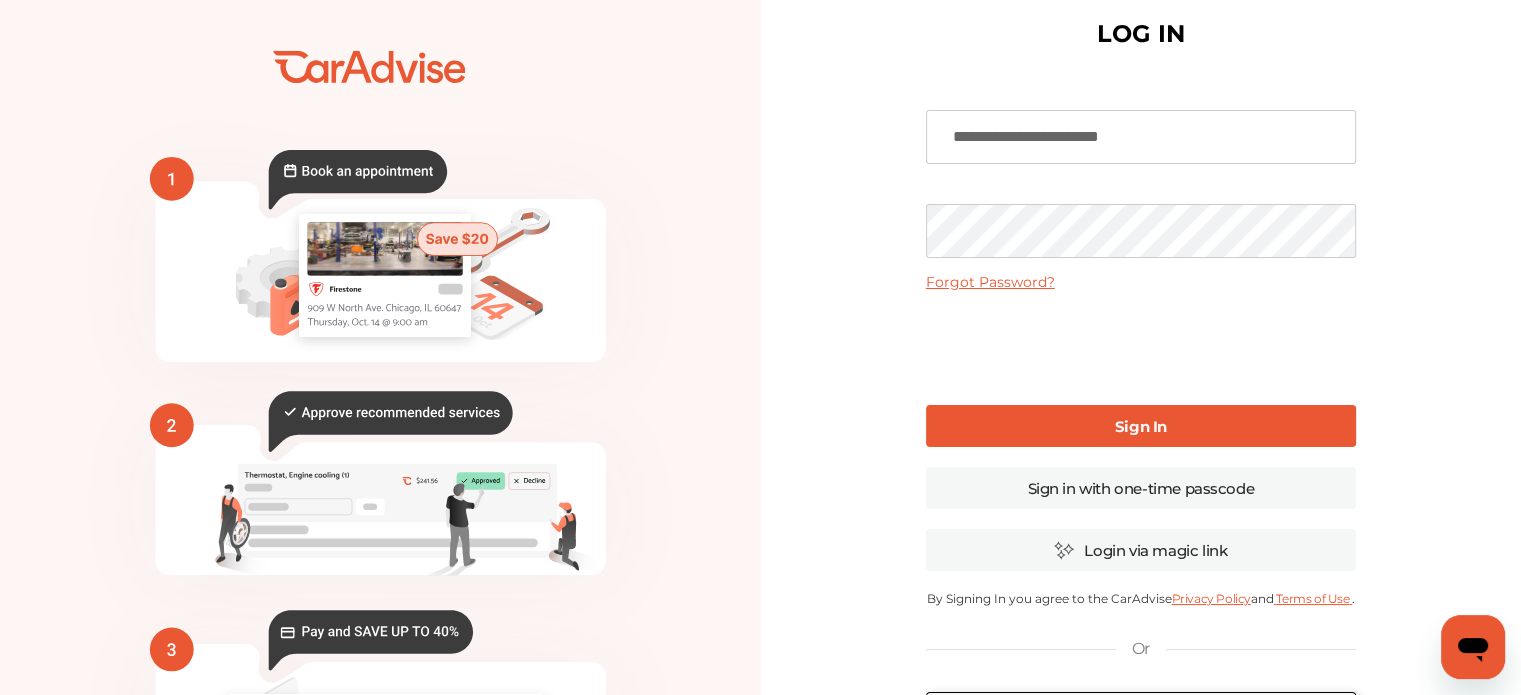 type on "**********" 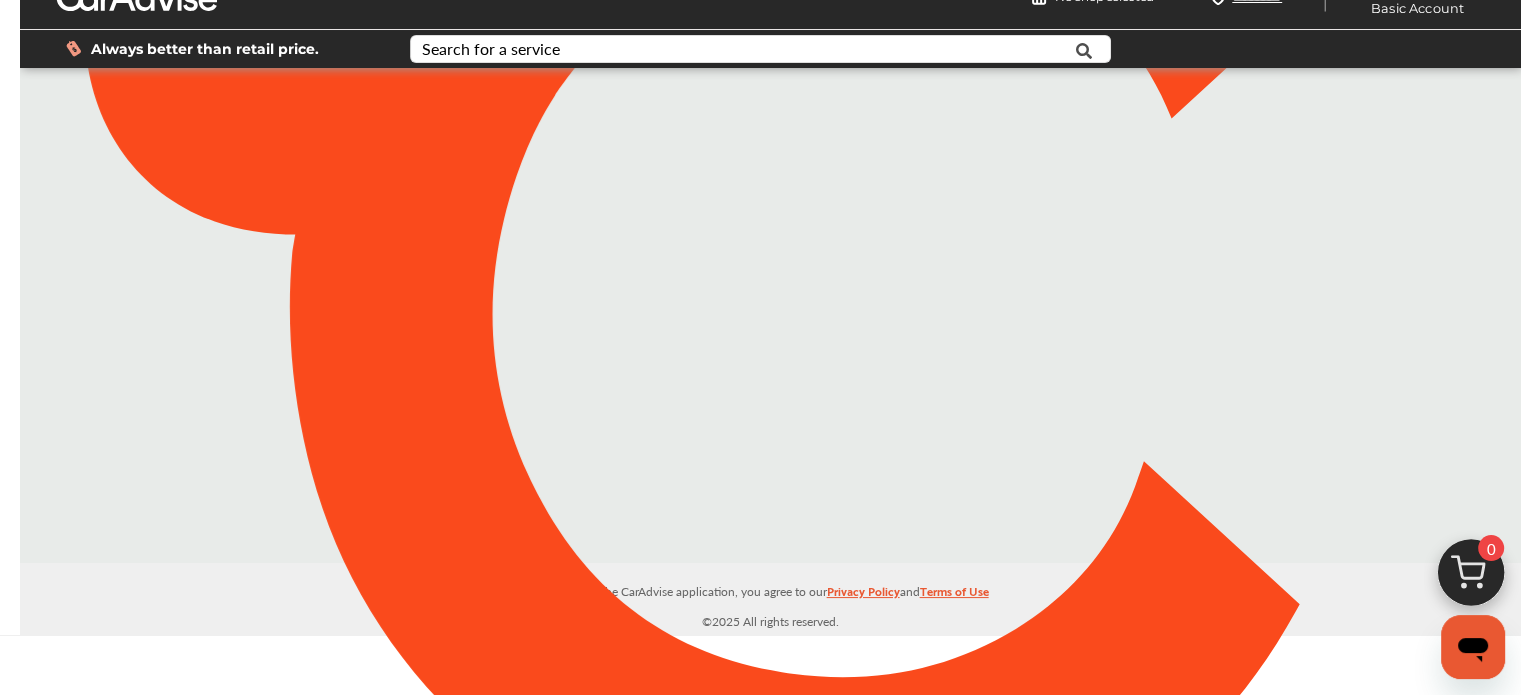 scroll, scrollTop: 0, scrollLeft: 0, axis: both 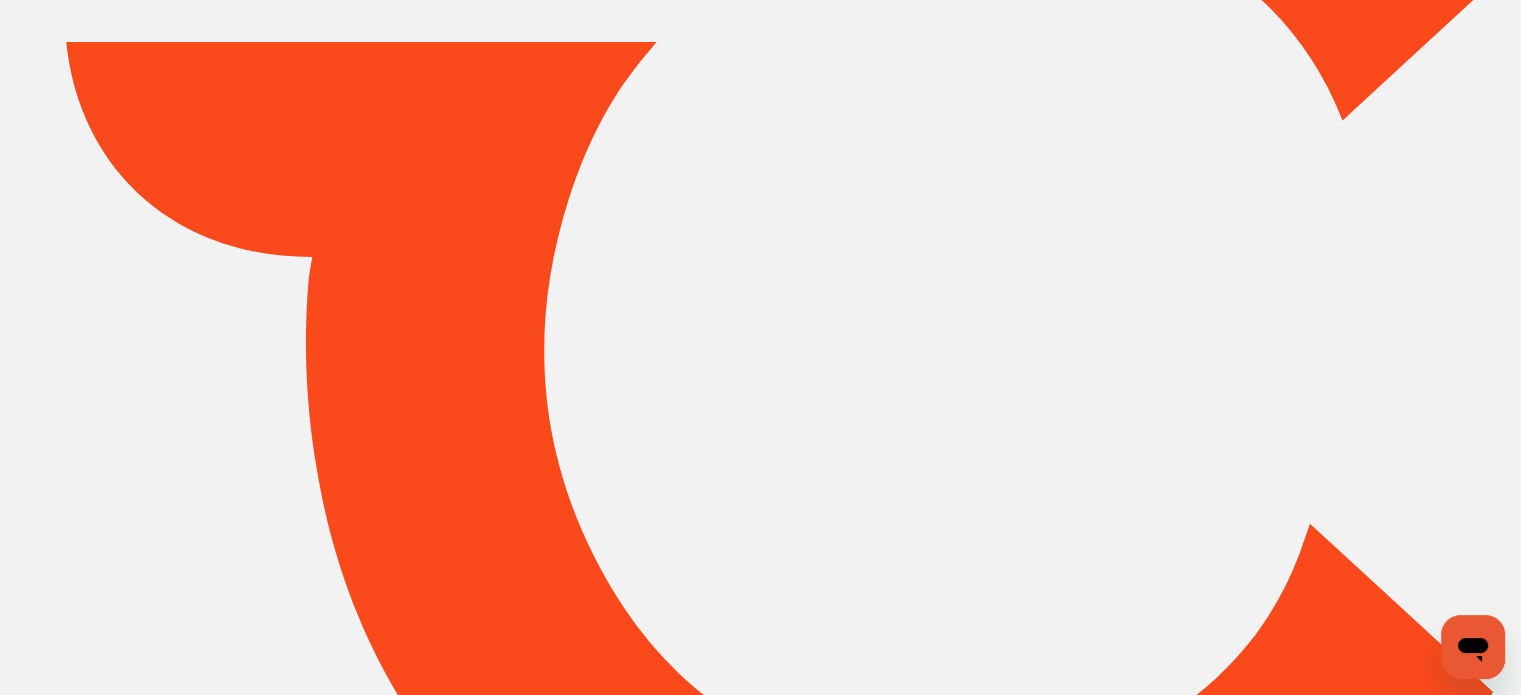 type on "*******" 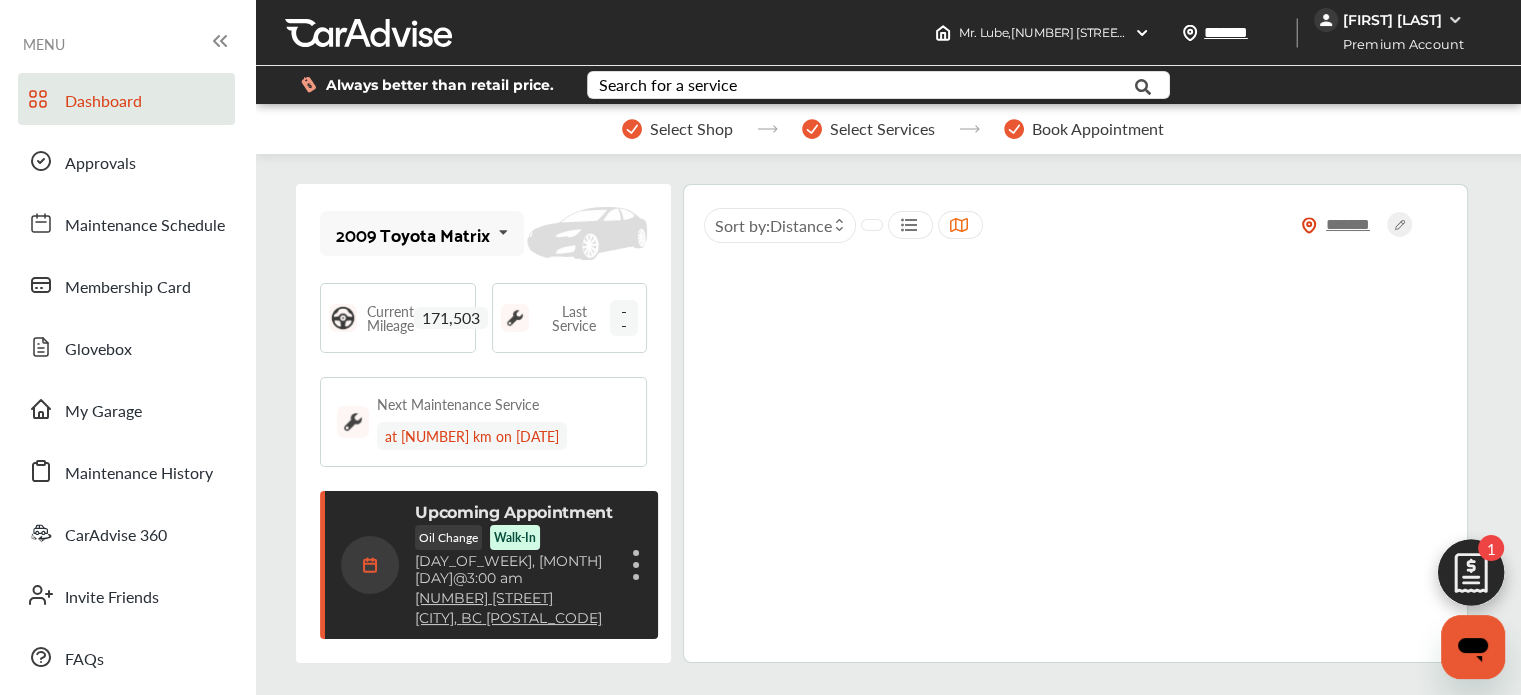 scroll, scrollTop: 295, scrollLeft: 0, axis: vertical 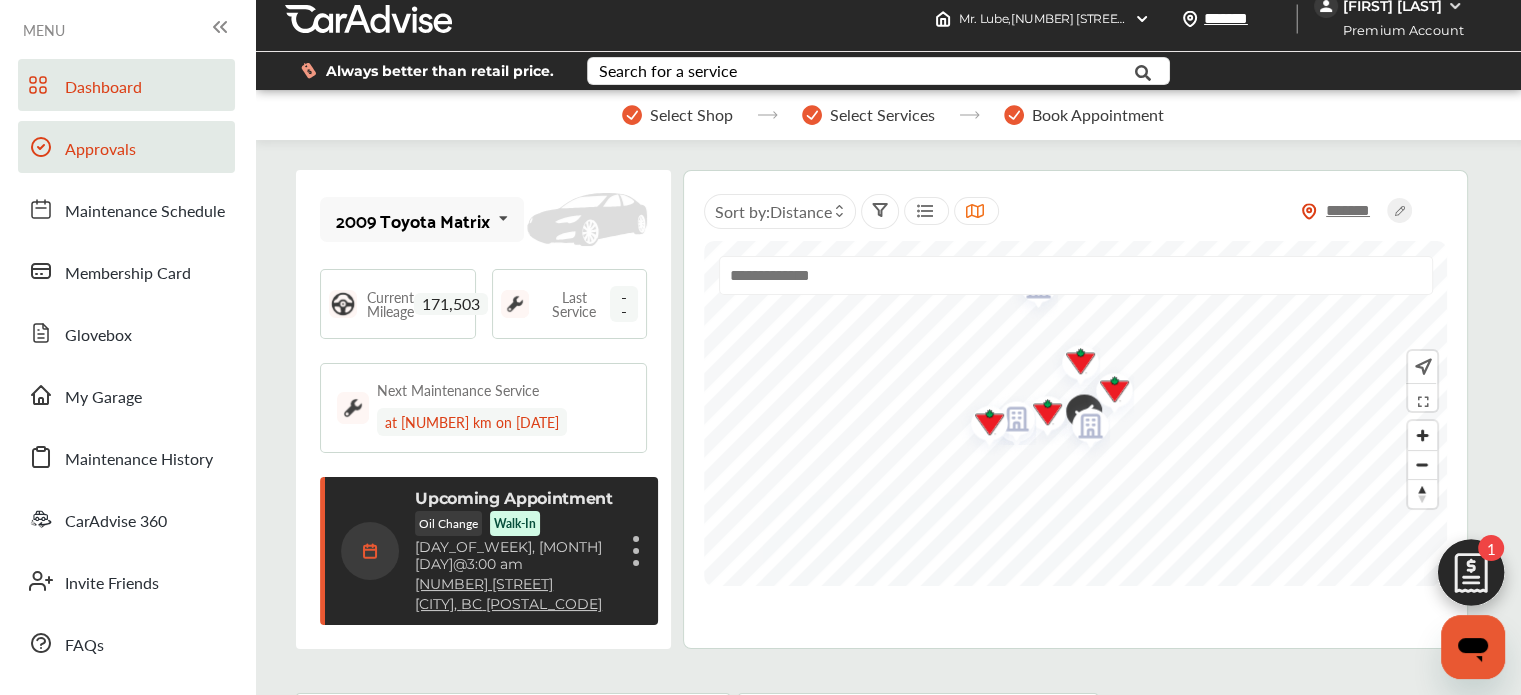 click on "Approvals" at bounding box center (100, 150) 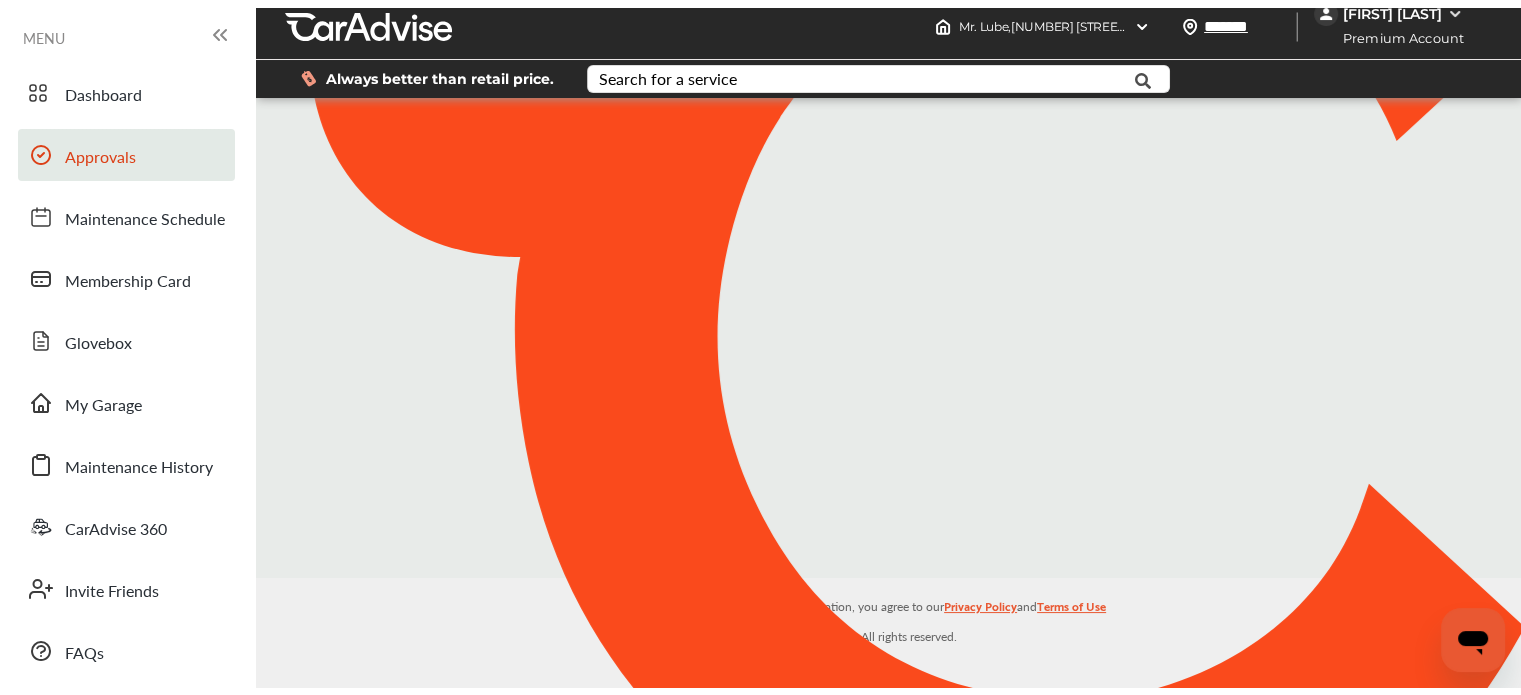scroll, scrollTop: 0, scrollLeft: 0, axis: both 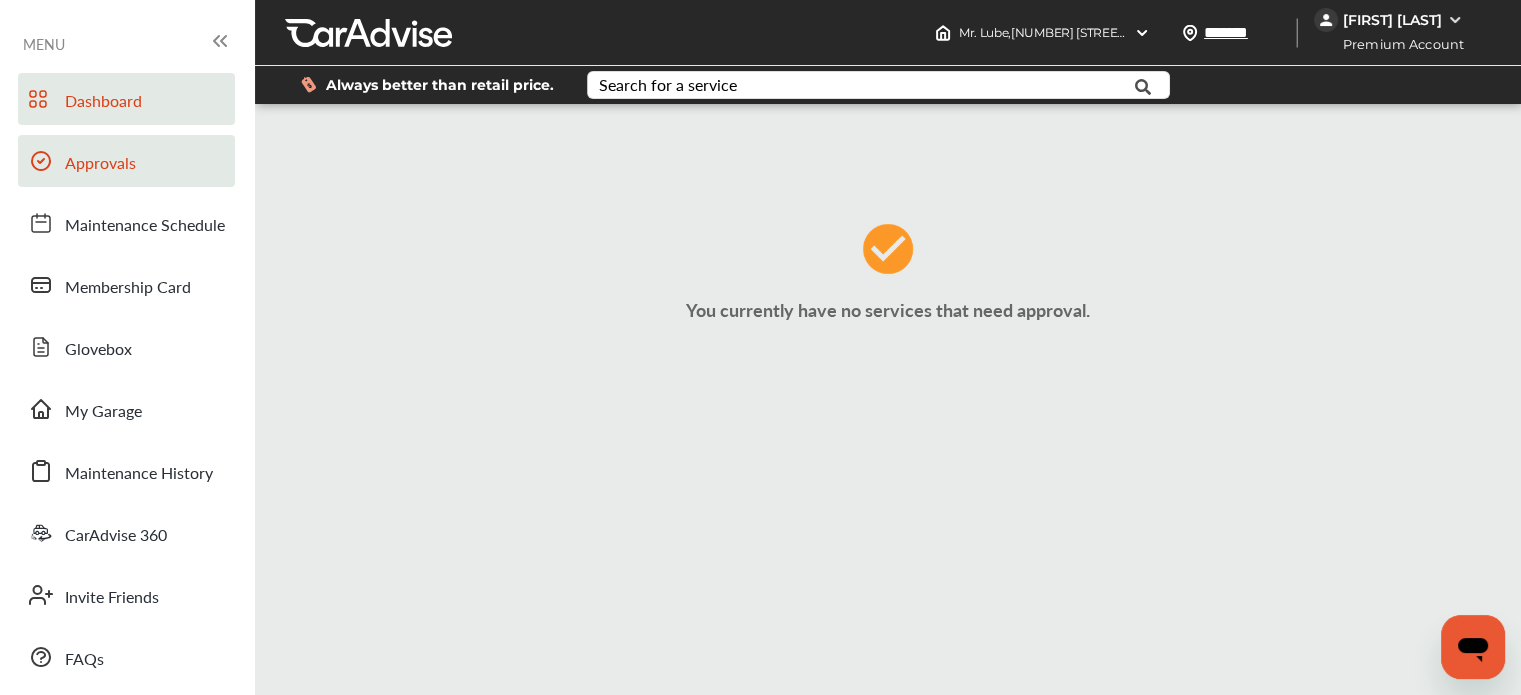 click on "Dashboard" at bounding box center (103, 102) 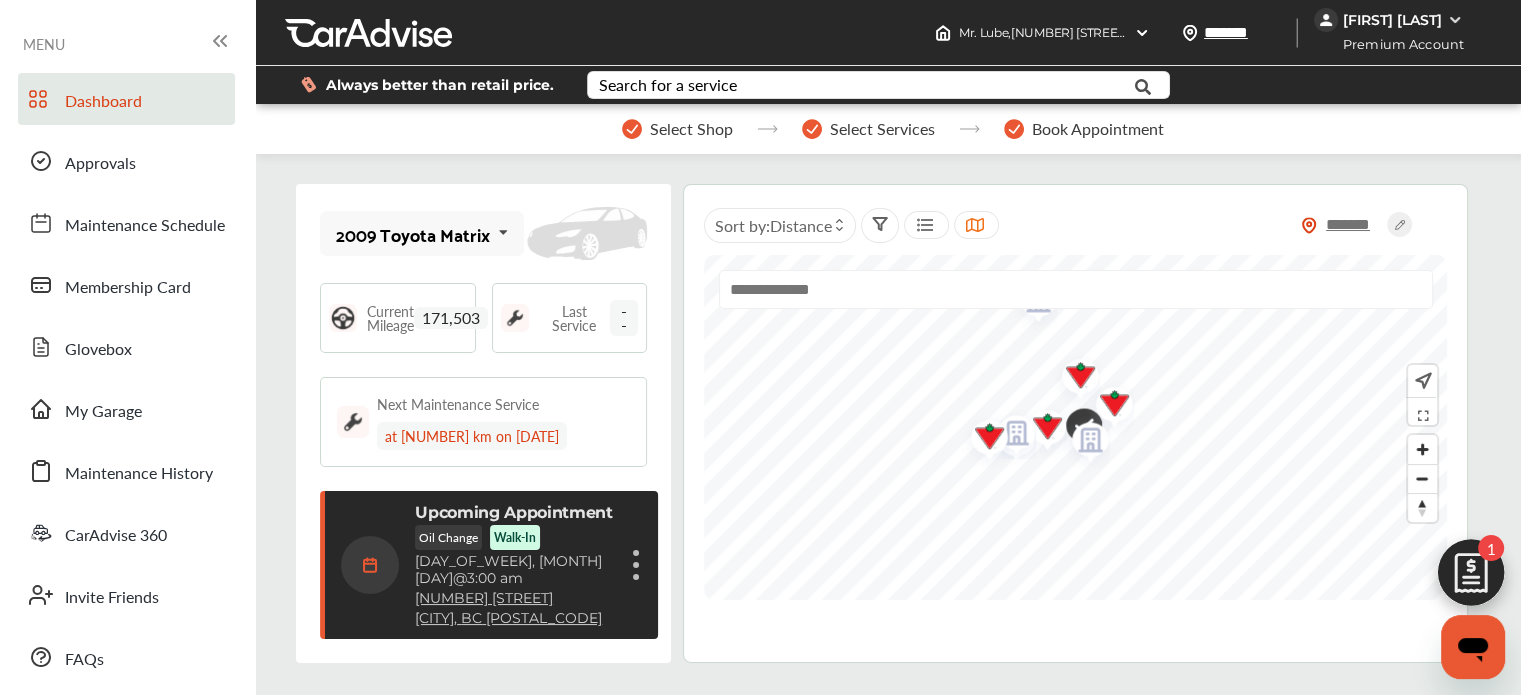 scroll, scrollTop: 295, scrollLeft: 0, axis: vertical 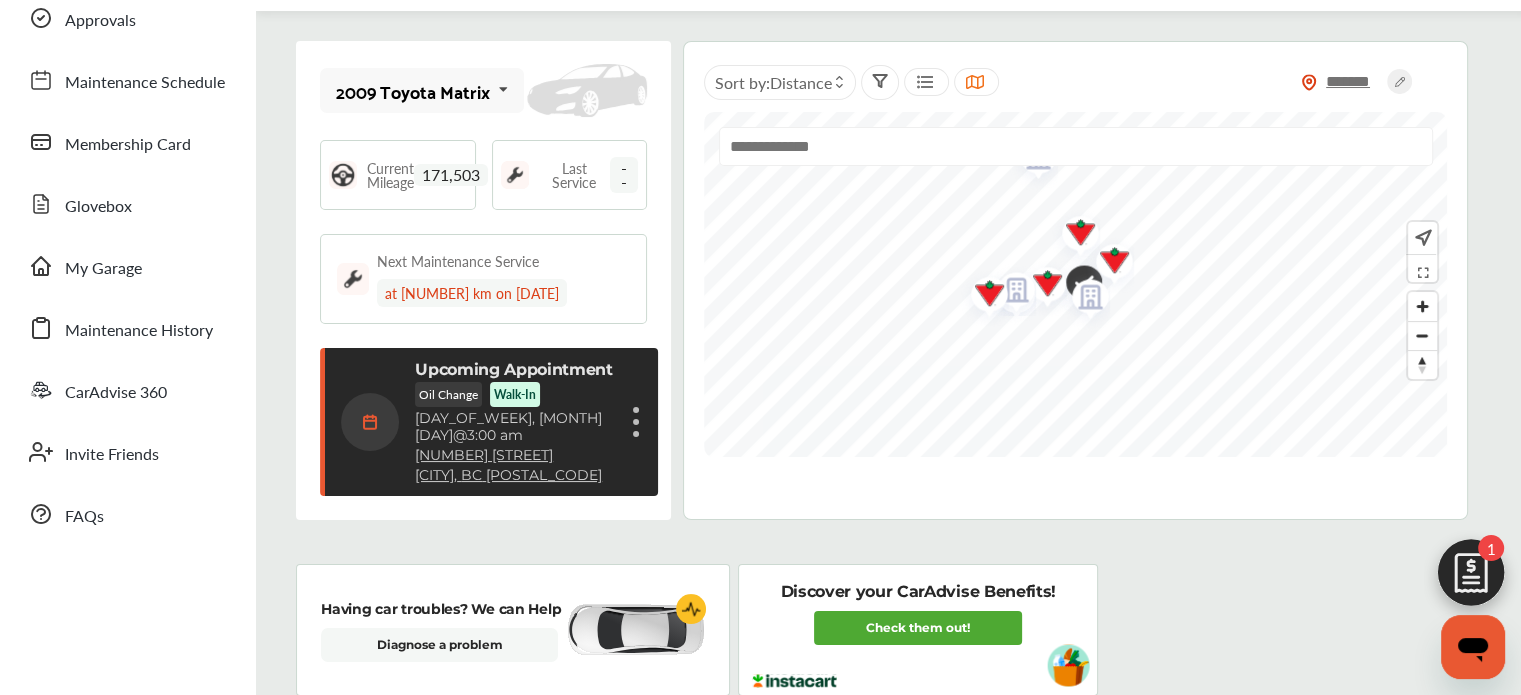 click at bounding box center [636, 422] 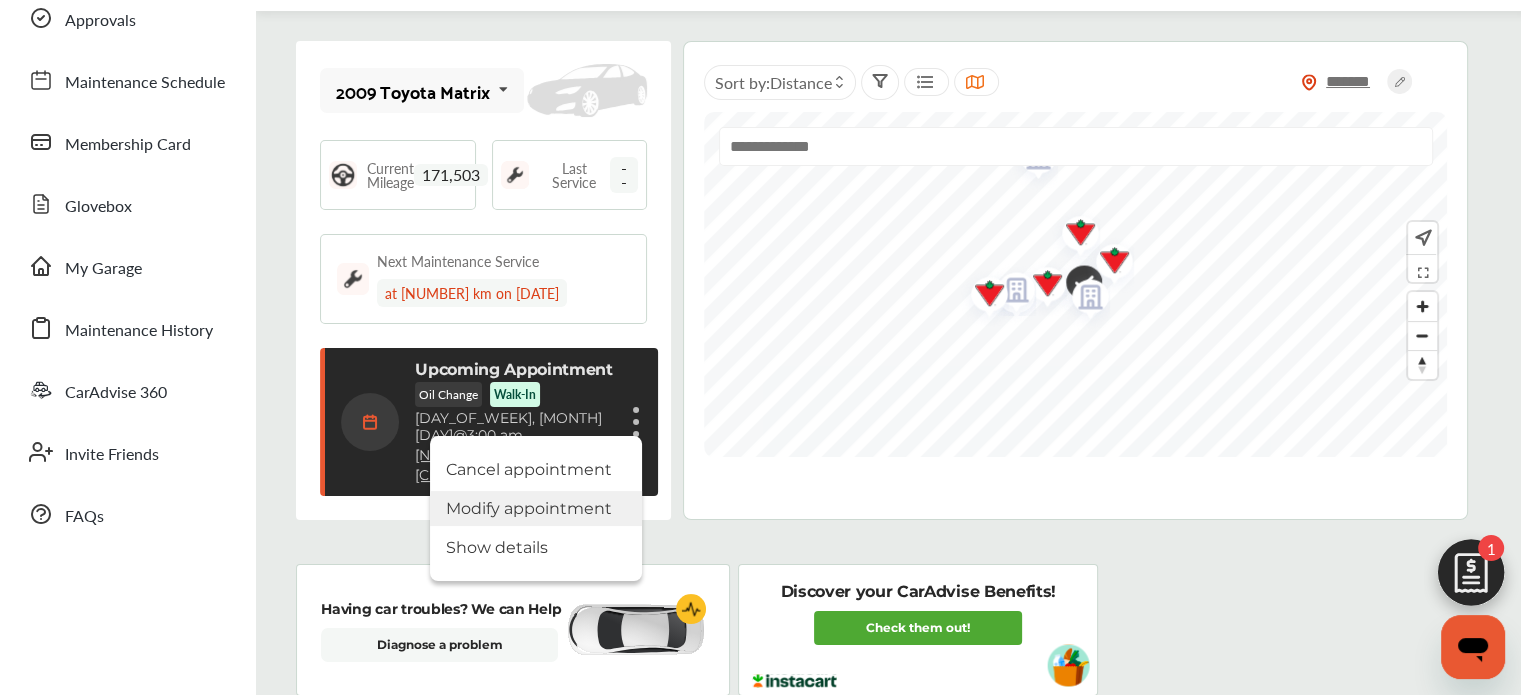 click on "Modify appointment" at bounding box center [536, 508] 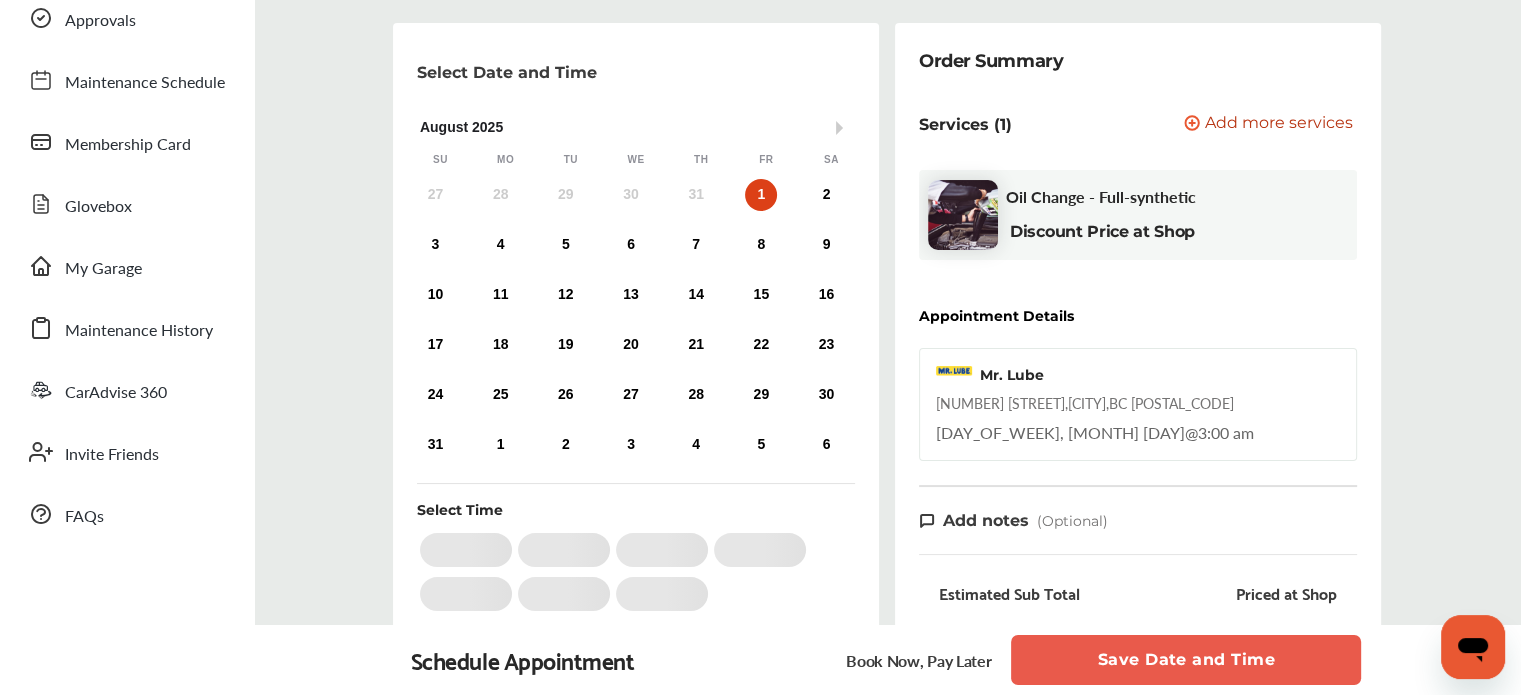 scroll, scrollTop: 0, scrollLeft: 0, axis: both 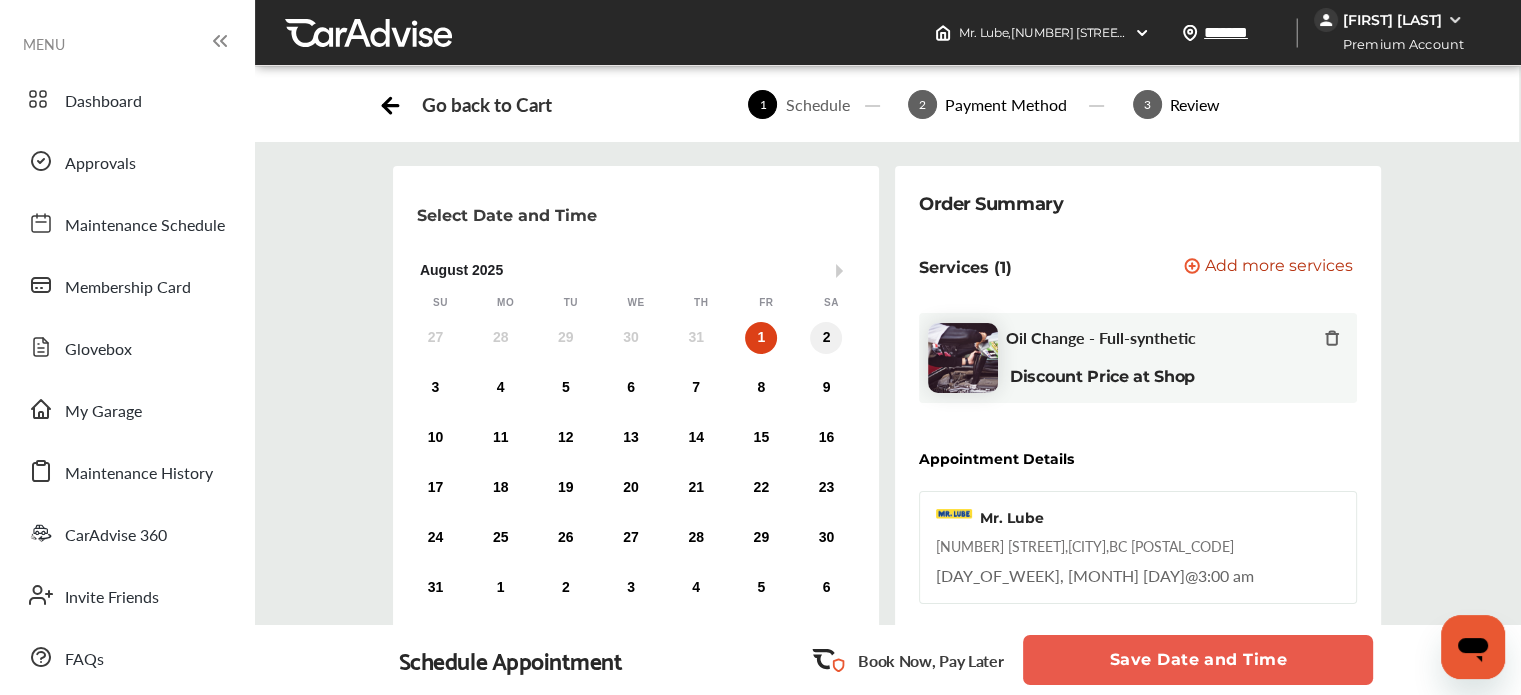 click on "2" at bounding box center [826, 338] 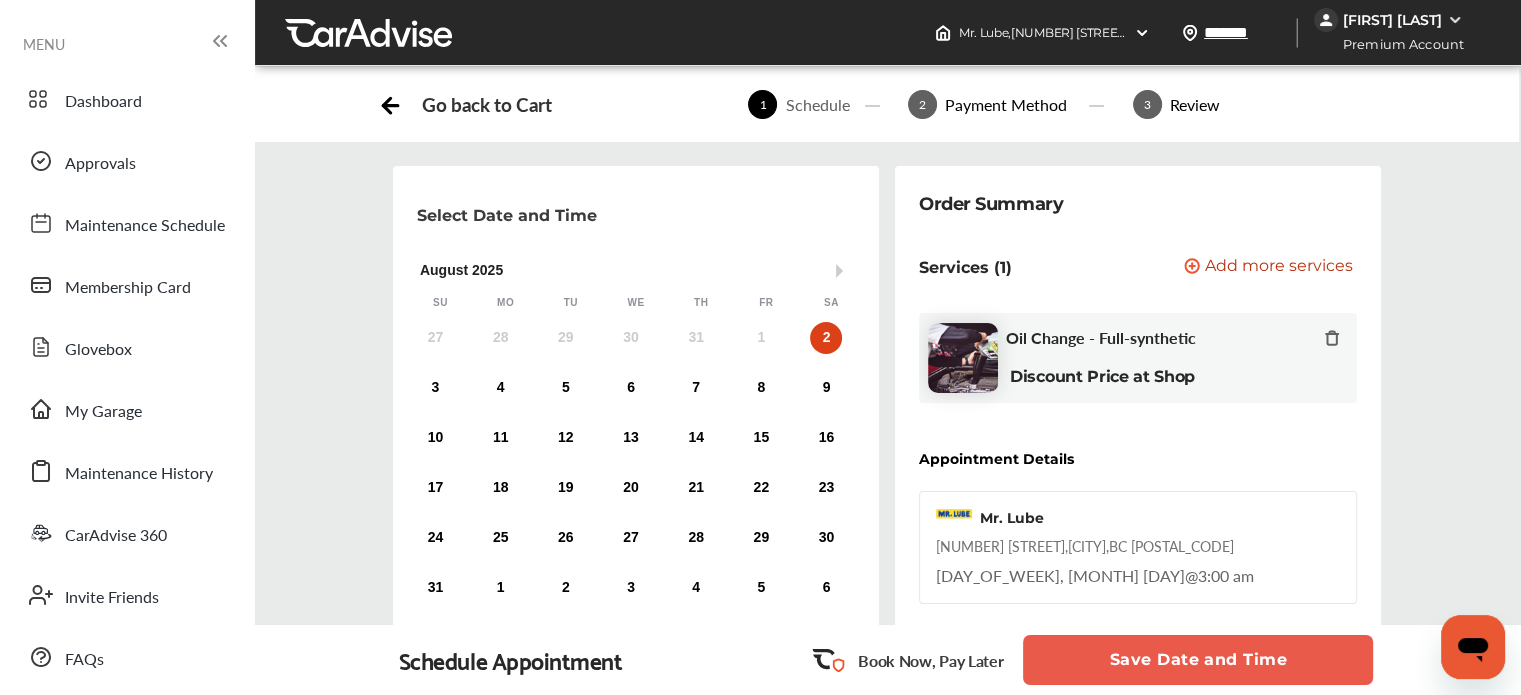 click on "Save Date and Time" at bounding box center [1198, 660] 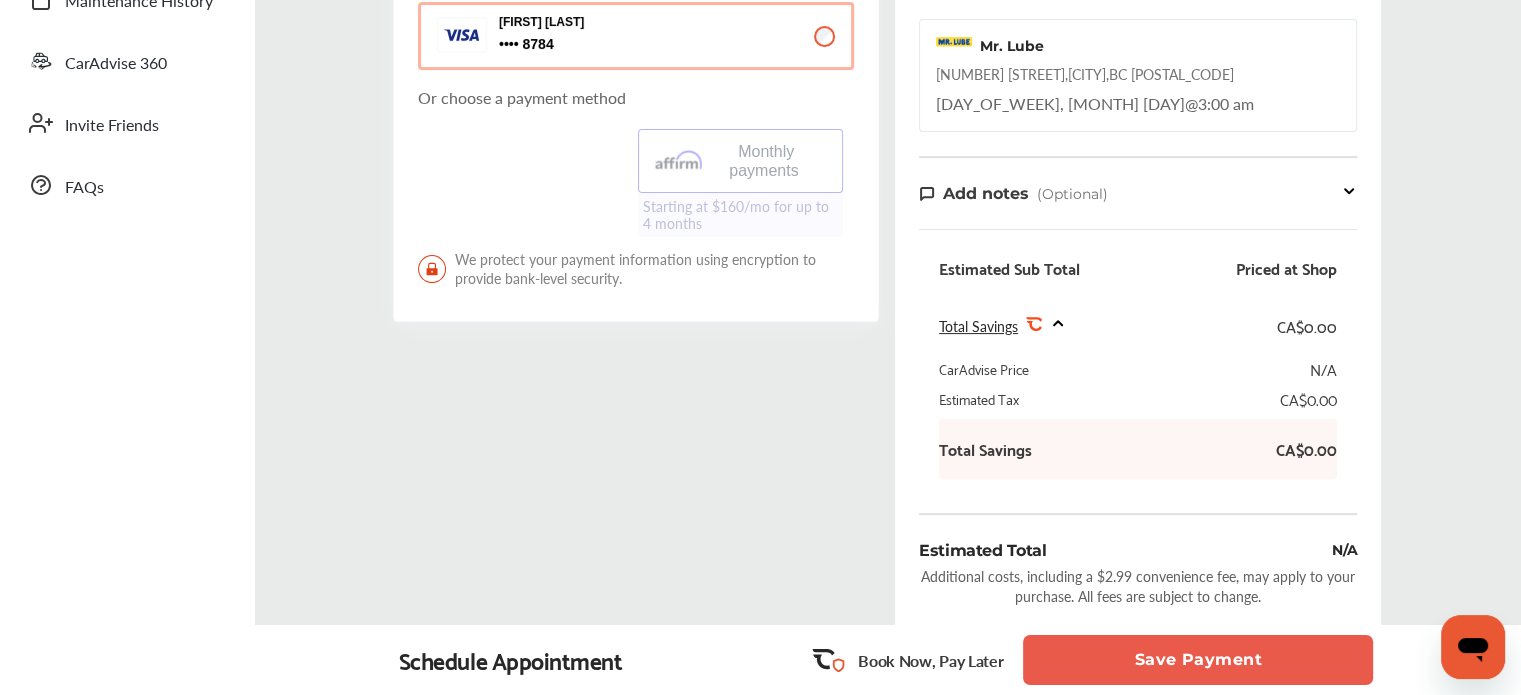 scroll, scrollTop: 503, scrollLeft: 0, axis: vertical 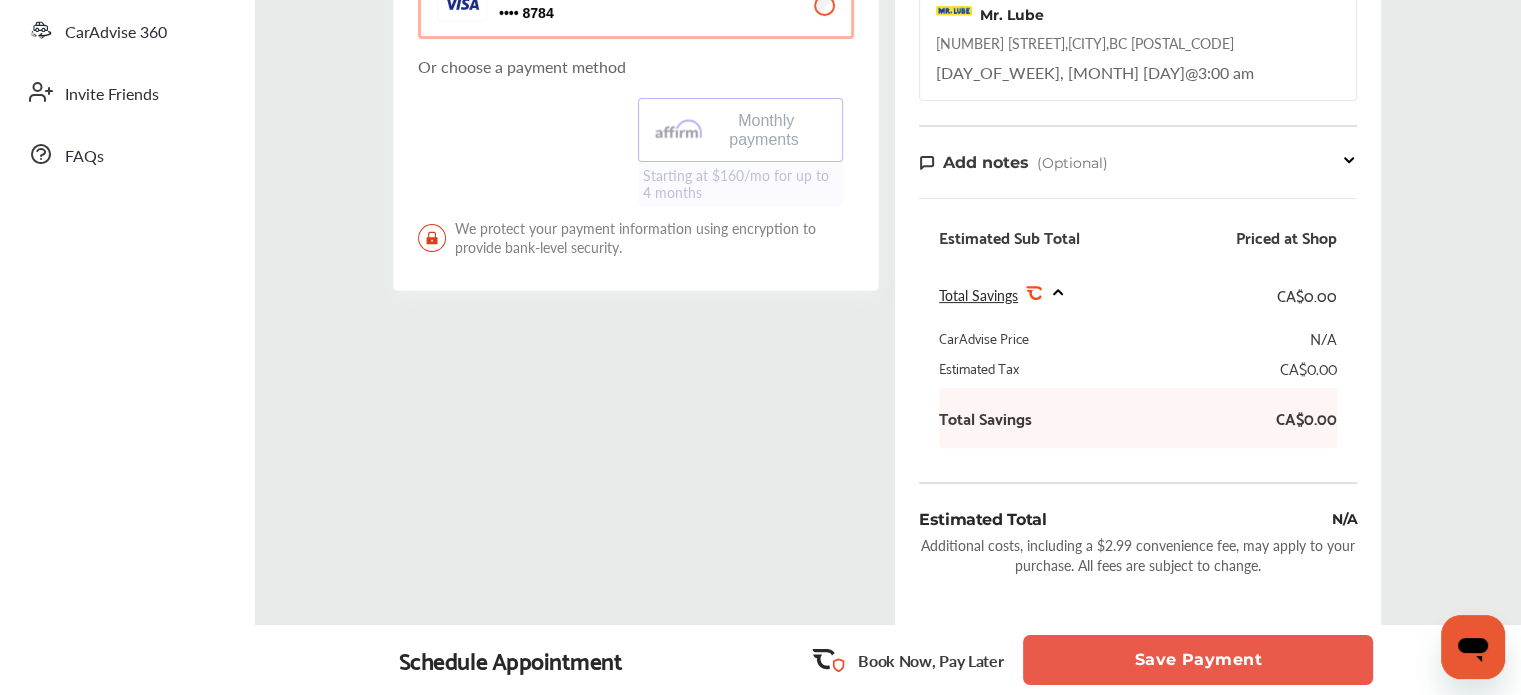 click on "Save Payment" at bounding box center (1198, 660) 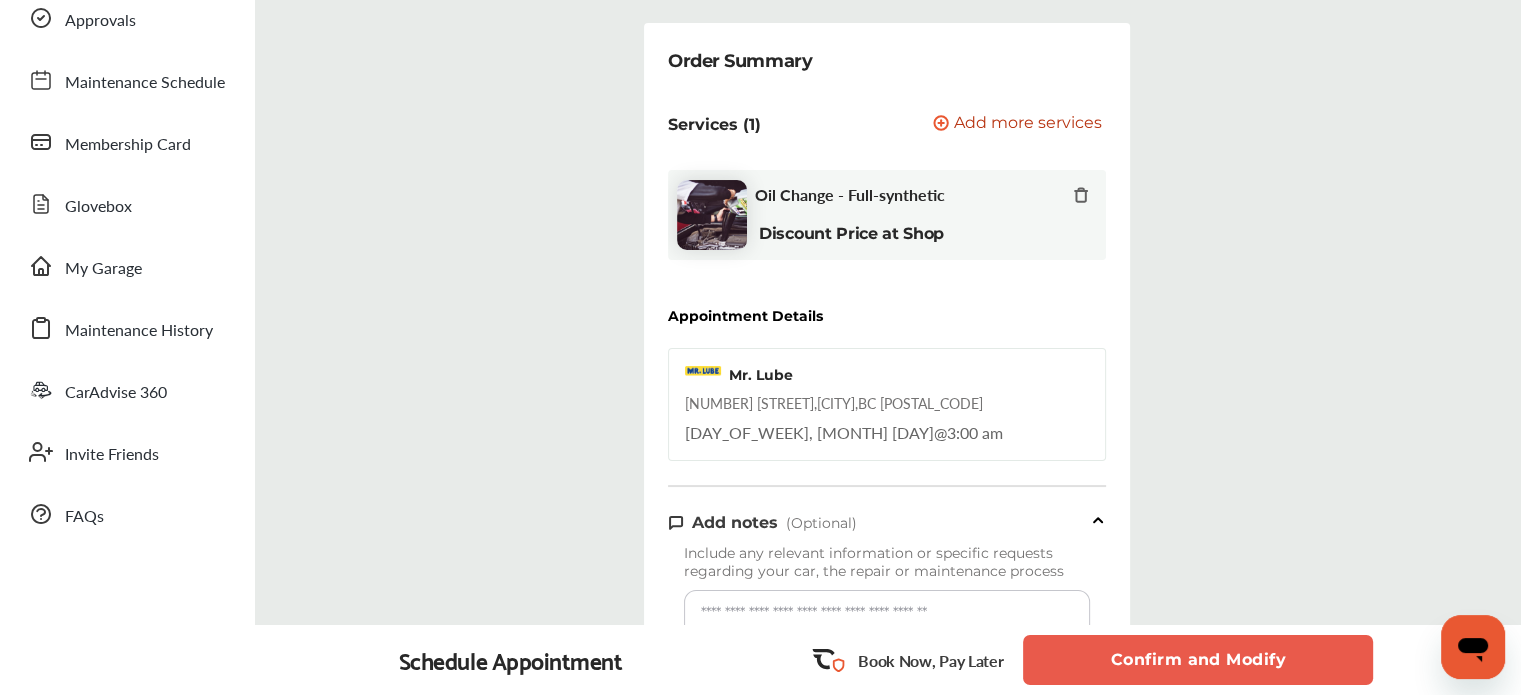 scroll, scrollTop: 146, scrollLeft: 0, axis: vertical 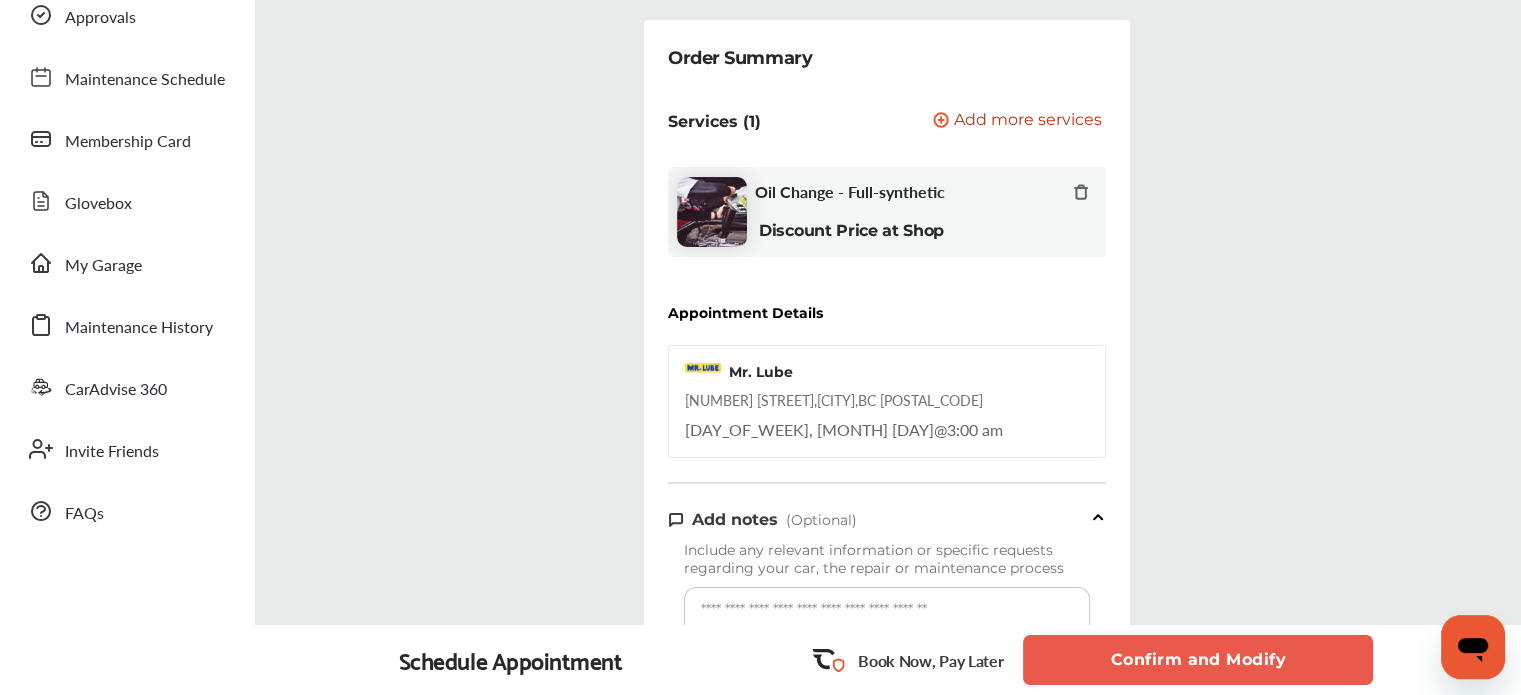 click on "Confirm and Modify" at bounding box center [1198, 660] 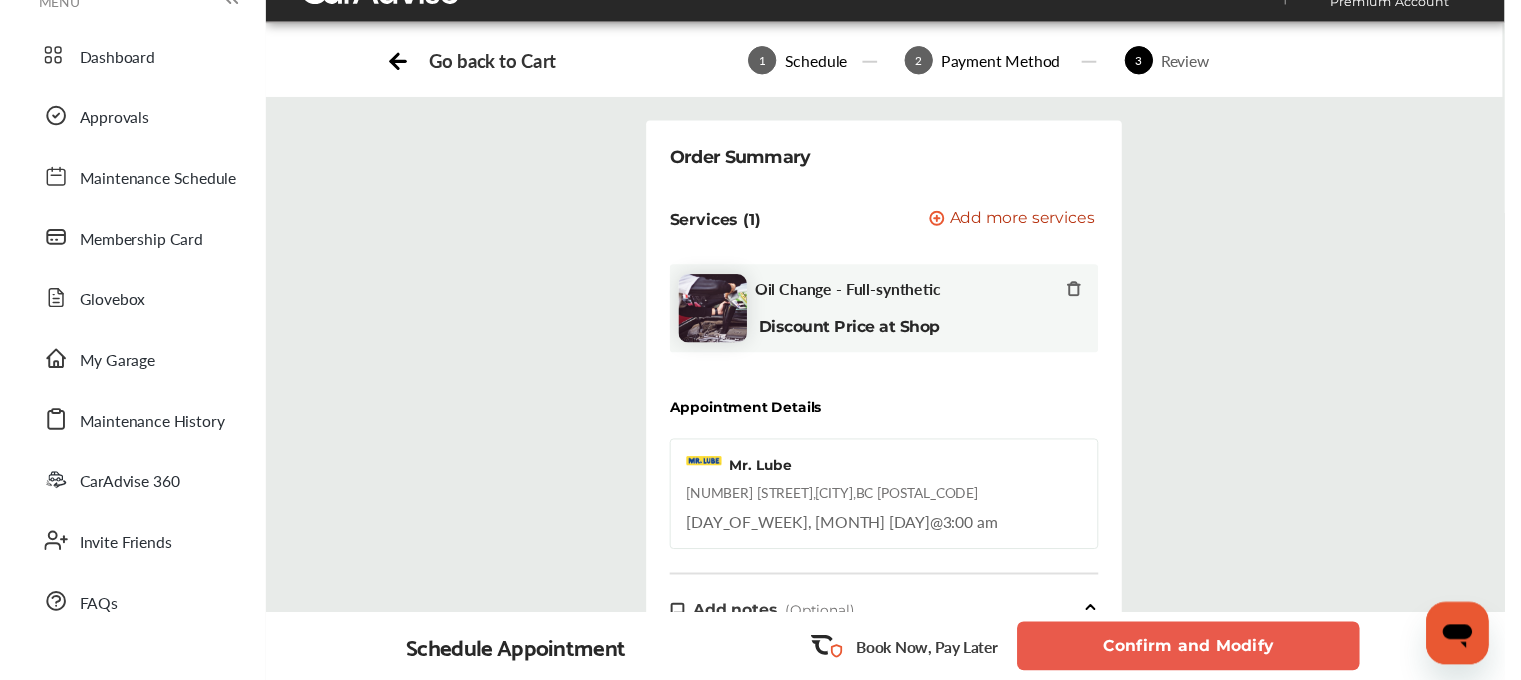 scroll, scrollTop: 0, scrollLeft: 0, axis: both 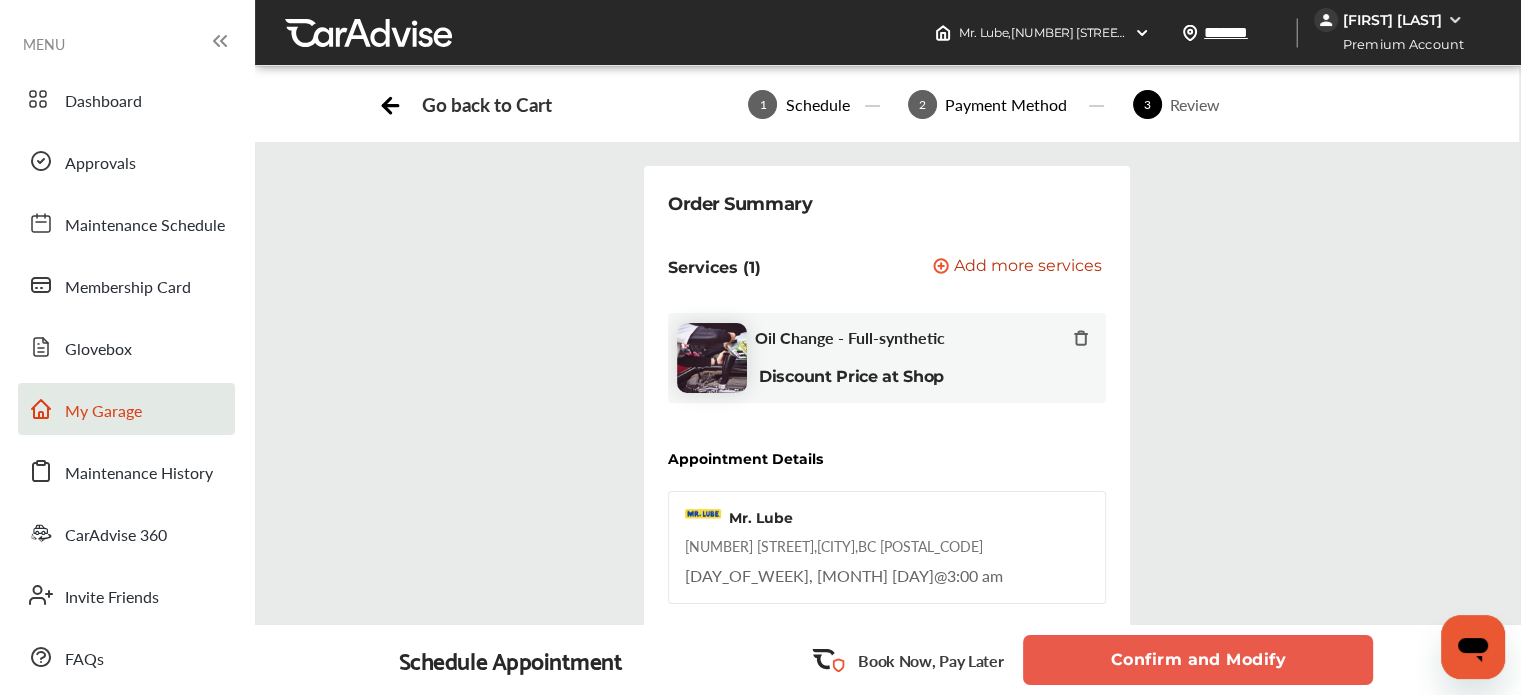 click on "My Garage" at bounding box center (103, 412) 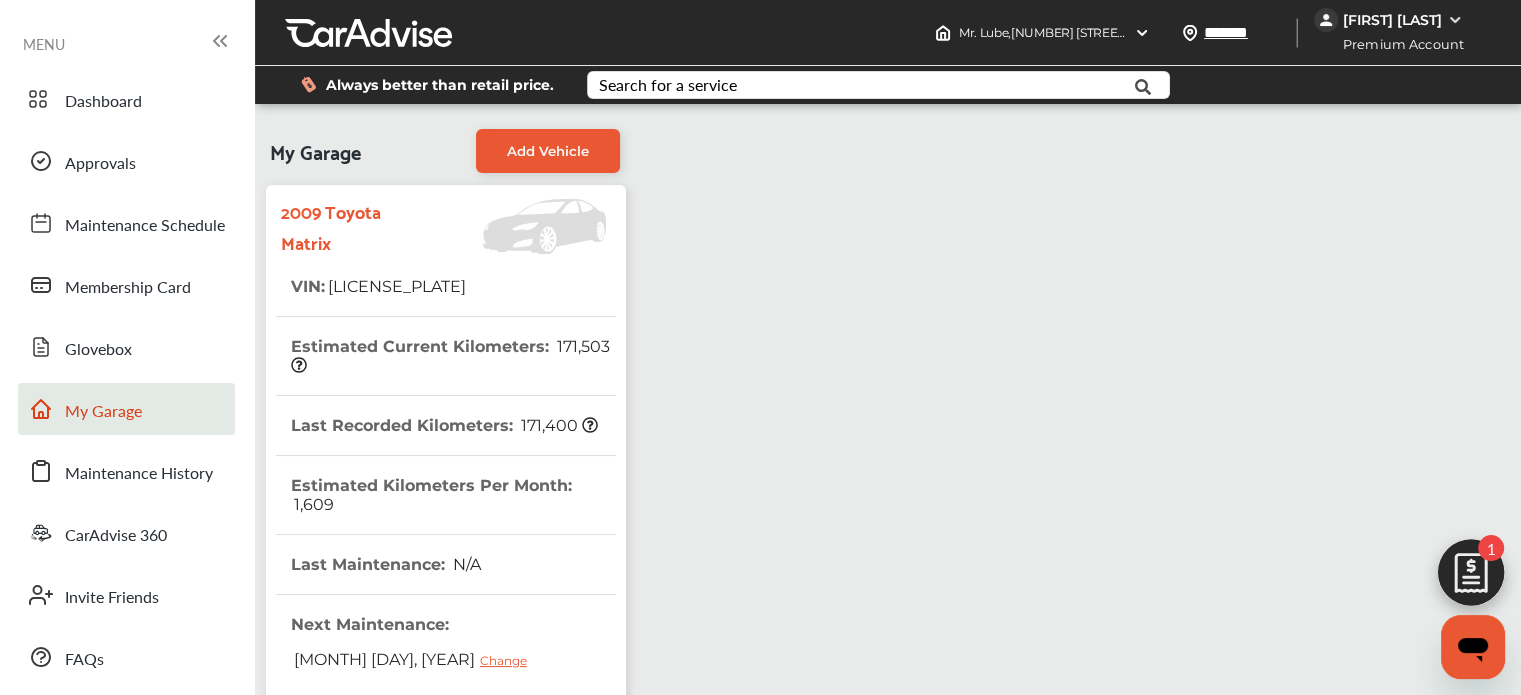 scroll, scrollTop: 295, scrollLeft: 0, axis: vertical 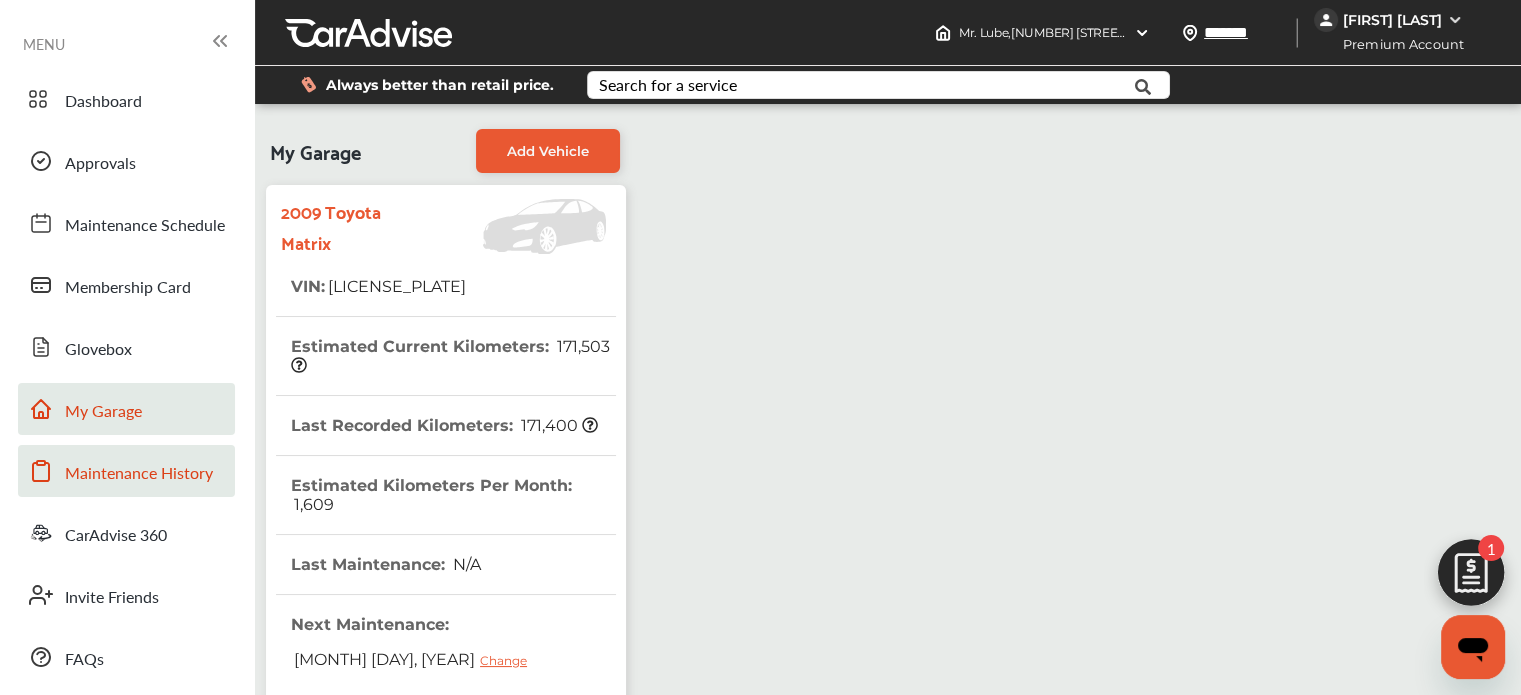 click on "Maintenance History" at bounding box center (139, 474) 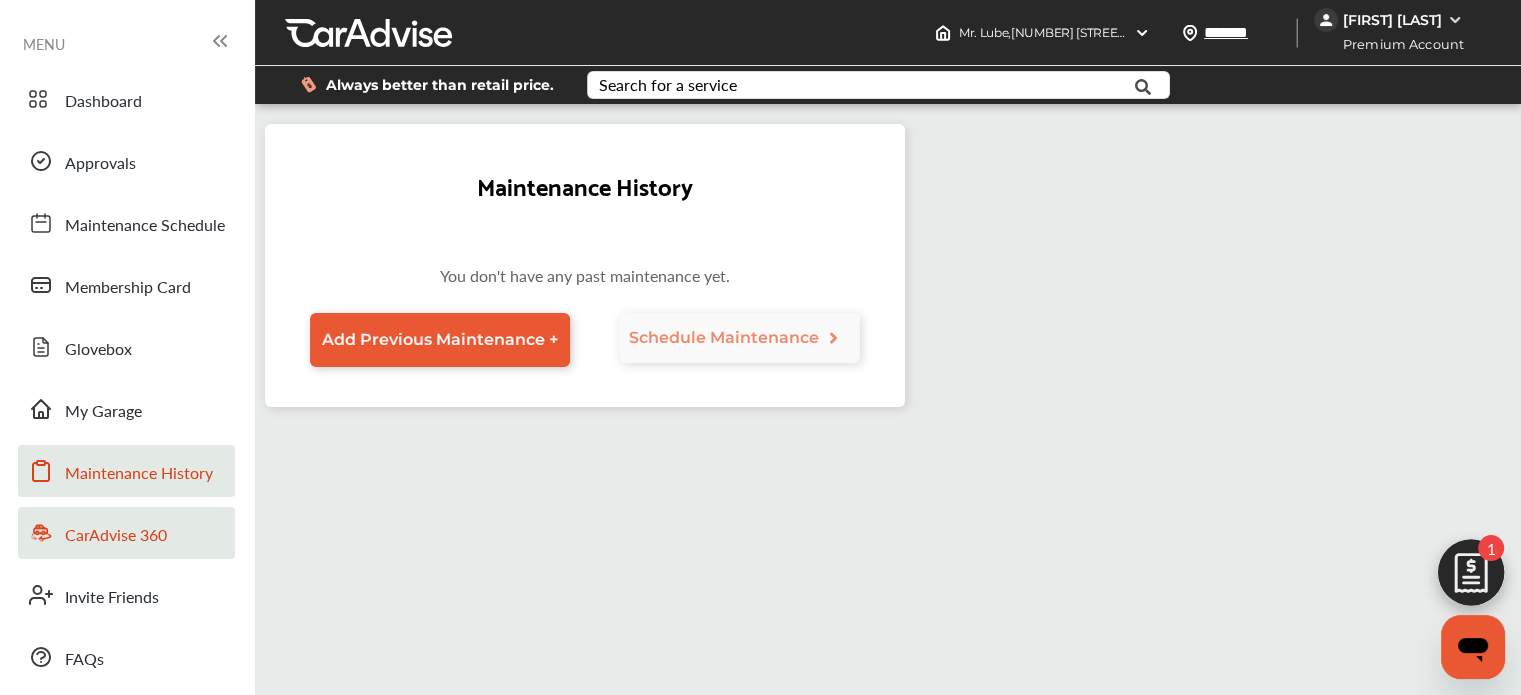 click on "CarAdvise 360" at bounding box center (116, 536) 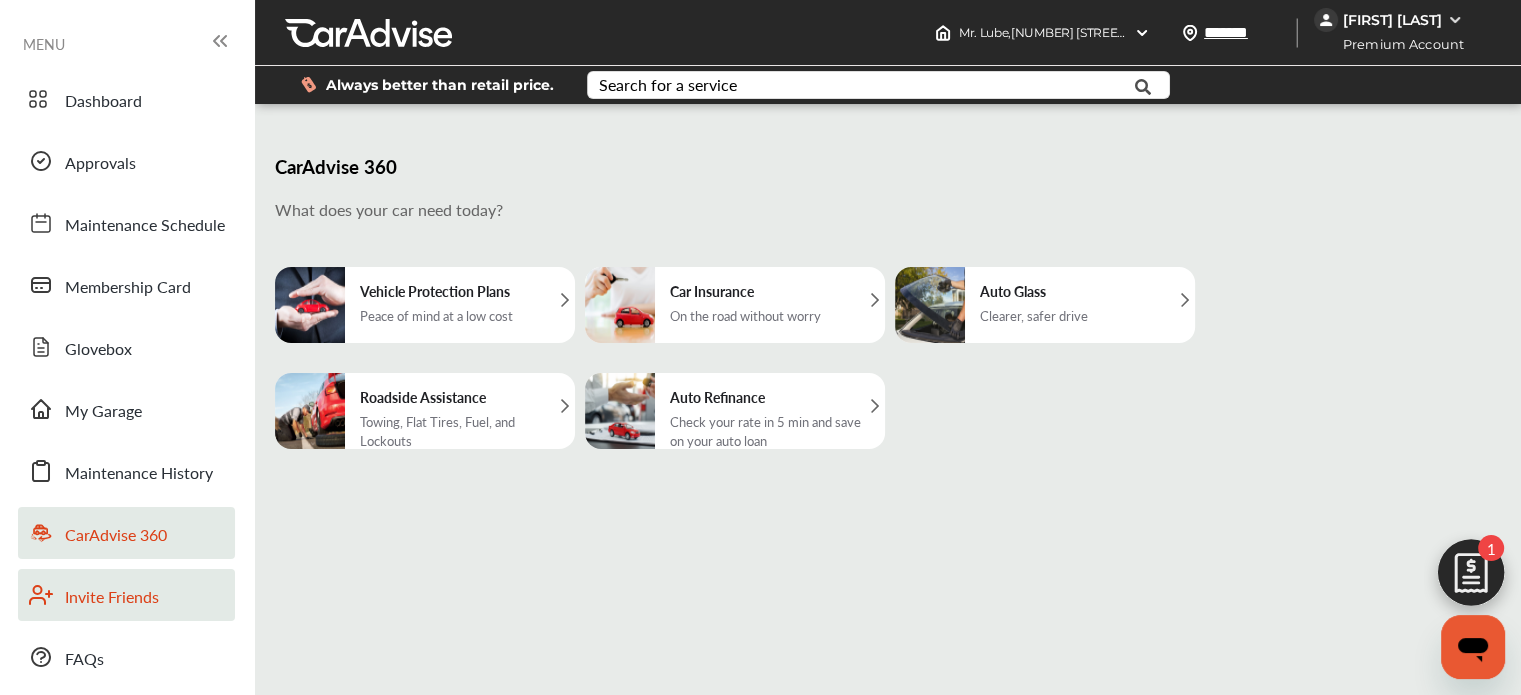 scroll, scrollTop: 3, scrollLeft: 0, axis: vertical 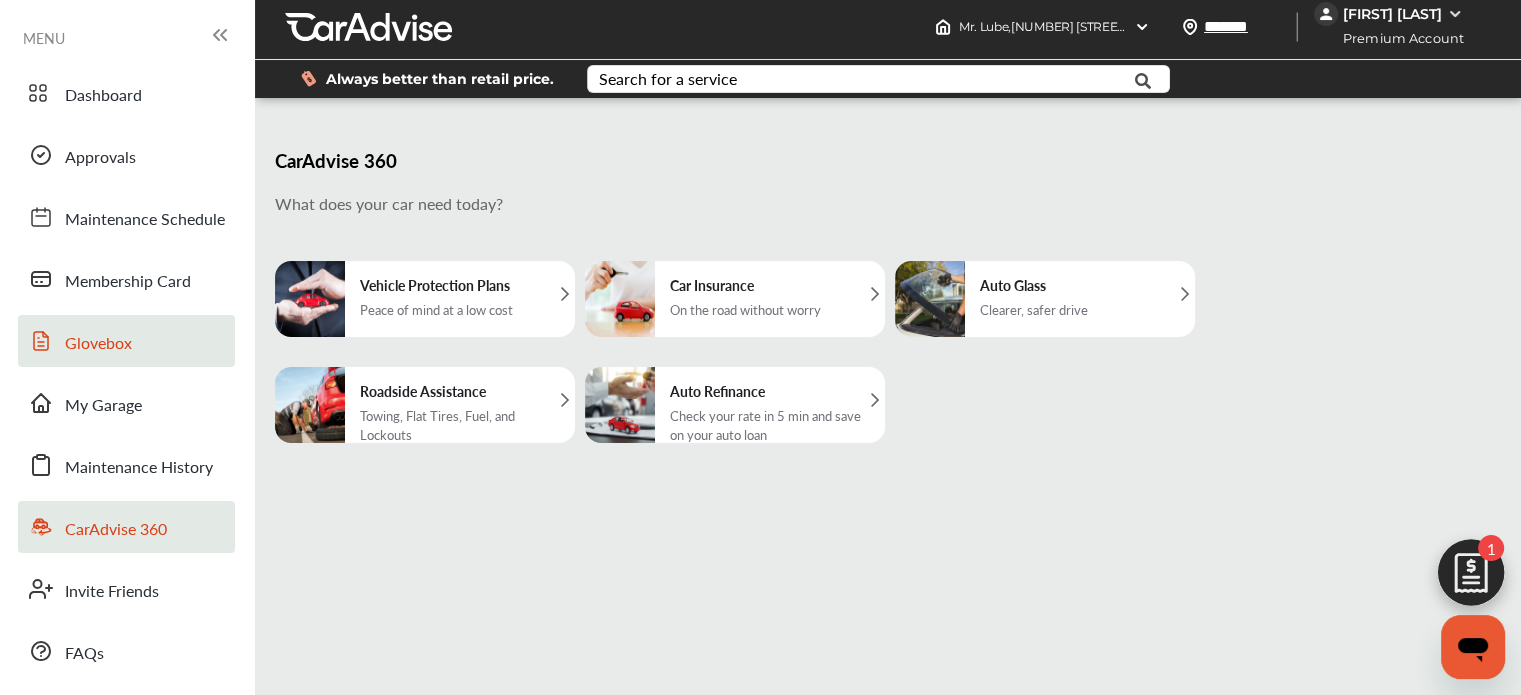 click on "Glovebox" at bounding box center (98, 344) 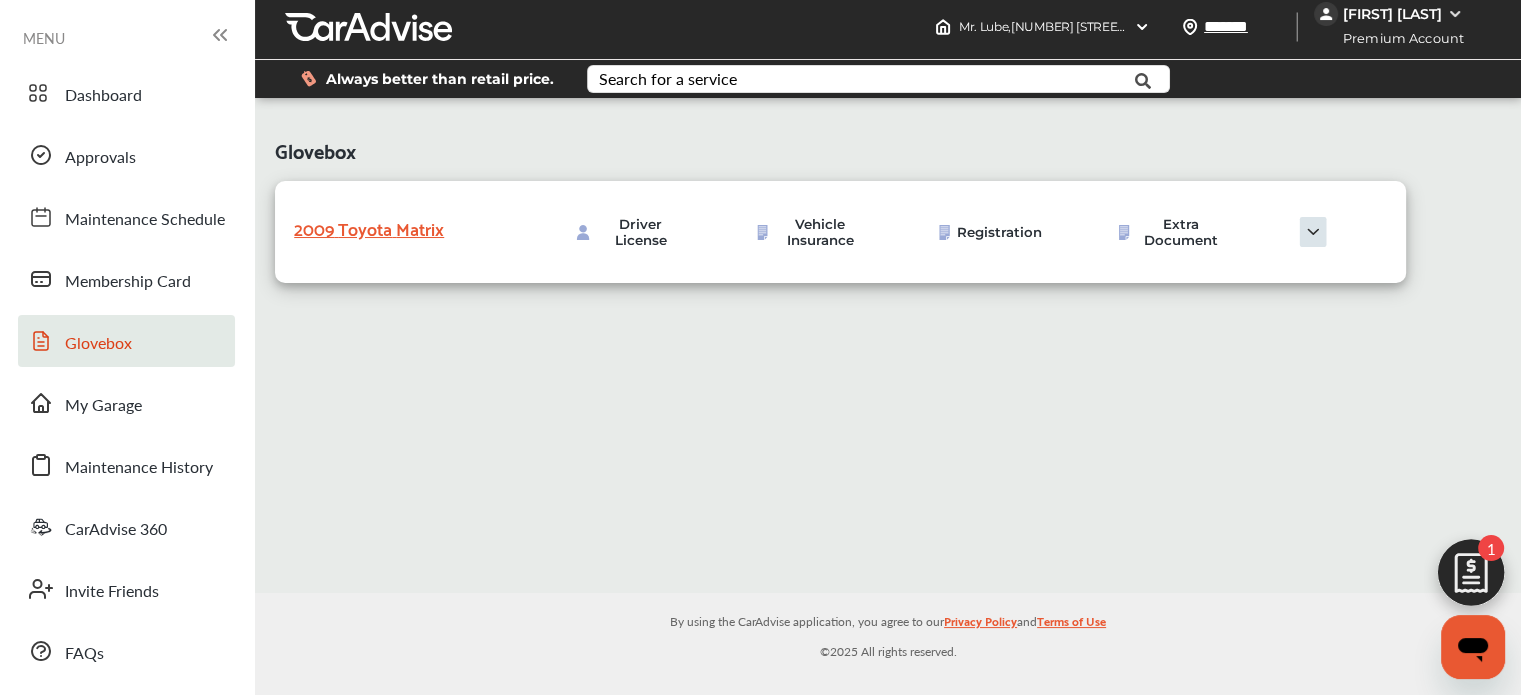 click at bounding box center (1471, 578) 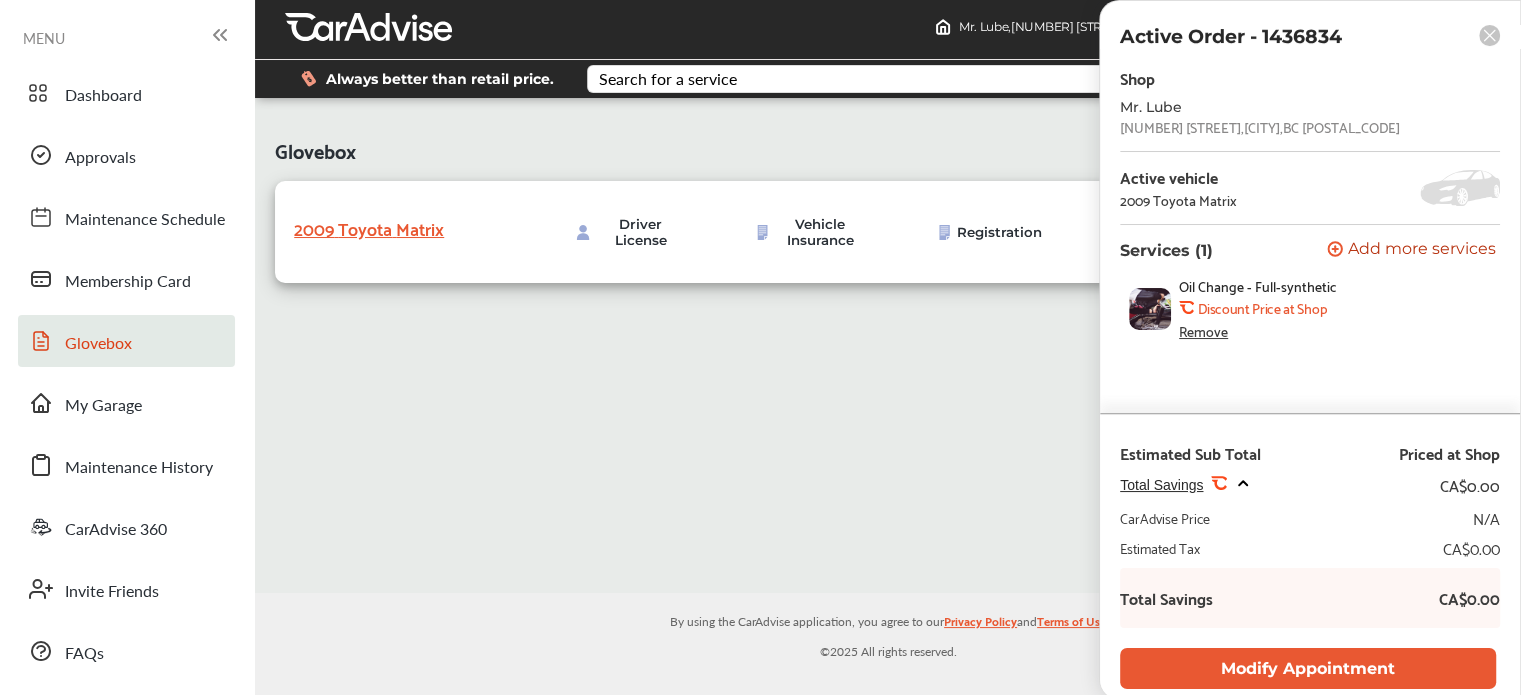 scroll, scrollTop: 0, scrollLeft: 0, axis: both 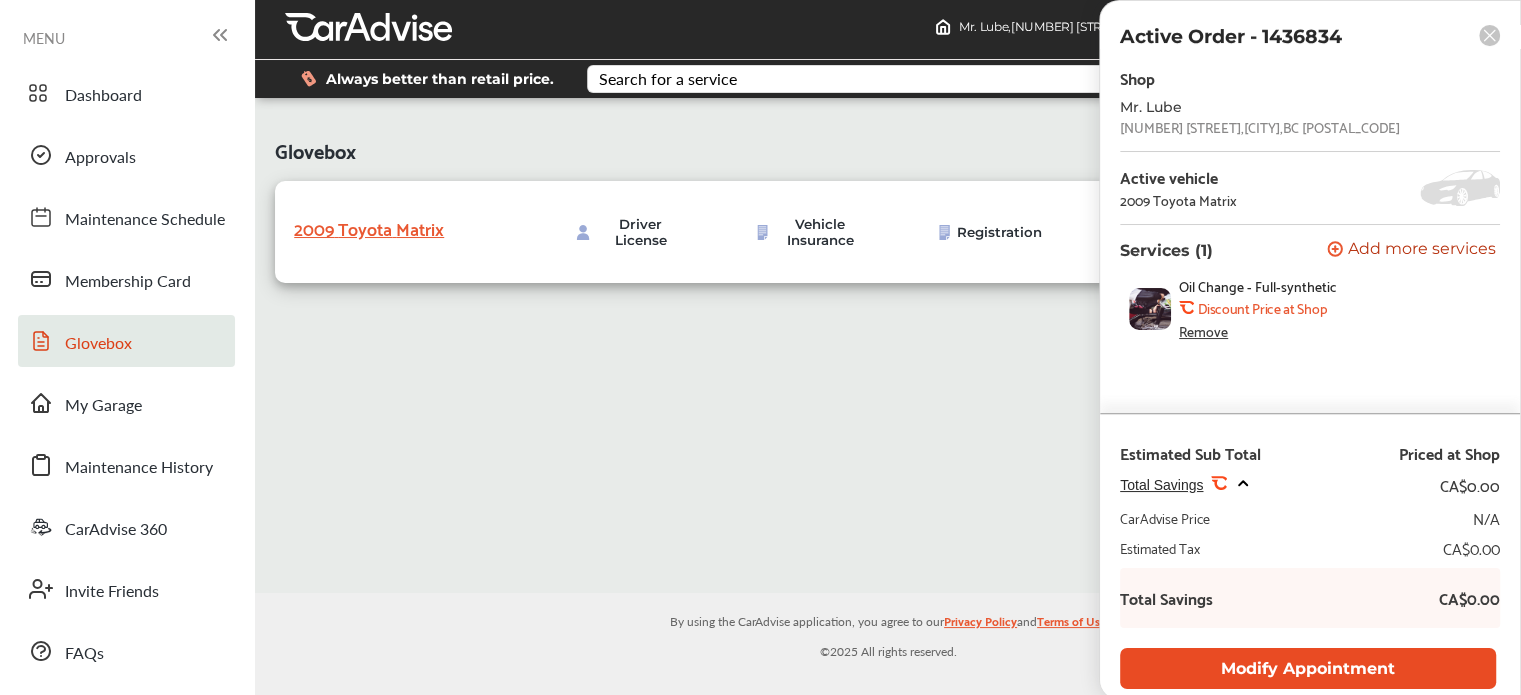 click on "Modify Appointment" at bounding box center [1308, 668] 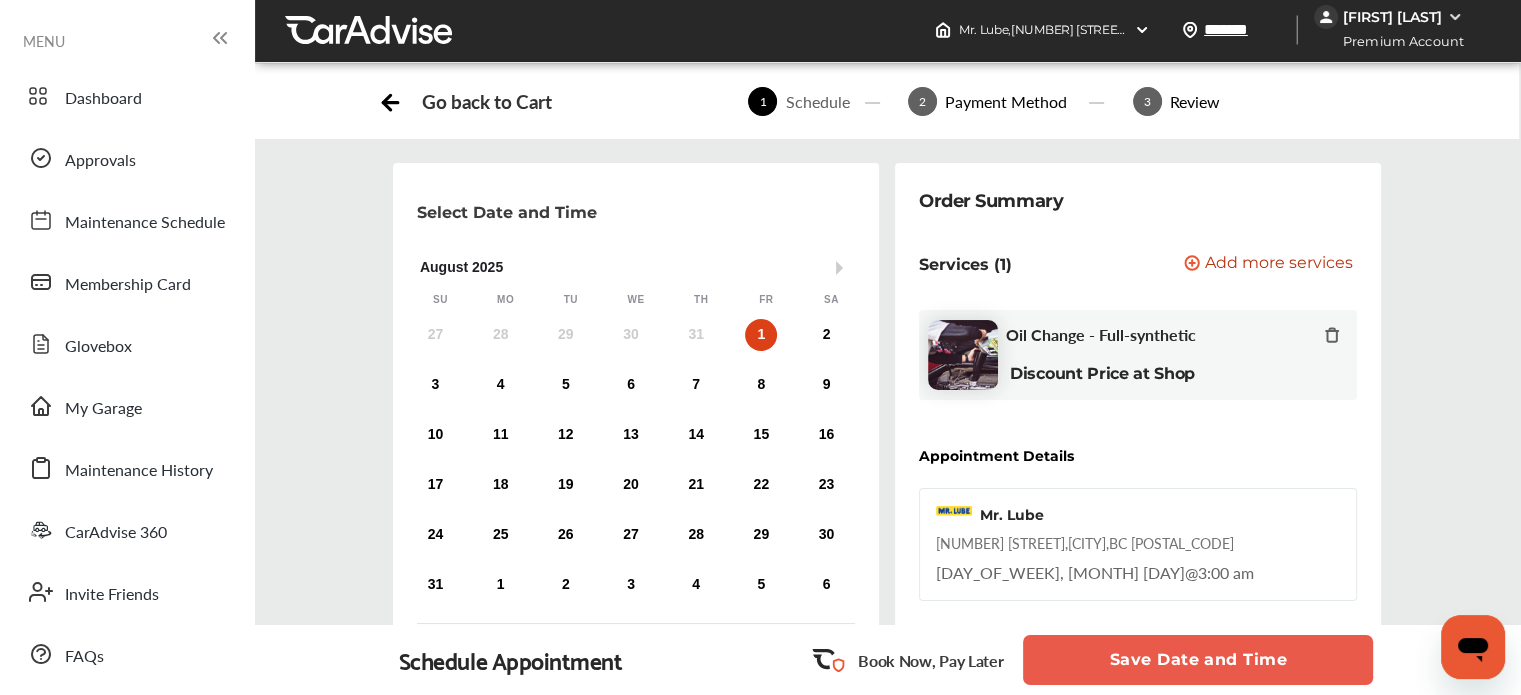 scroll, scrollTop: 0, scrollLeft: 0, axis: both 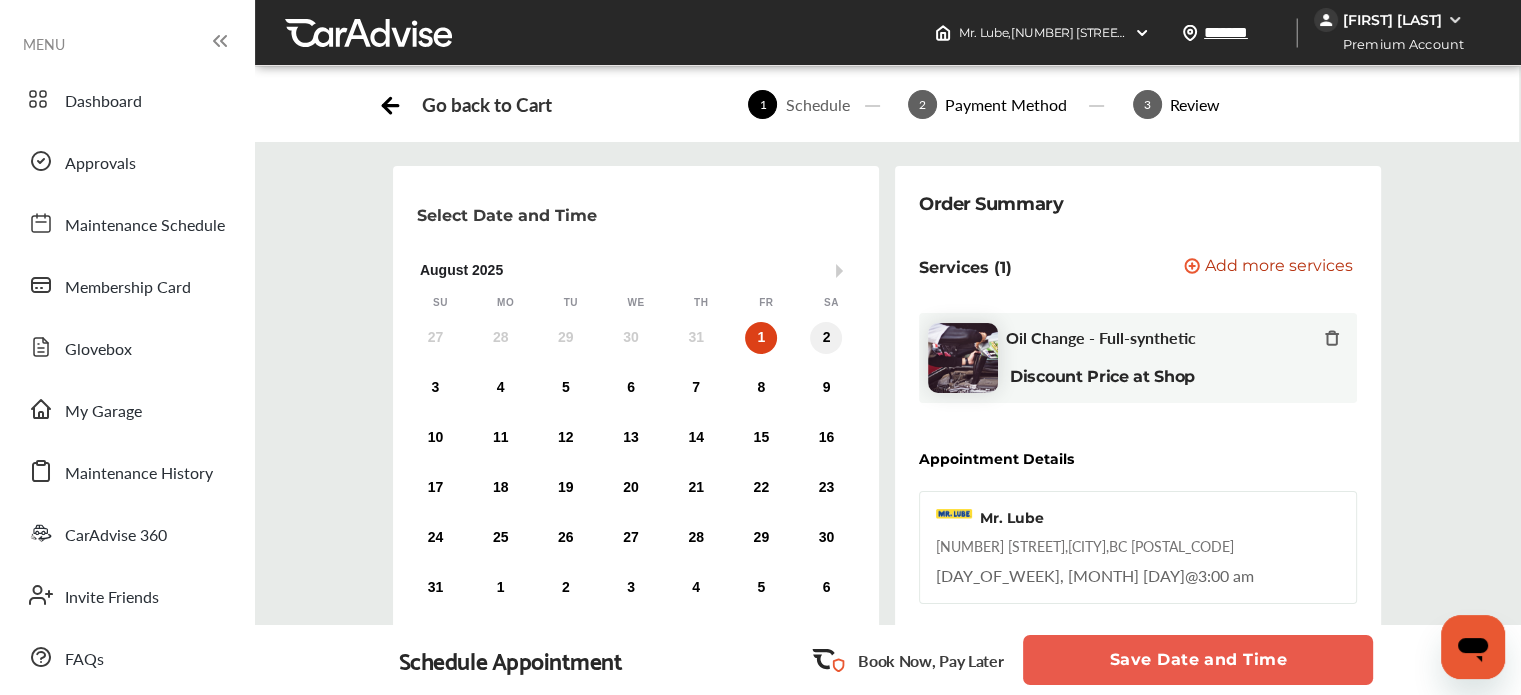 click on "2" at bounding box center (826, 338) 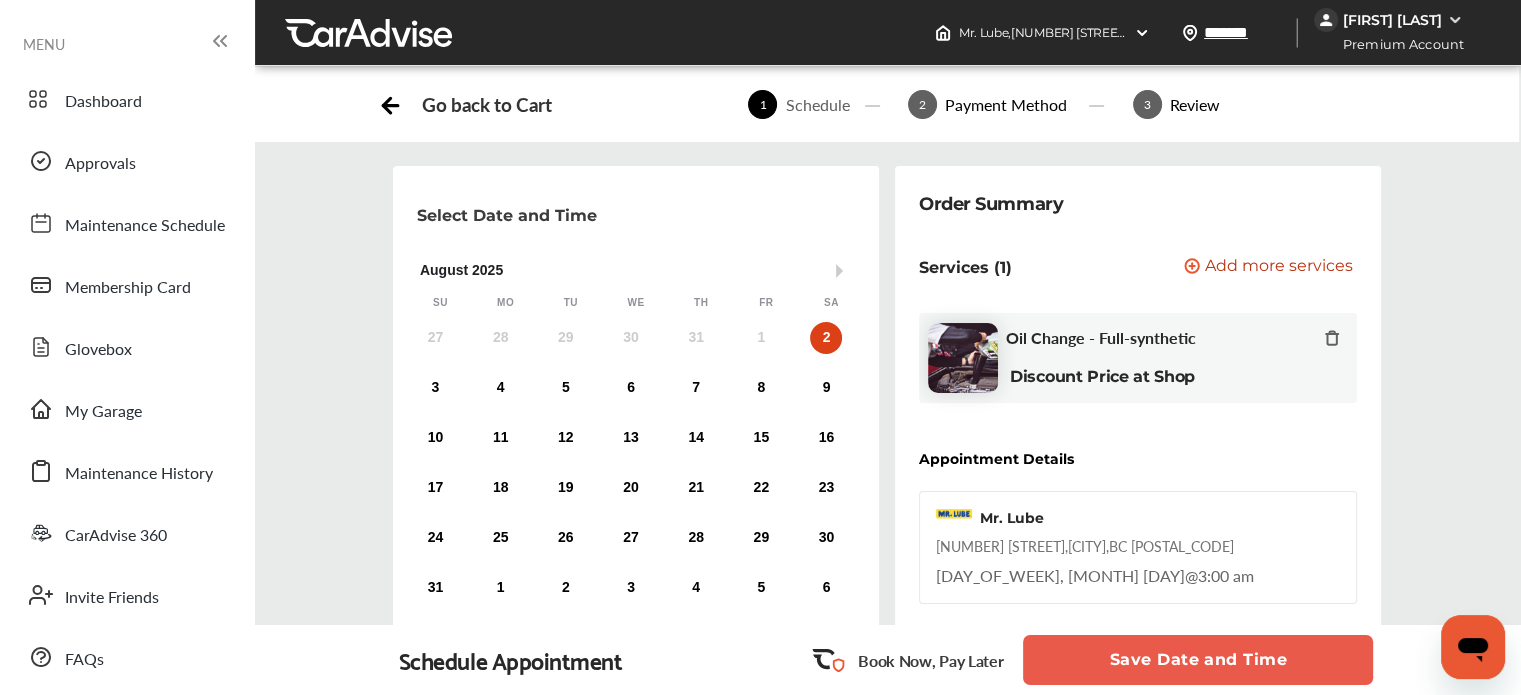 scroll, scrollTop: 328, scrollLeft: 0, axis: vertical 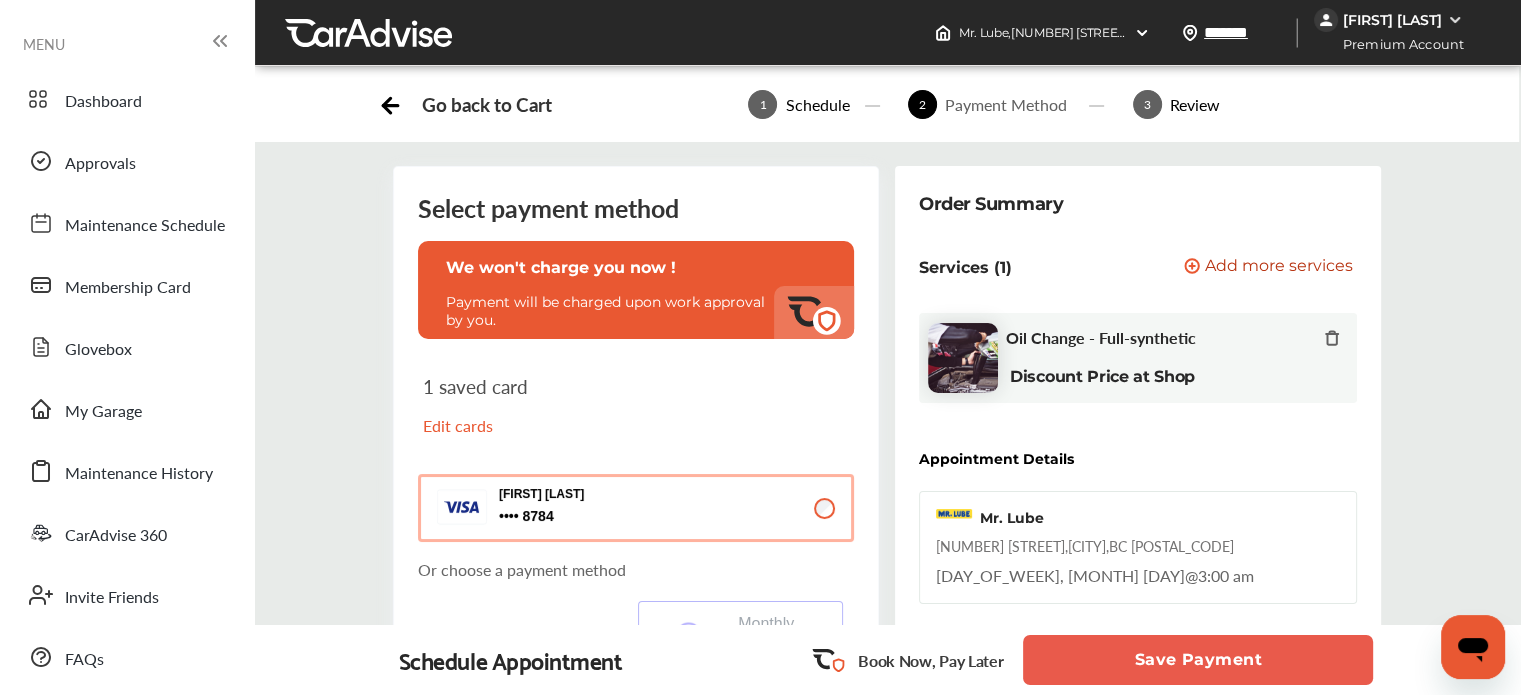 click 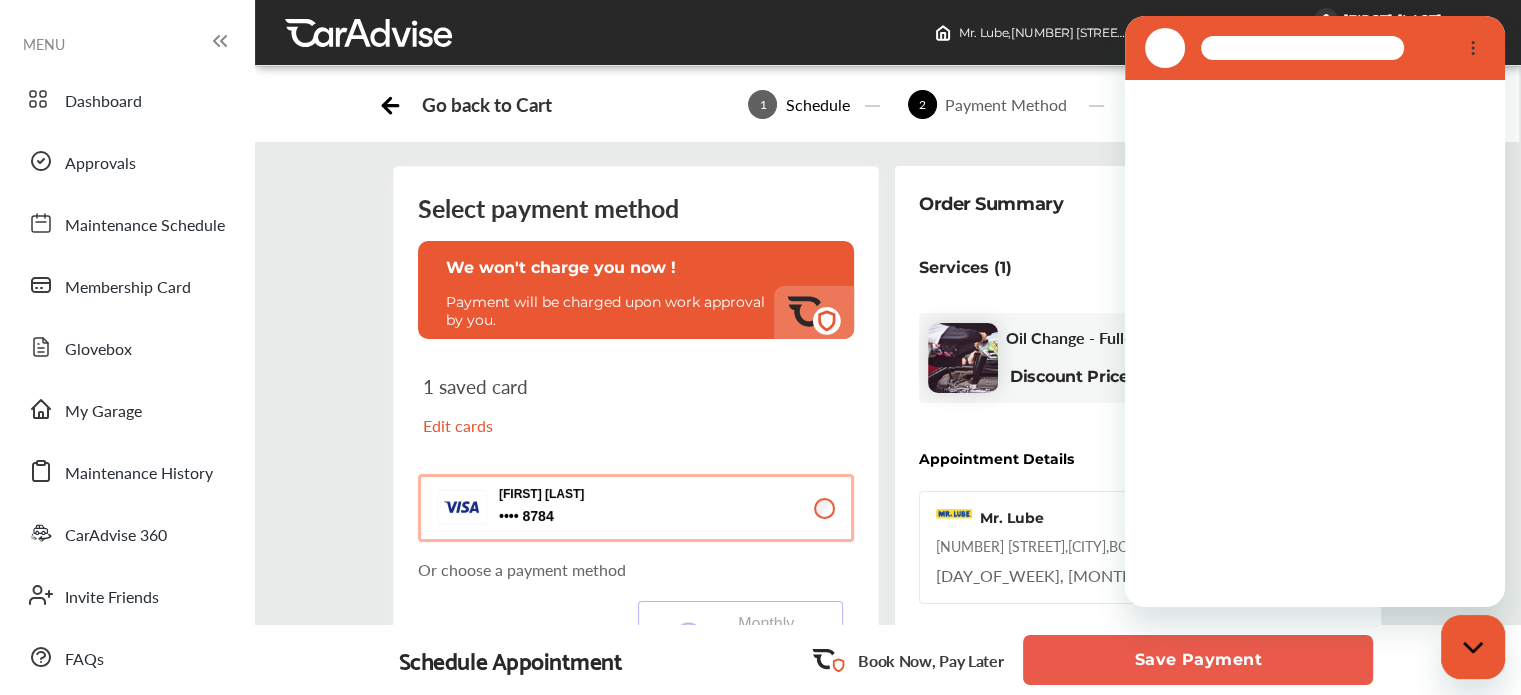 scroll, scrollTop: 0, scrollLeft: 0, axis: both 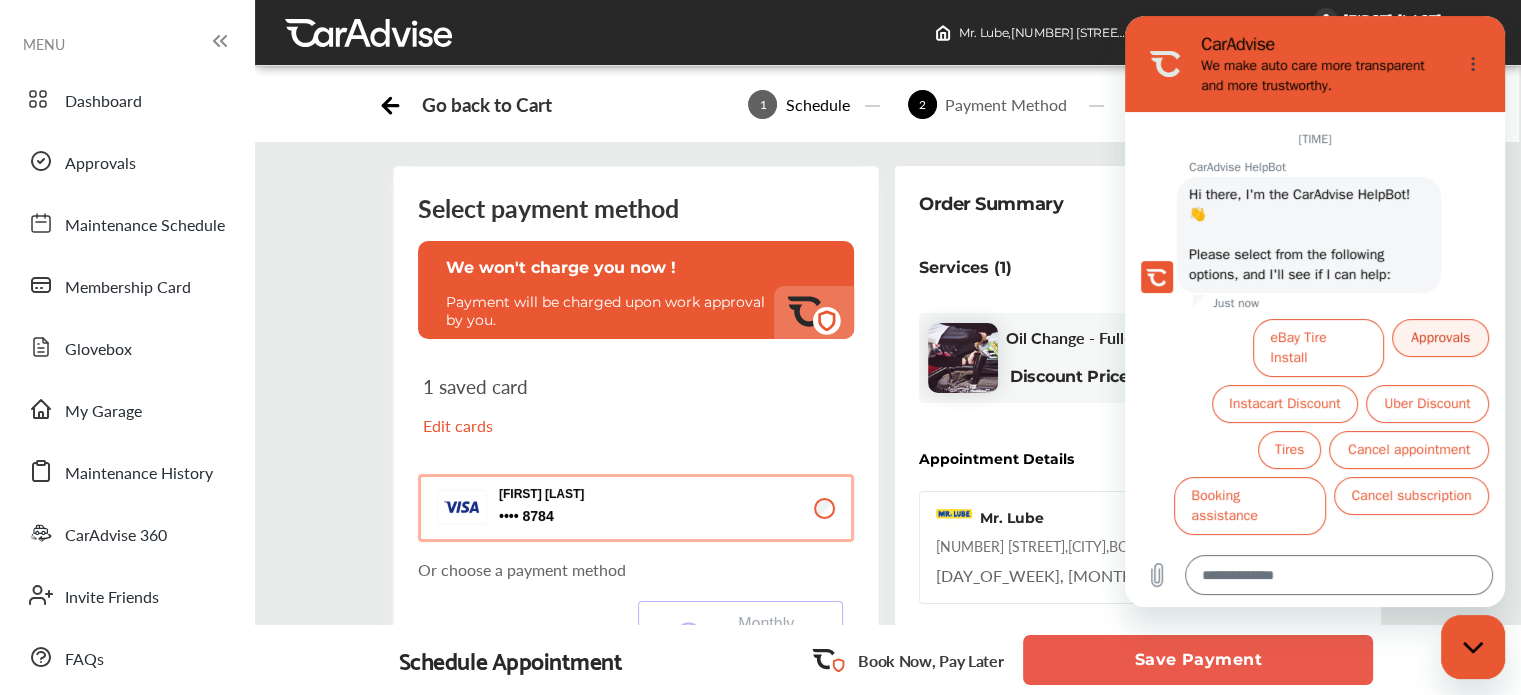 click on "Approvals" at bounding box center (1440, 338) 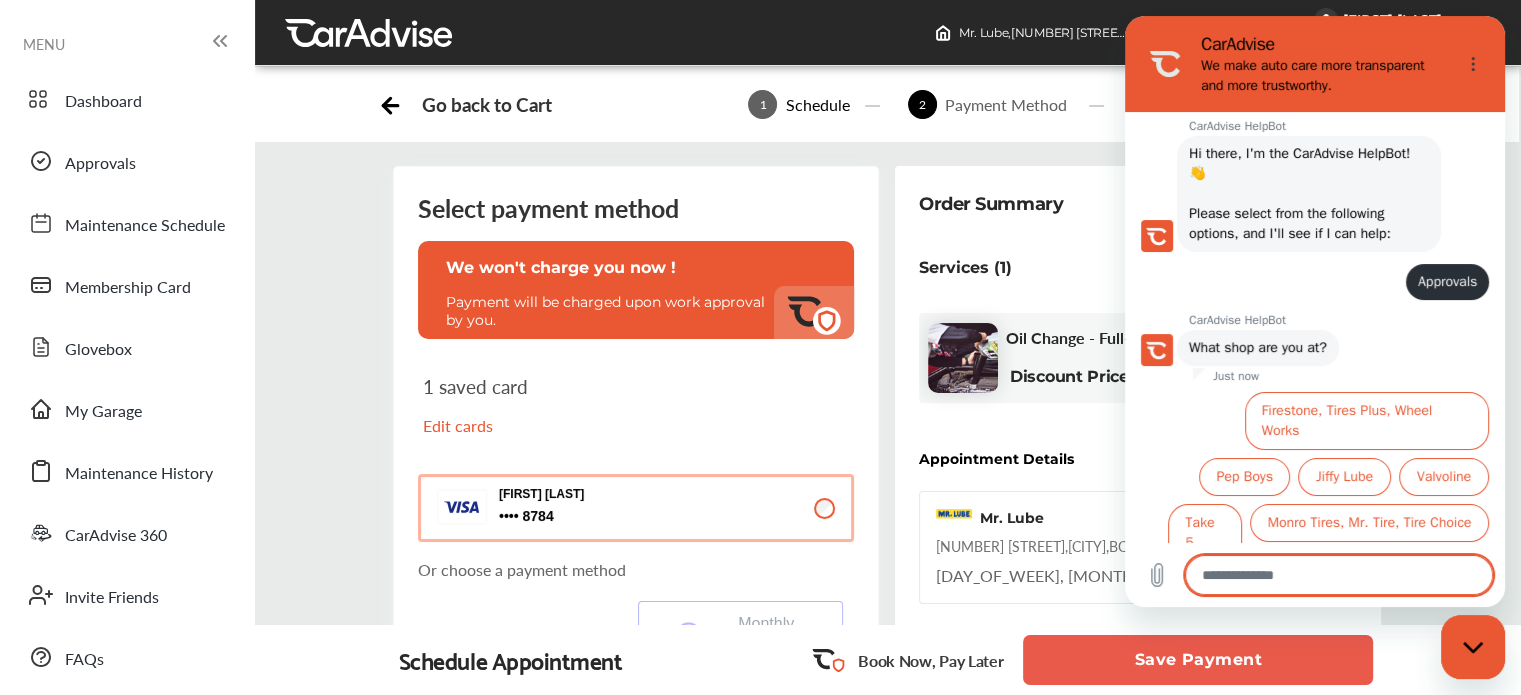 scroll, scrollTop: 152, scrollLeft: 0, axis: vertical 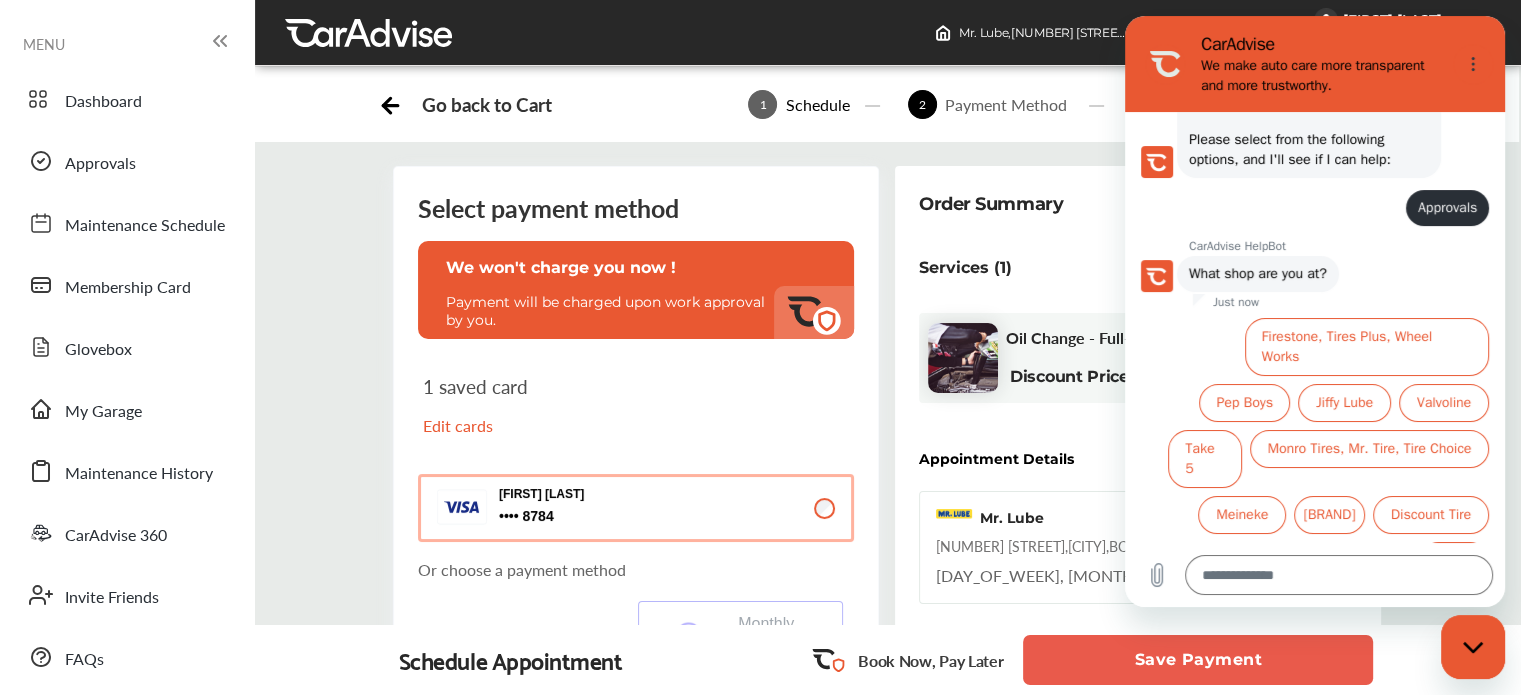 click on "Other" at bounding box center (1454, 561) 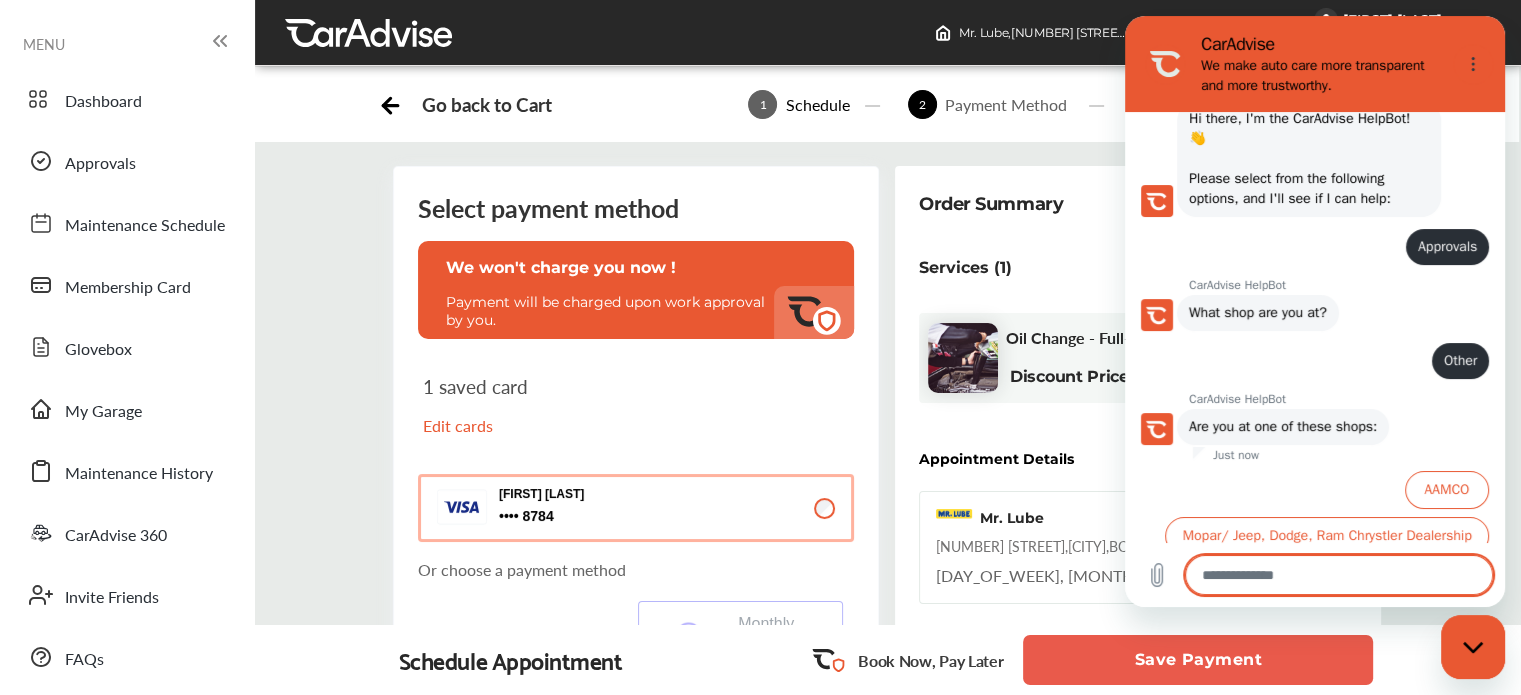 scroll, scrollTop: 220, scrollLeft: 0, axis: vertical 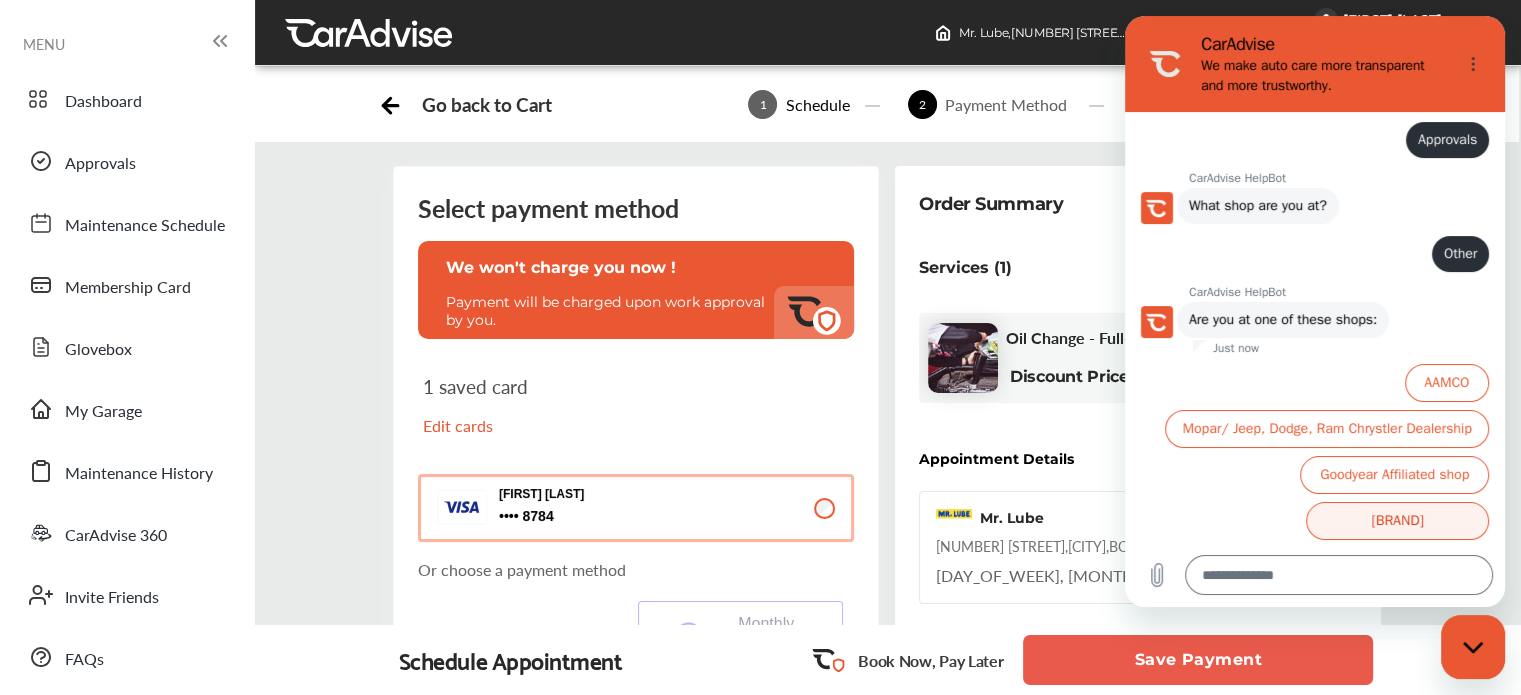 click on "[BRAND]" at bounding box center (1397, 521) 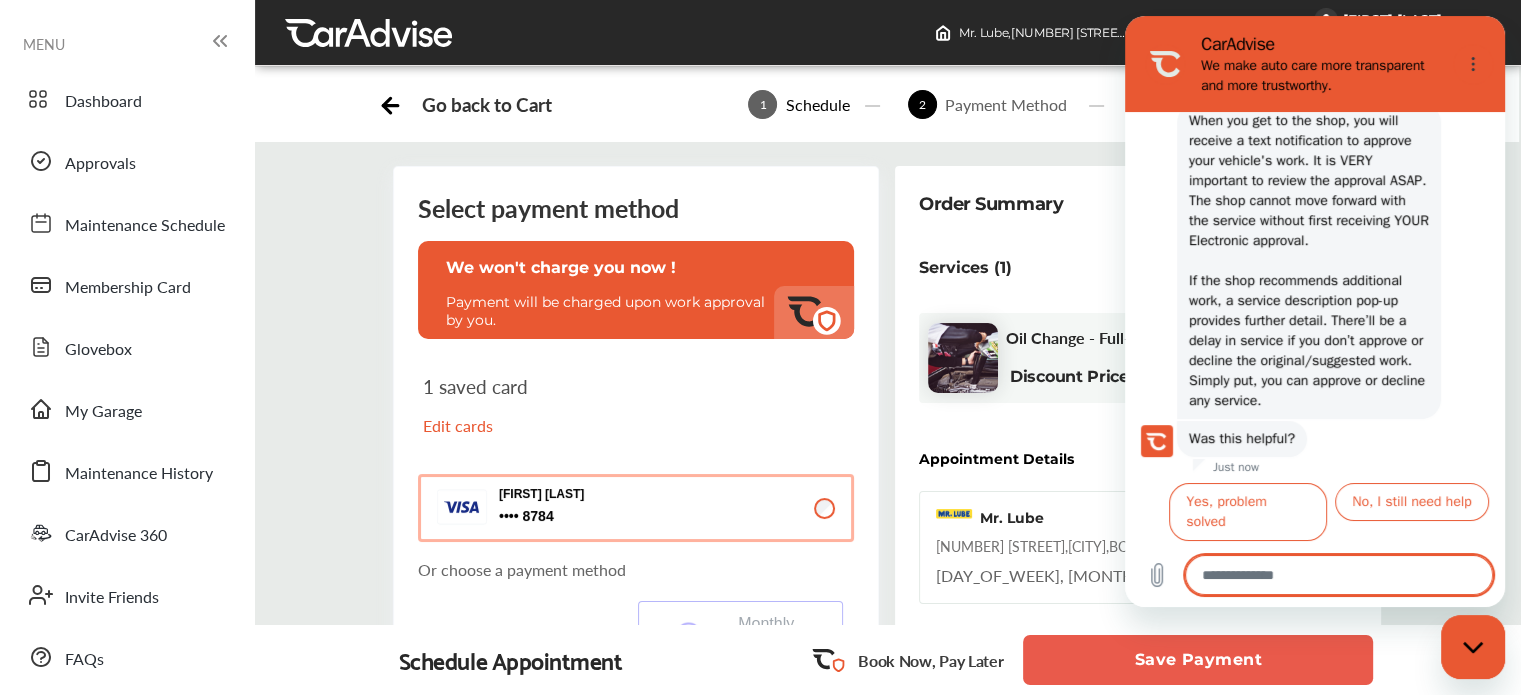 scroll, scrollTop: 535, scrollLeft: 0, axis: vertical 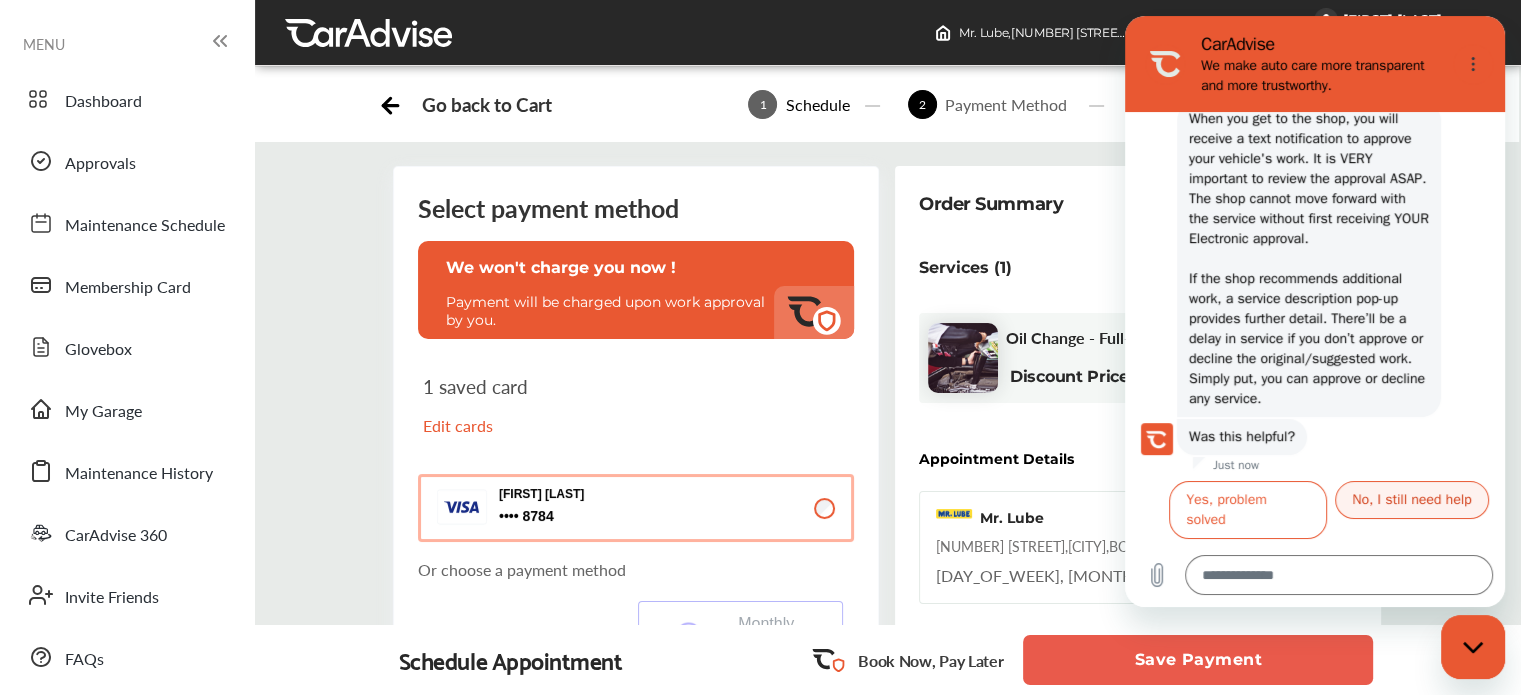 click on "No, I still need help" at bounding box center (1412, 500) 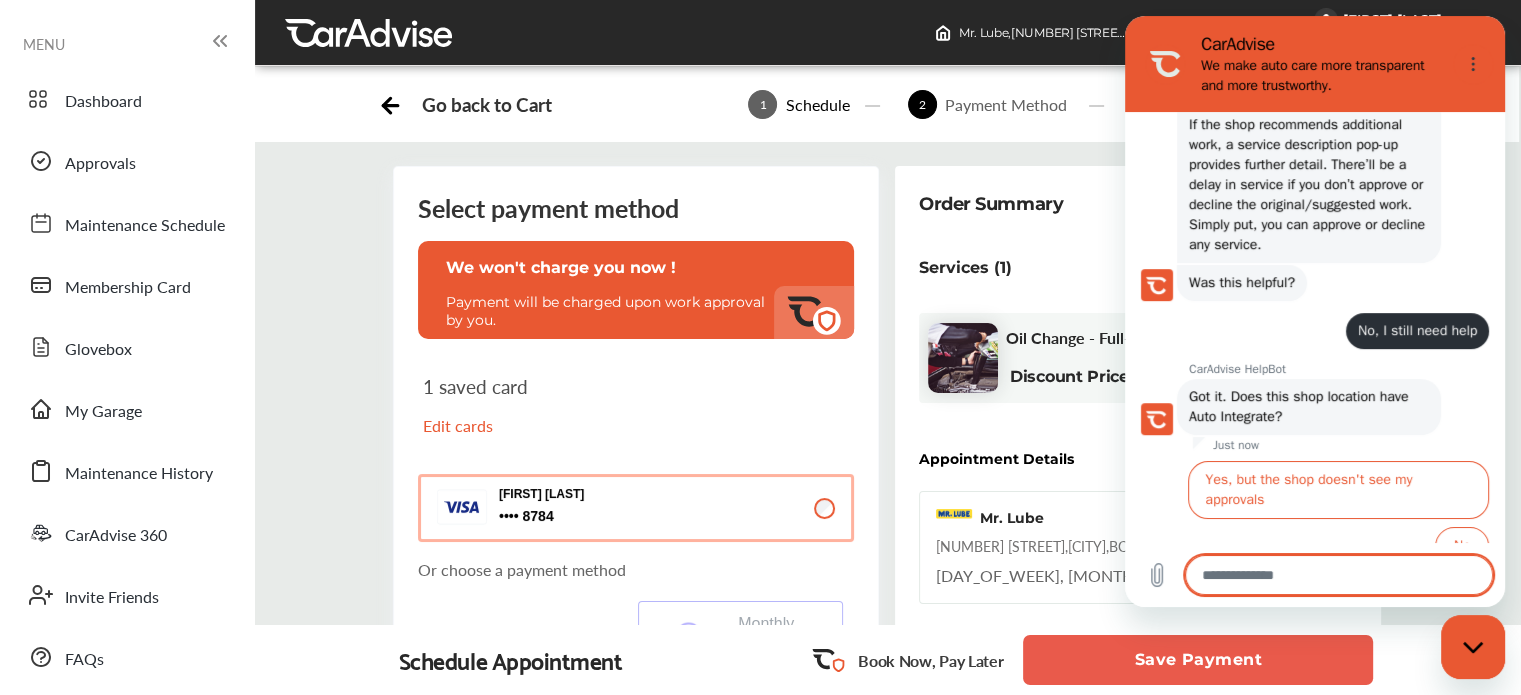 scroll, scrollTop: 715, scrollLeft: 0, axis: vertical 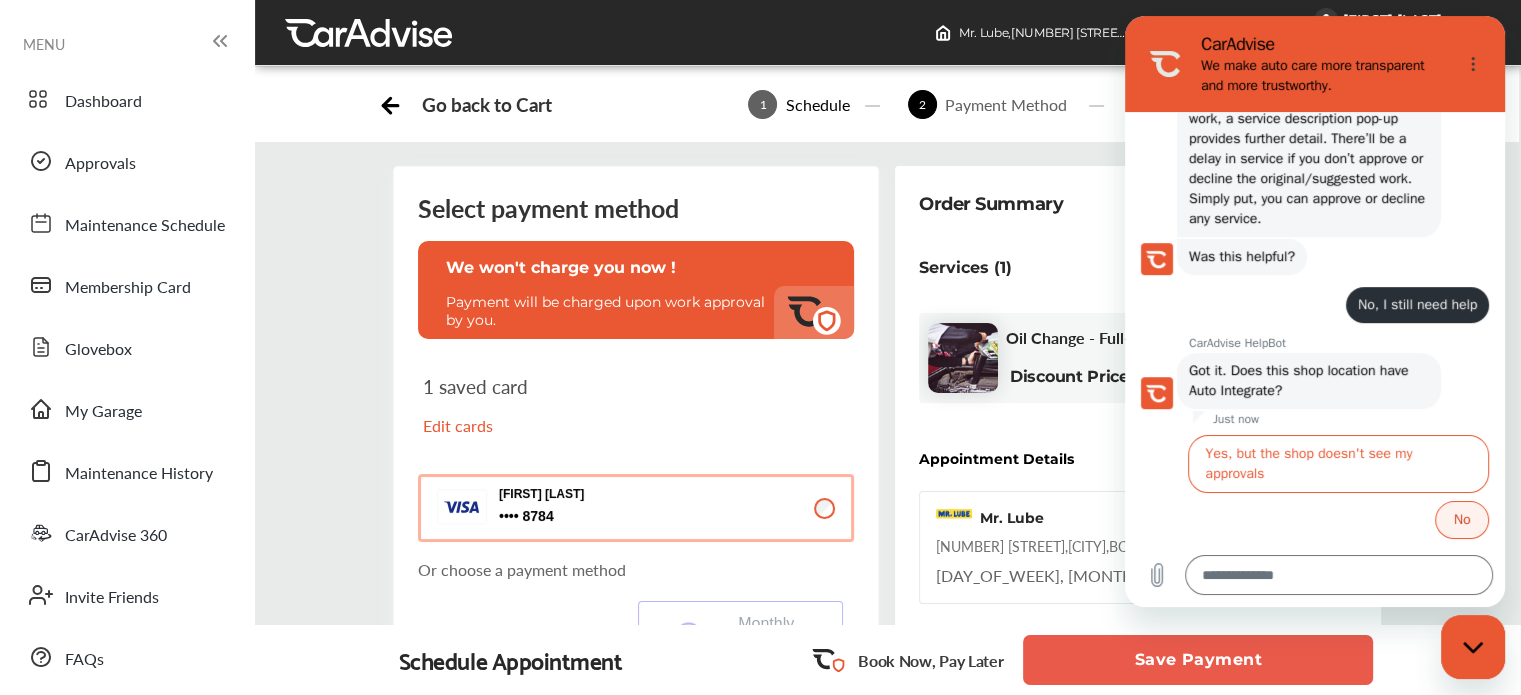 click on "No" at bounding box center (1462, 520) 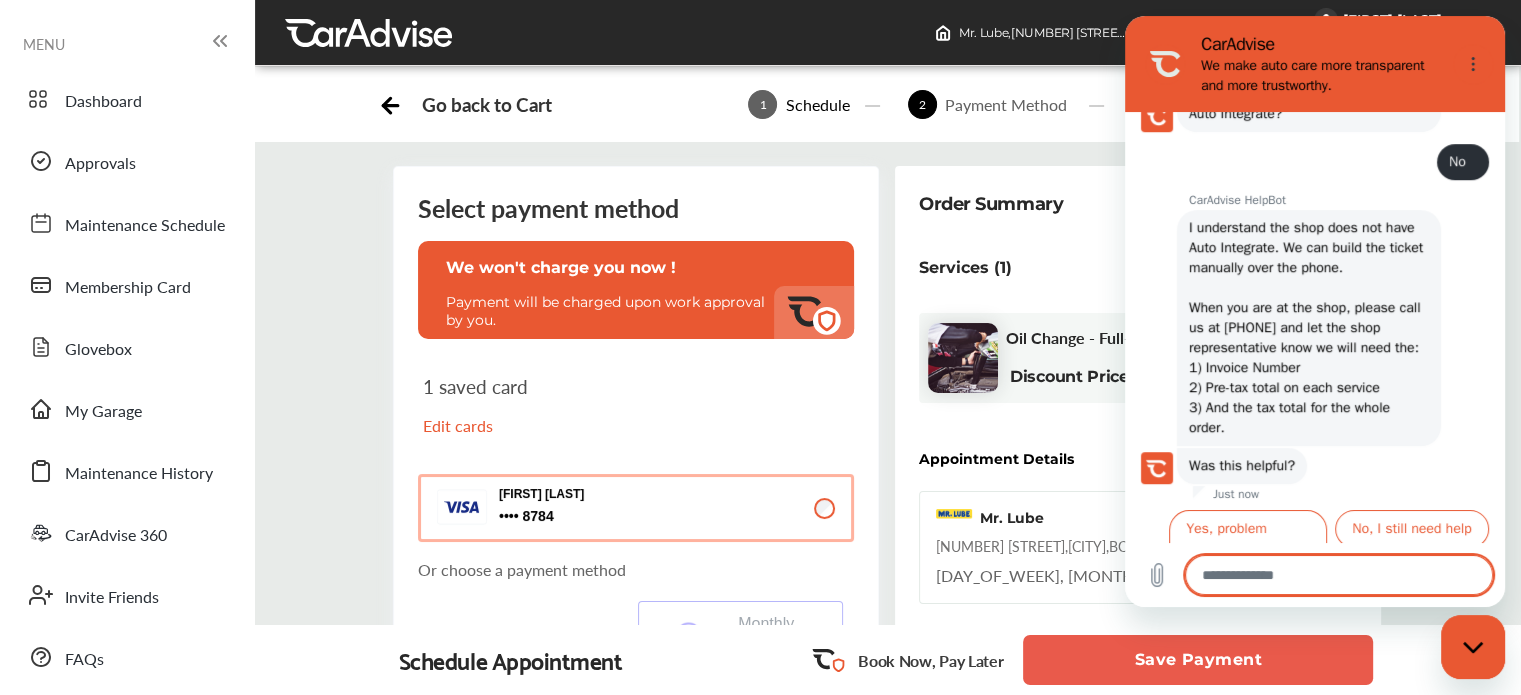 scroll, scrollTop: 1041, scrollLeft: 0, axis: vertical 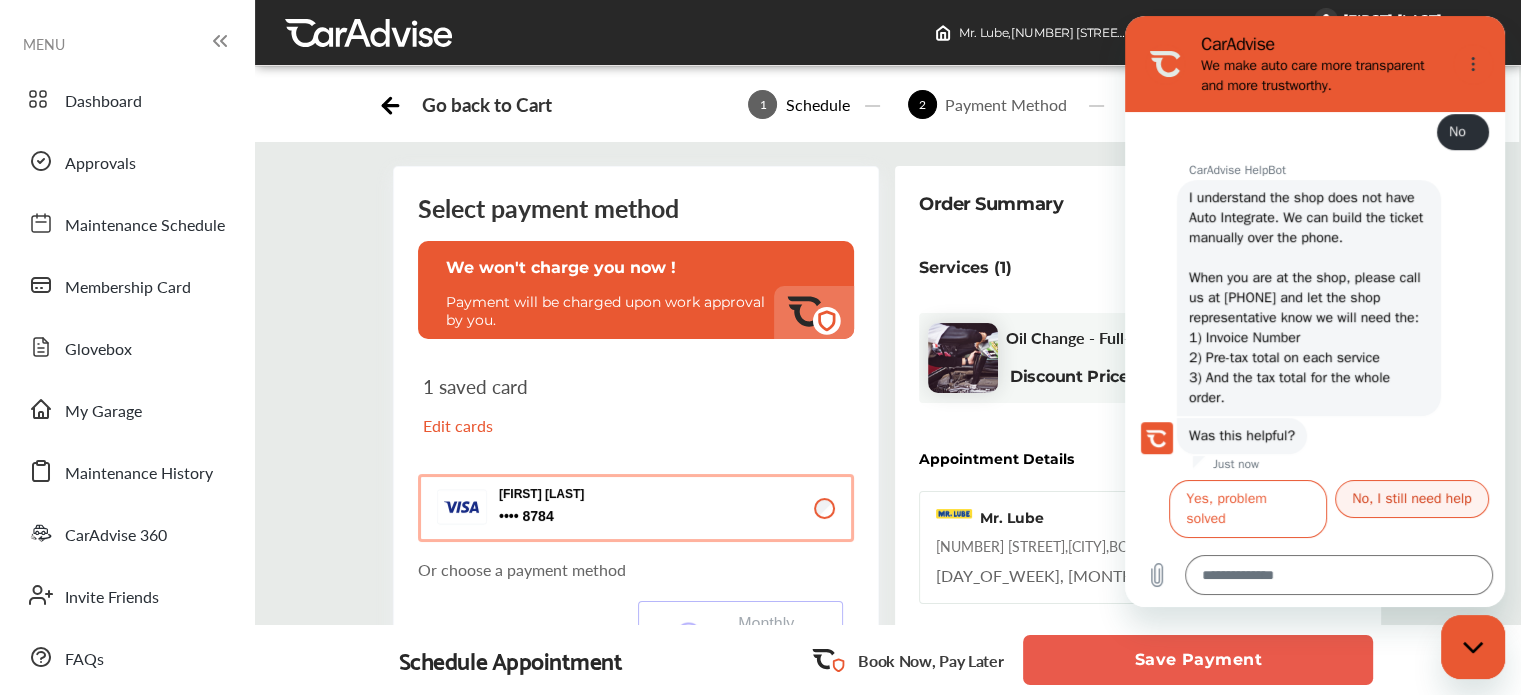 click on "No, I still need help" at bounding box center [1412, 499] 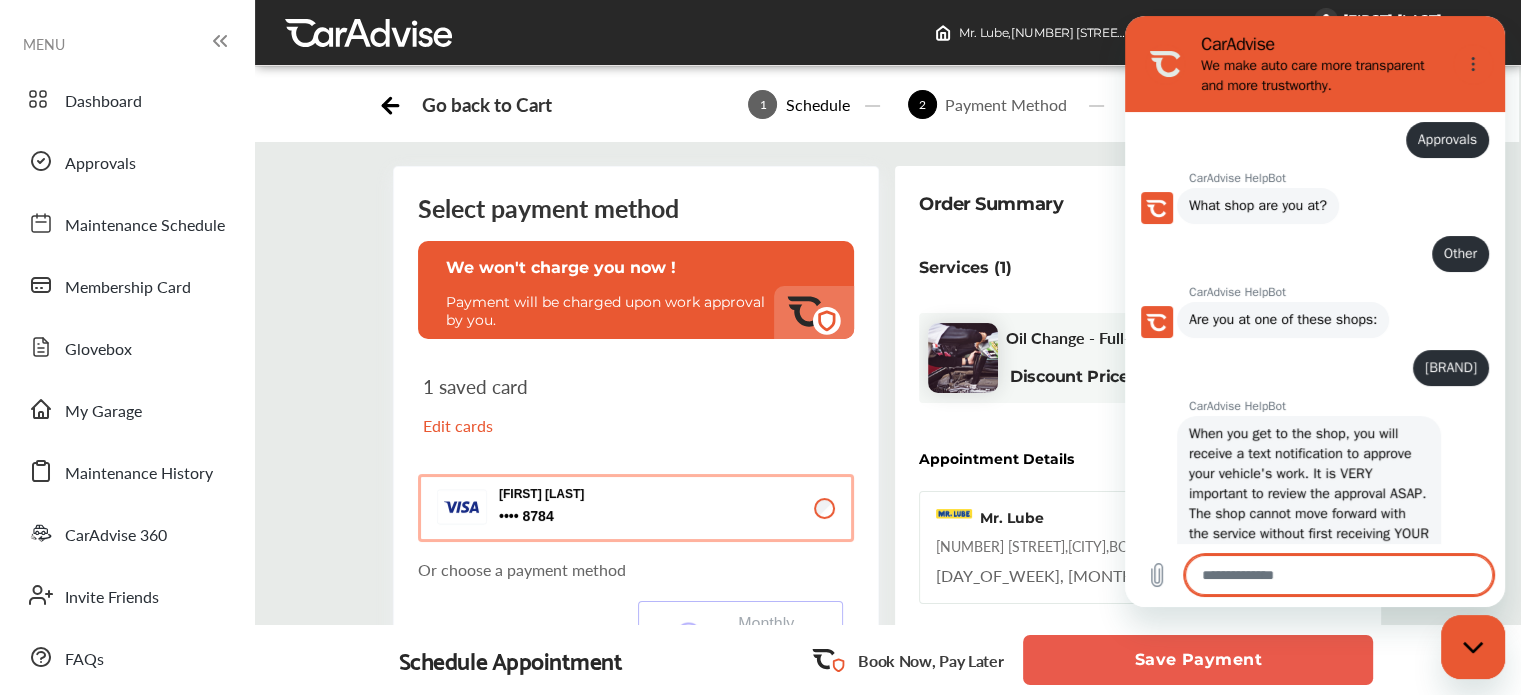 scroll, scrollTop: 0, scrollLeft: 0, axis: both 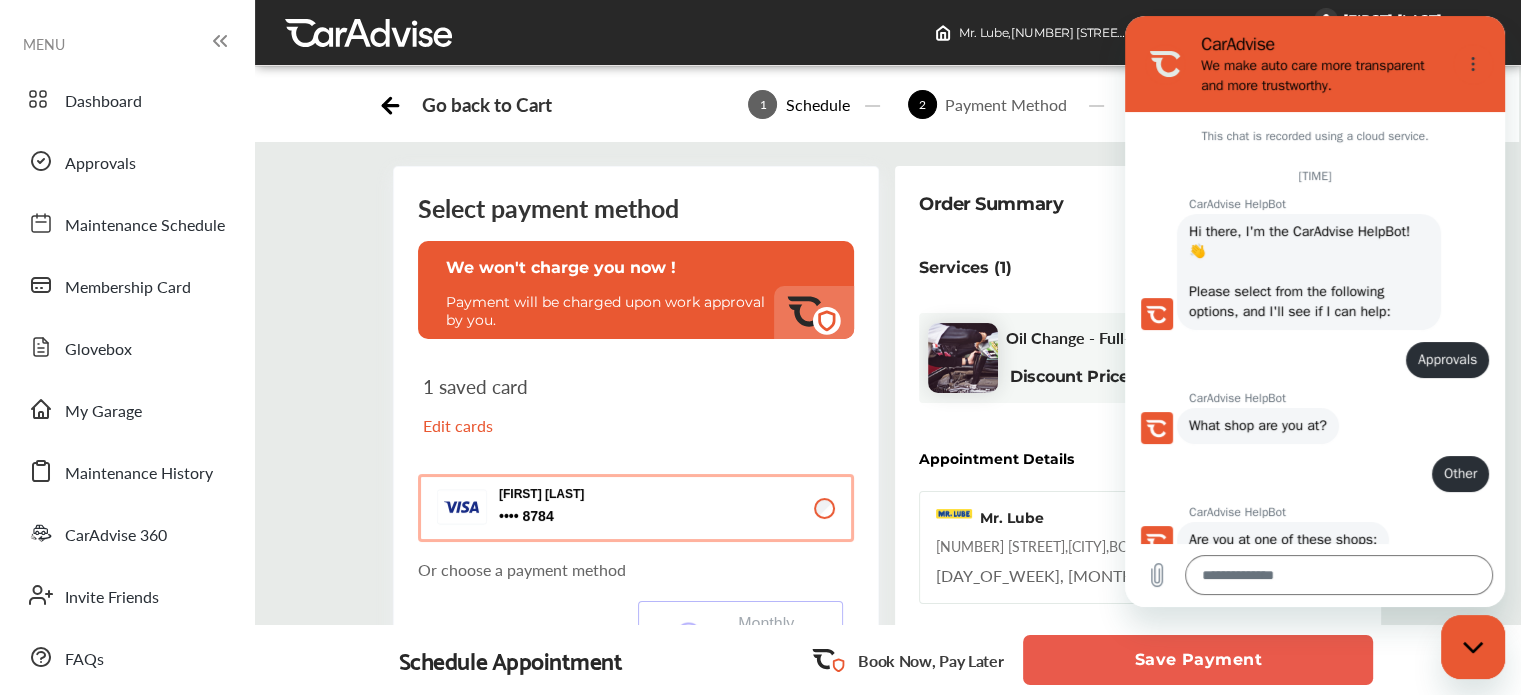 click at bounding box center [1473, 647] 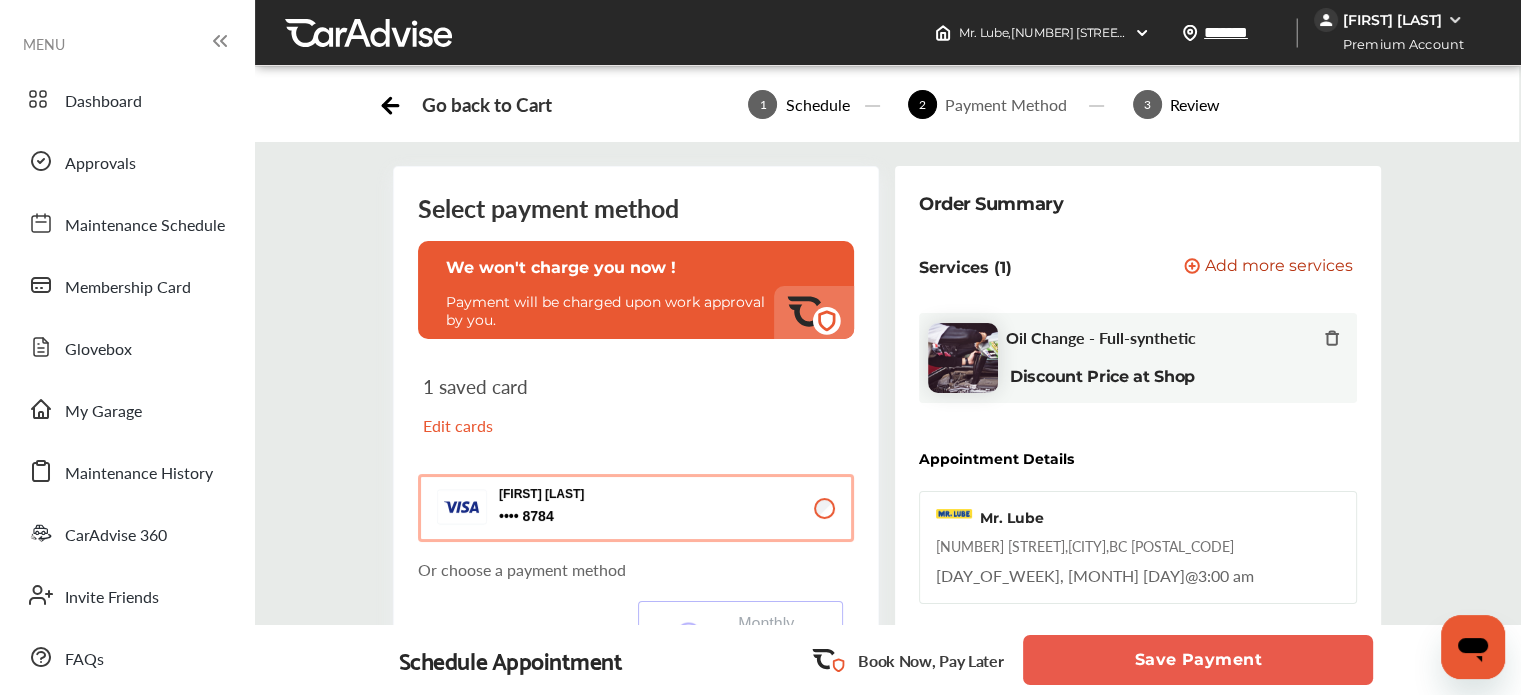 scroll, scrollTop: 0, scrollLeft: 0, axis: both 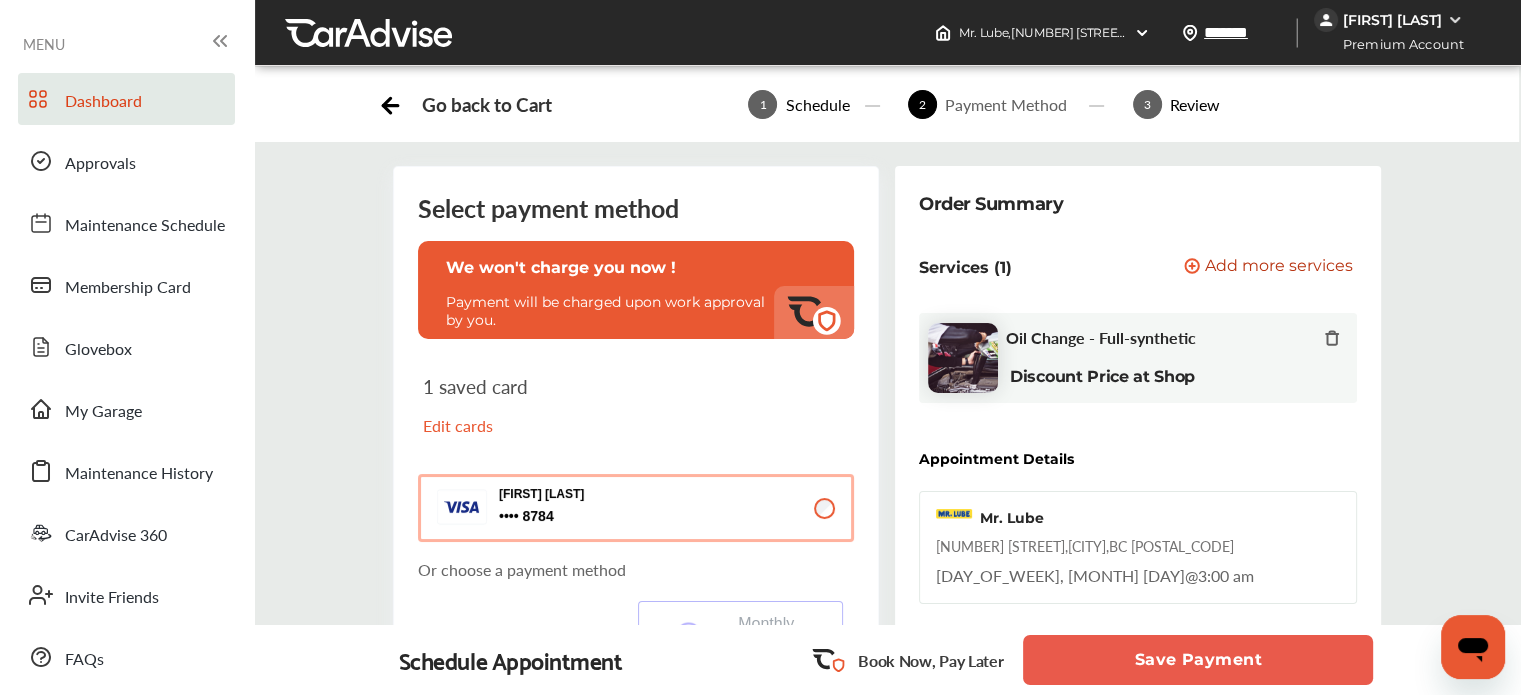click on "Dashboard" at bounding box center (103, 102) 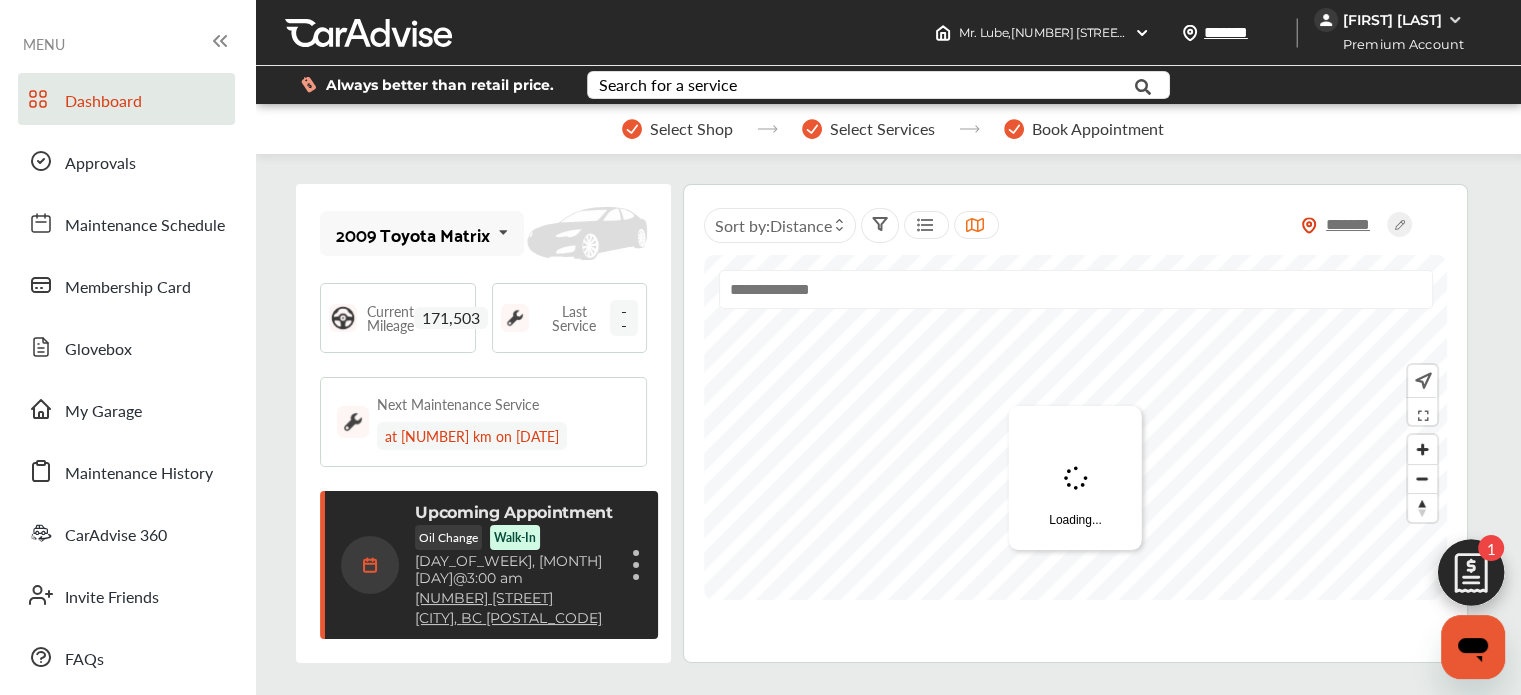 scroll, scrollTop: 295, scrollLeft: 0, axis: vertical 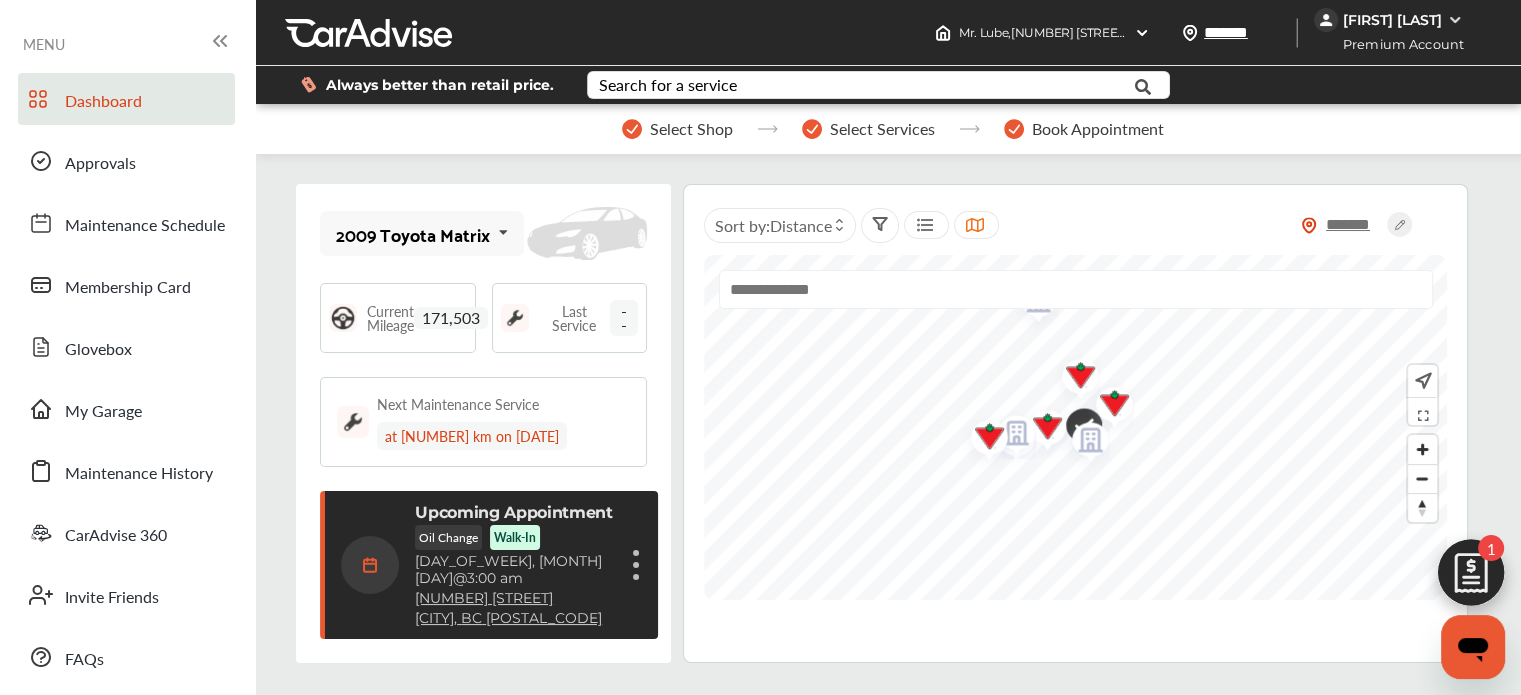 click at bounding box center (1471, 578) 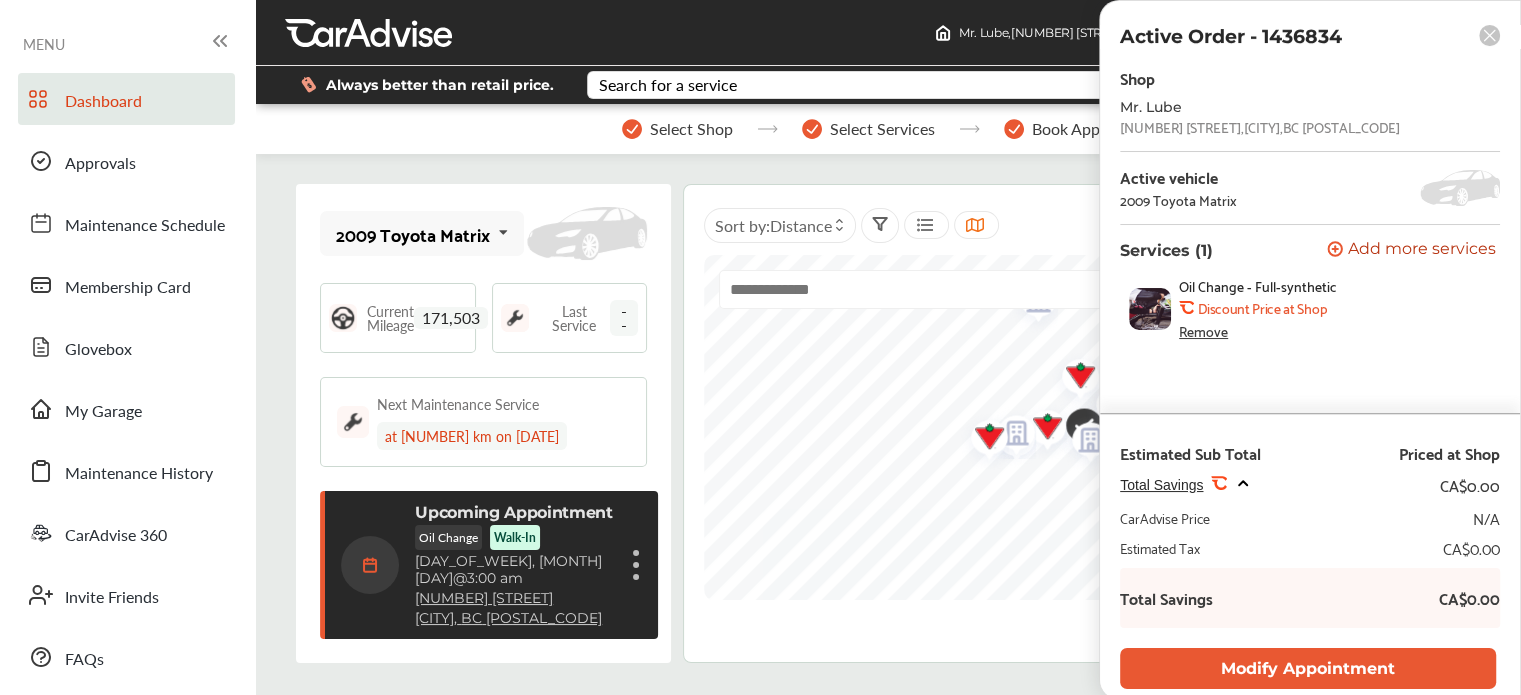 scroll, scrollTop: 0, scrollLeft: 0, axis: both 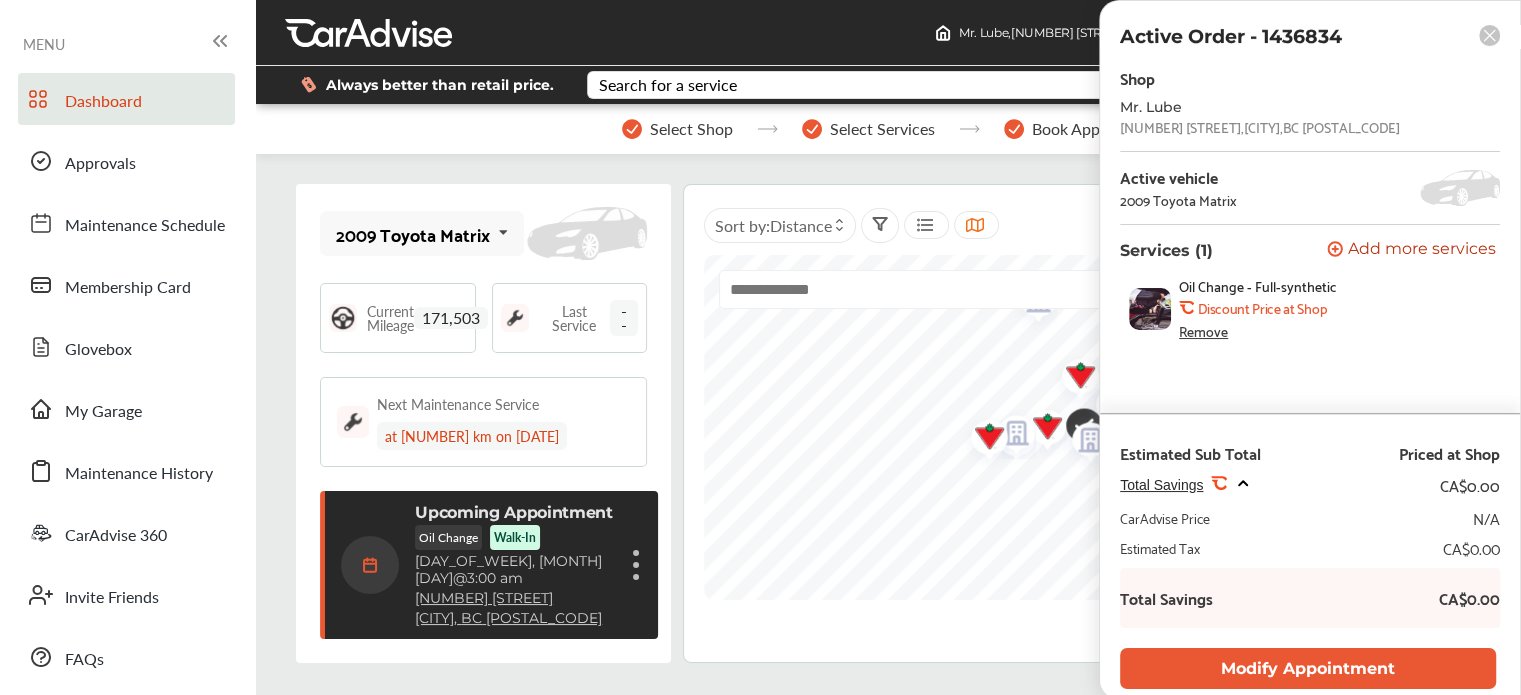 click on "Total Savings
.st0{fill:#FA4A1C;}
CA$0.00 CarAdvise Price N/A Estimated Tax CA$0.00 Total Savings CA$0.00" at bounding box center (1310, 559) 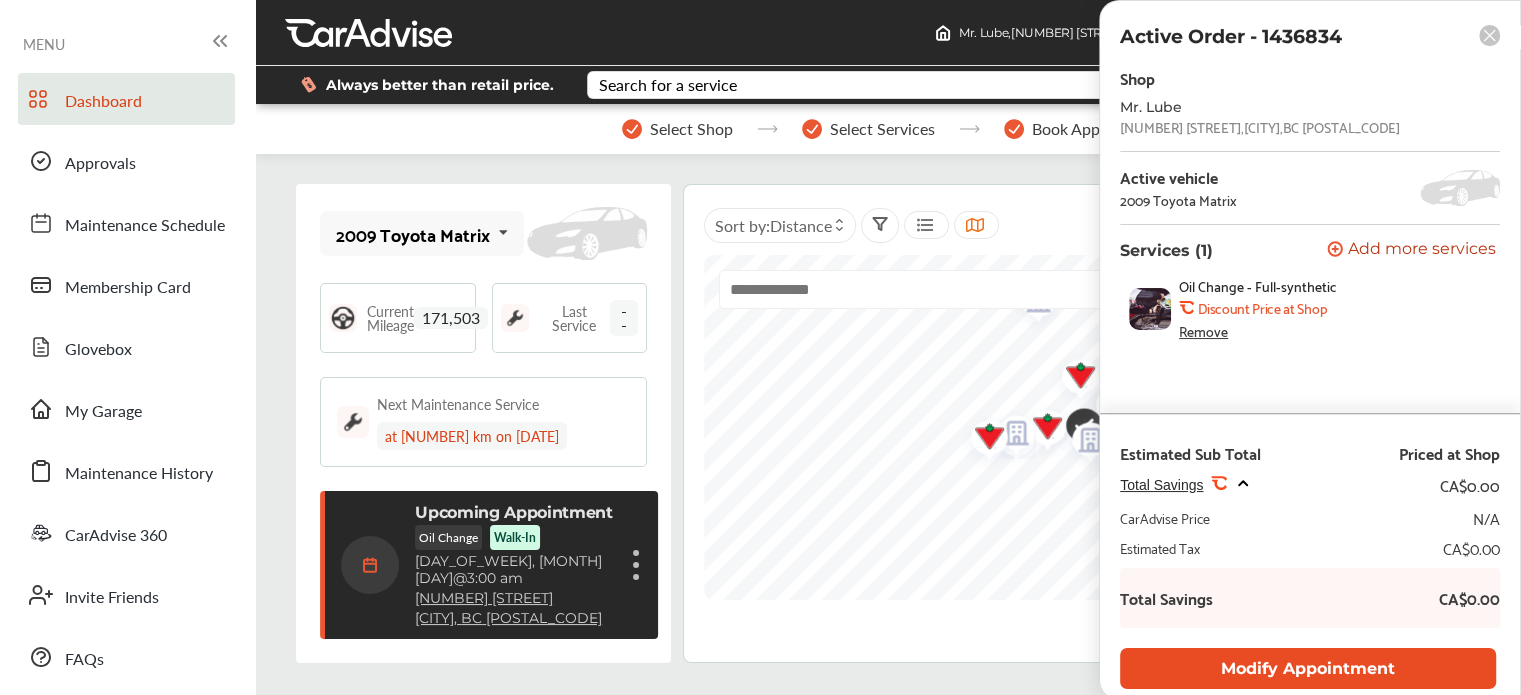 click on "Modify Appointment" at bounding box center (1308, 668) 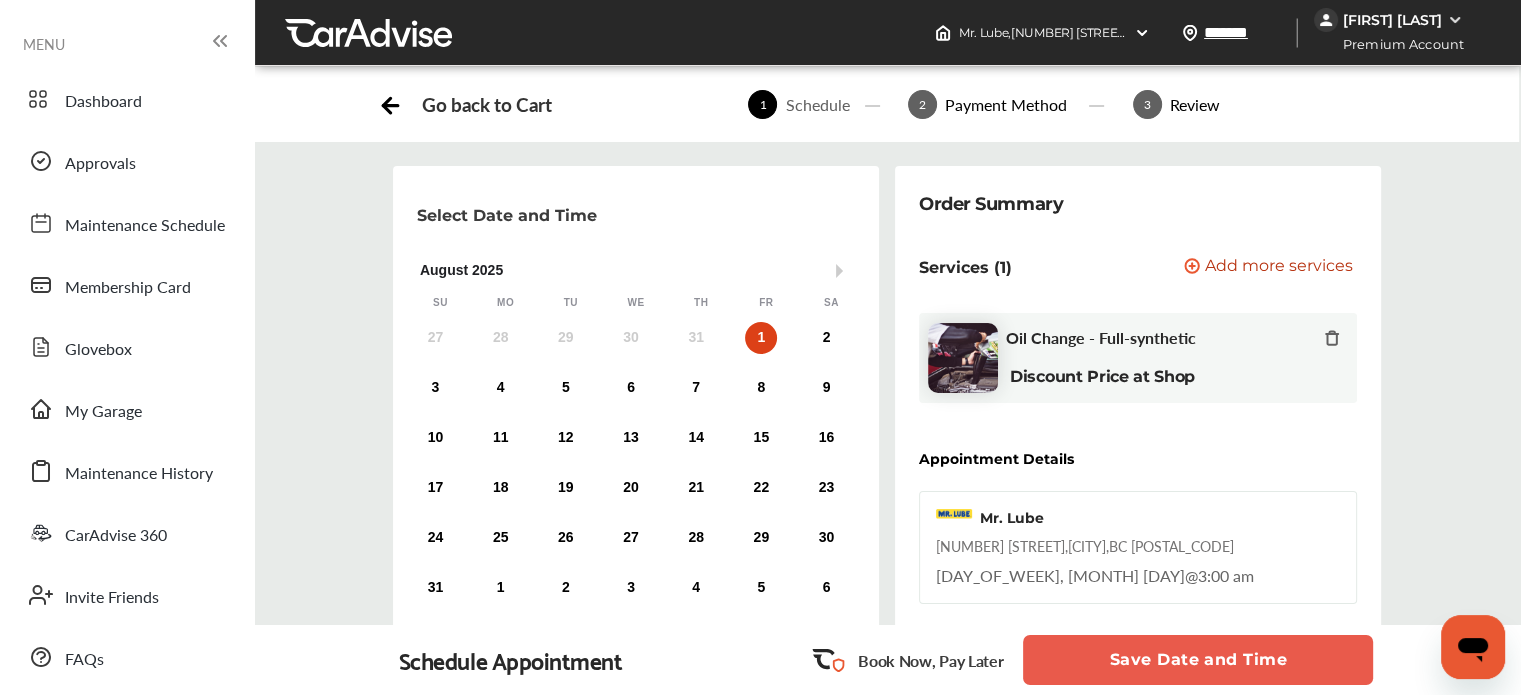 scroll, scrollTop: 0, scrollLeft: 0, axis: both 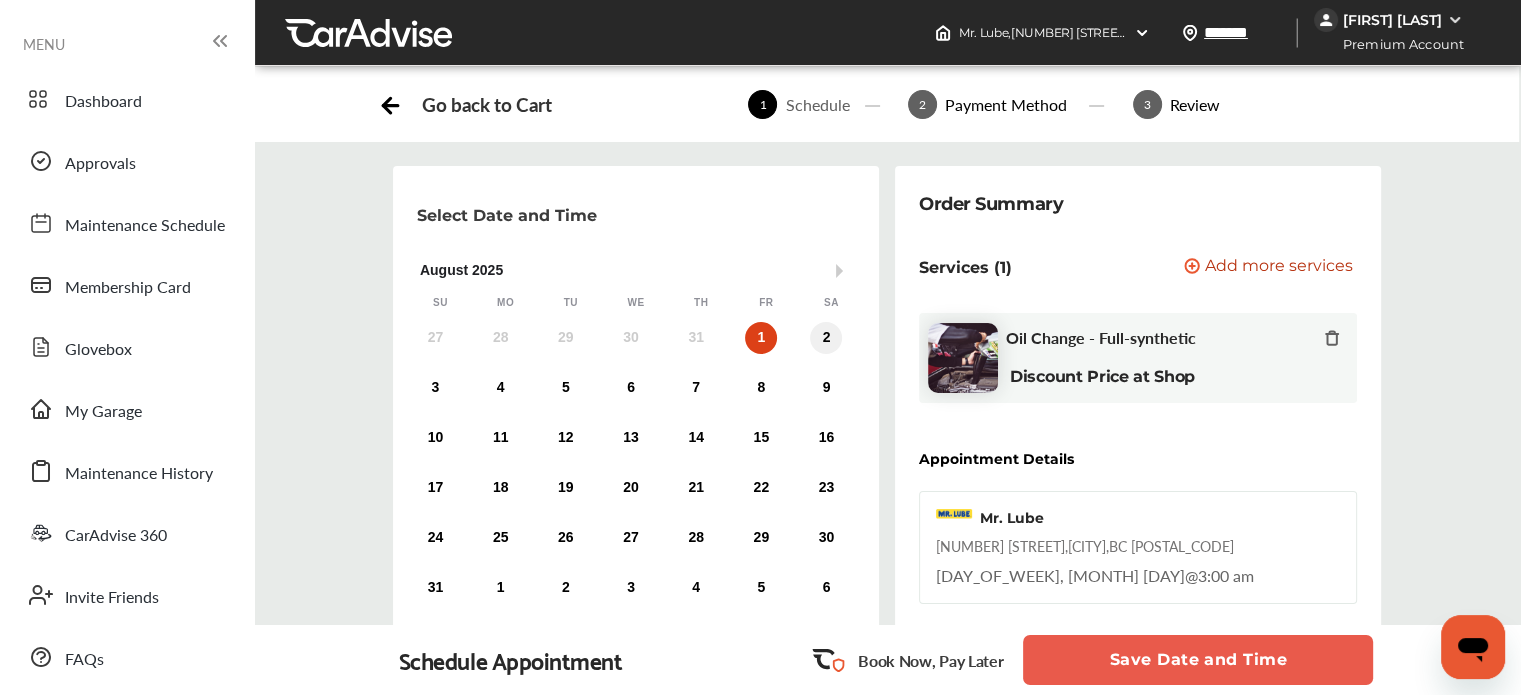 click on "2" at bounding box center [826, 338] 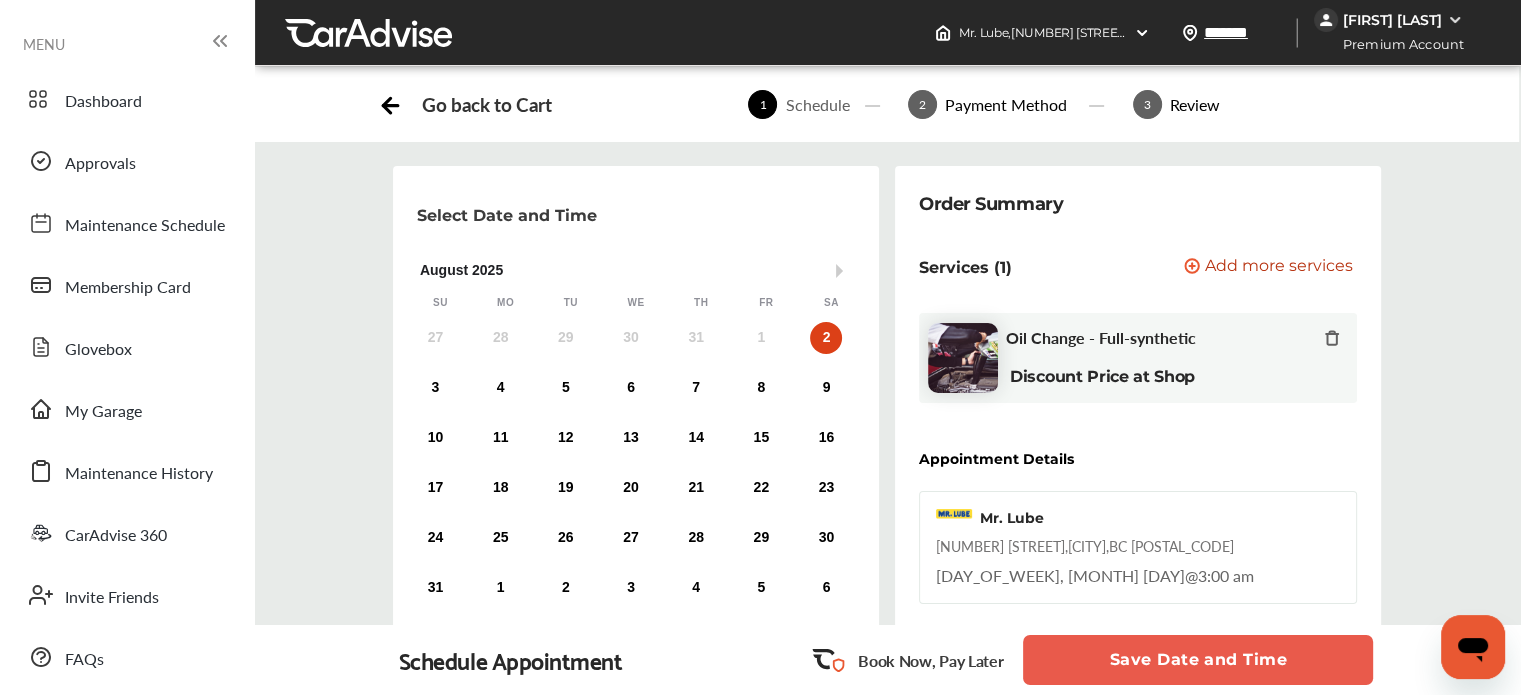 scroll, scrollTop: 280, scrollLeft: 0, axis: vertical 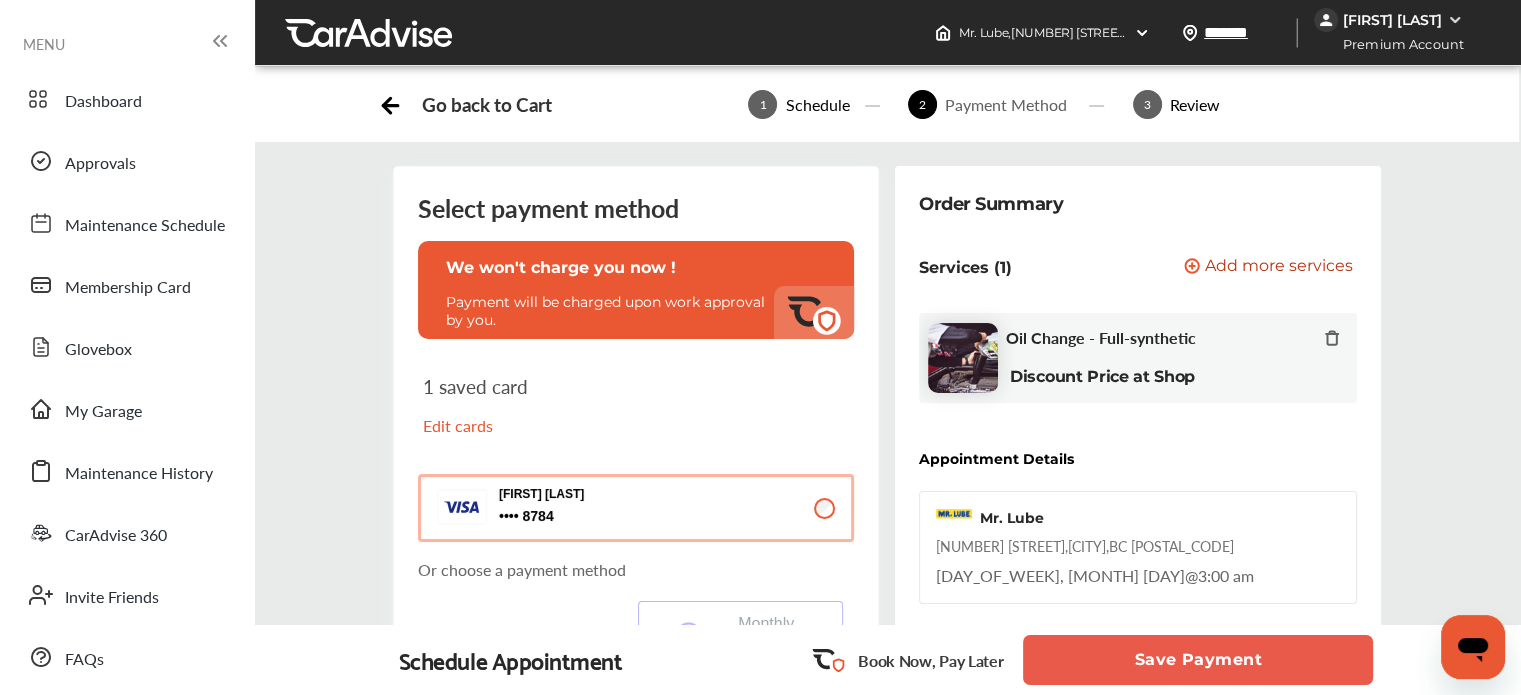 click on "Total Savings" at bounding box center [978, 798] 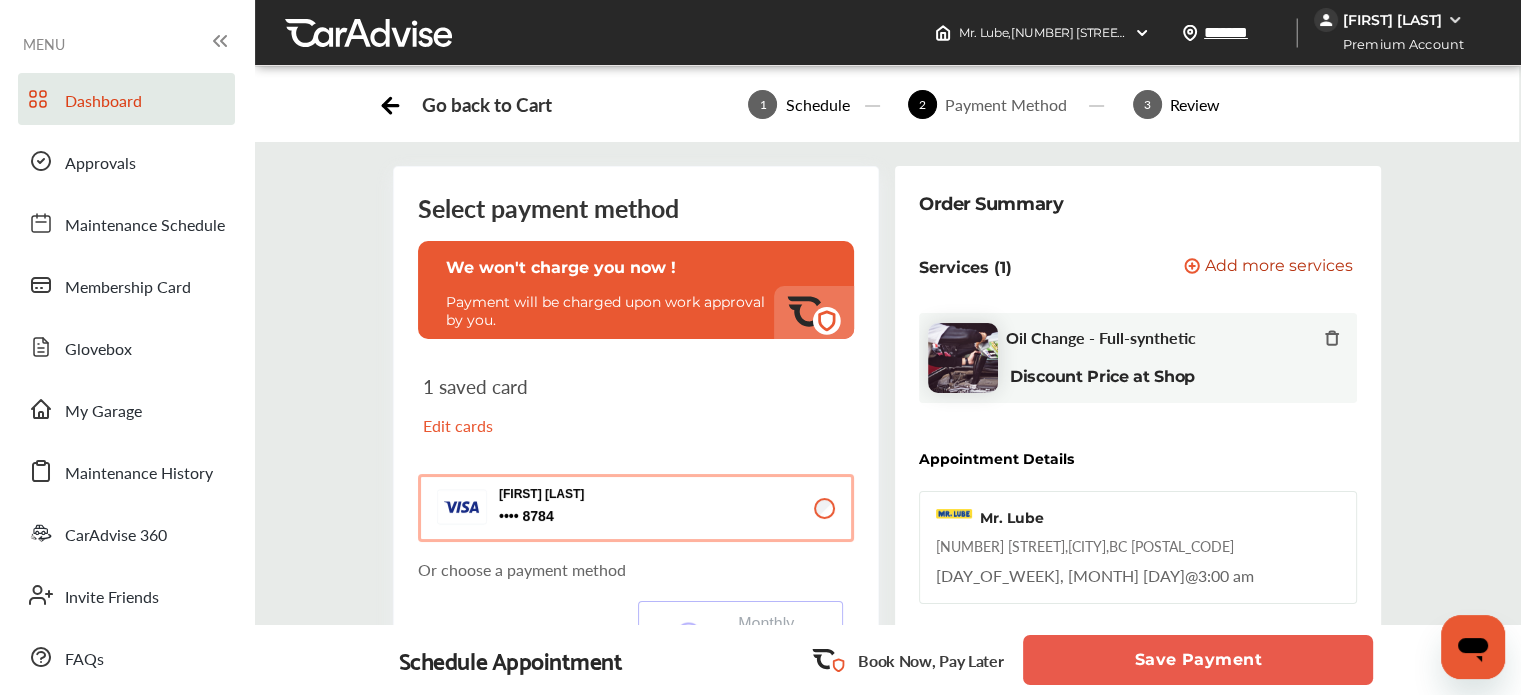 click on "Dashboard" at bounding box center (126, 99) 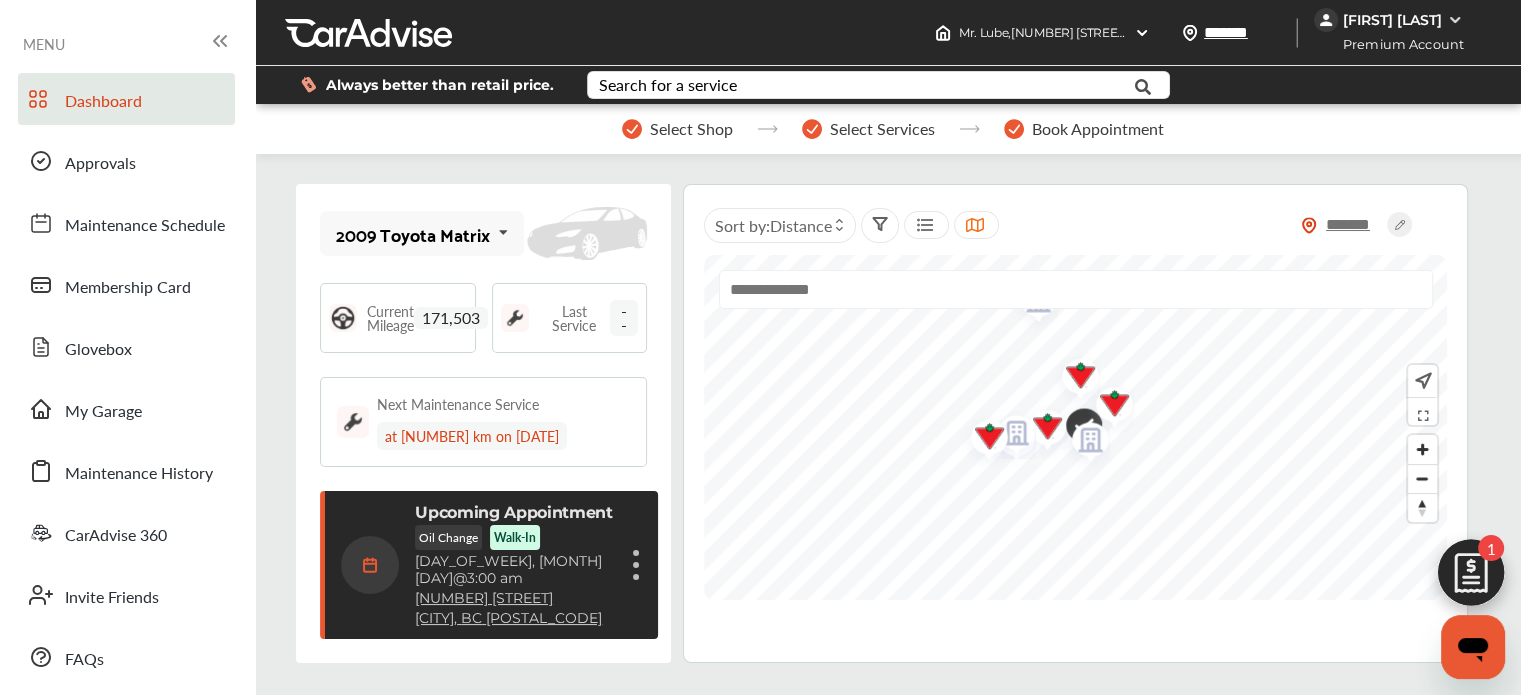 scroll, scrollTop: 295, scrollLeft: 0, axis: vertical 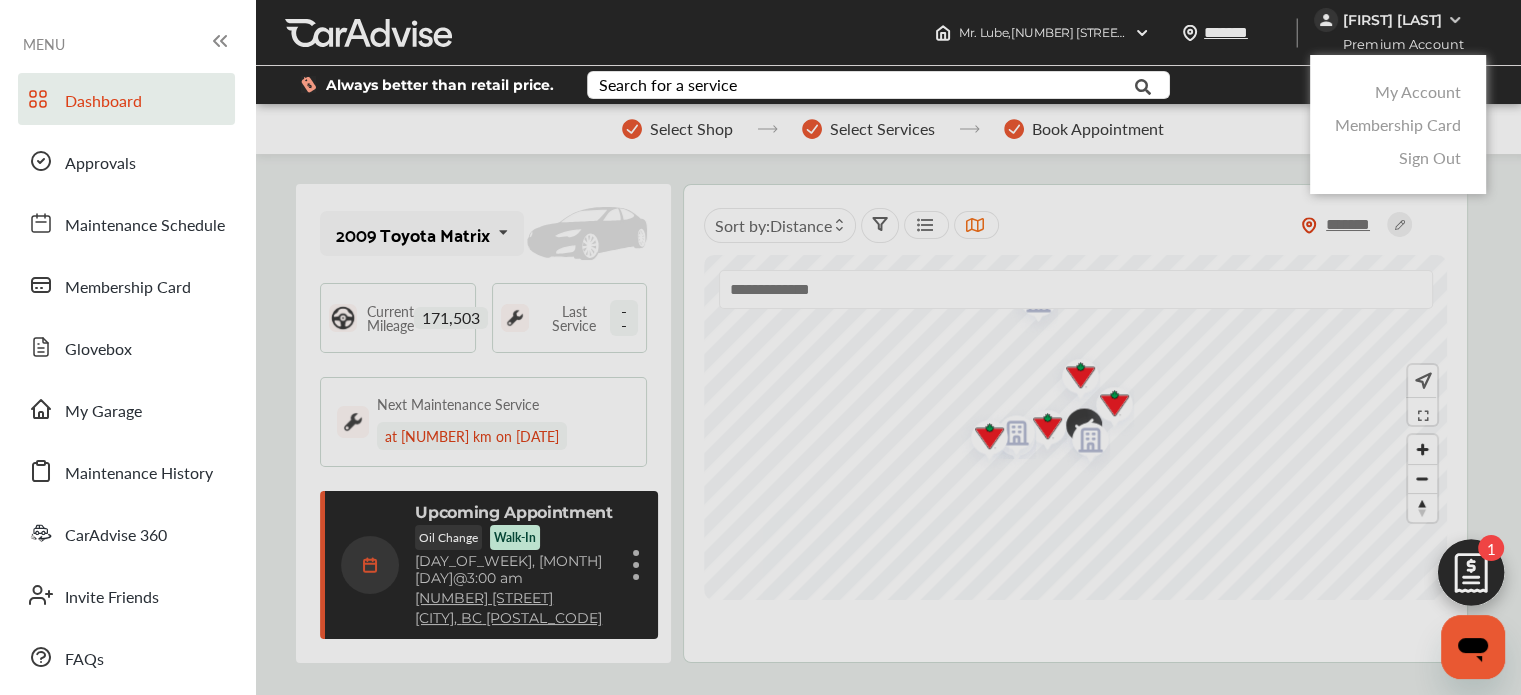 click on "My Account" at bounding box center (1418, 91) 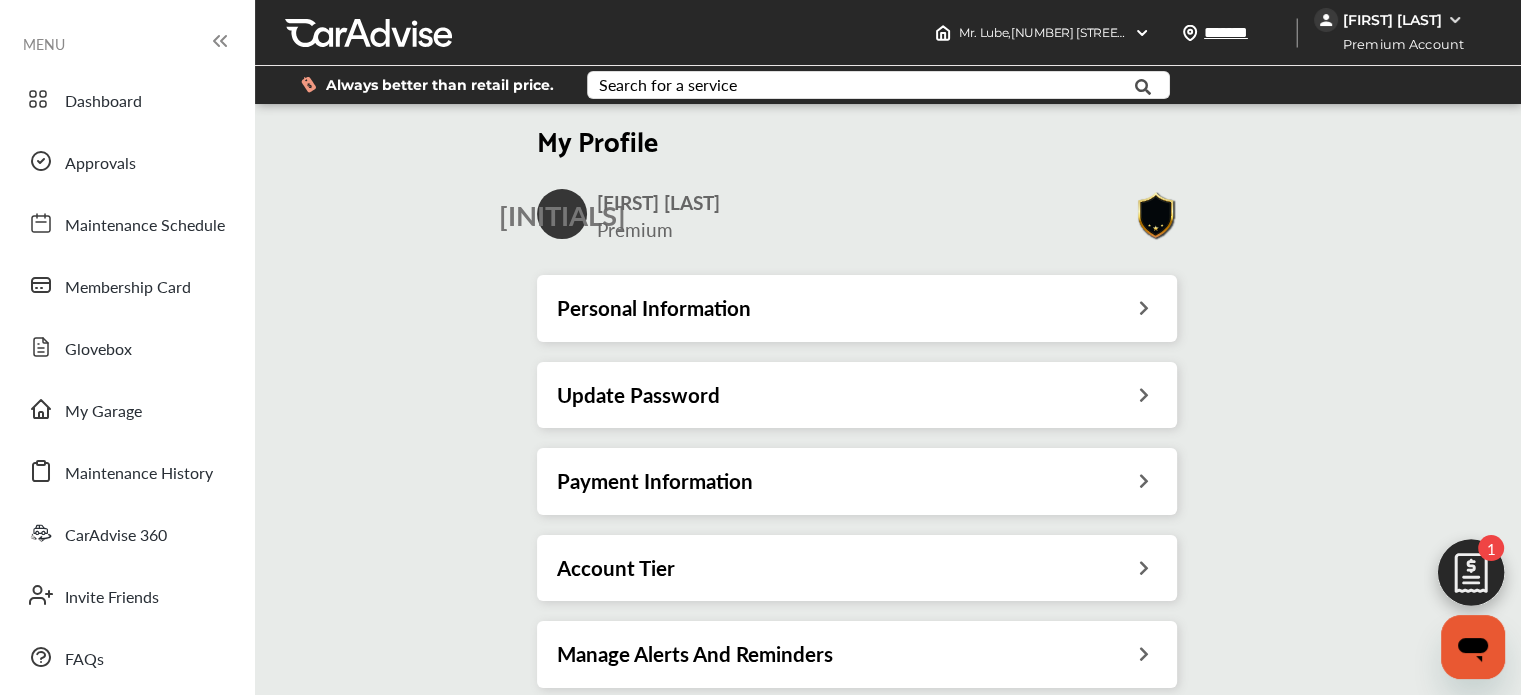 scroll, scrollTop: 172, scrollLeft: 0, axis: vertical 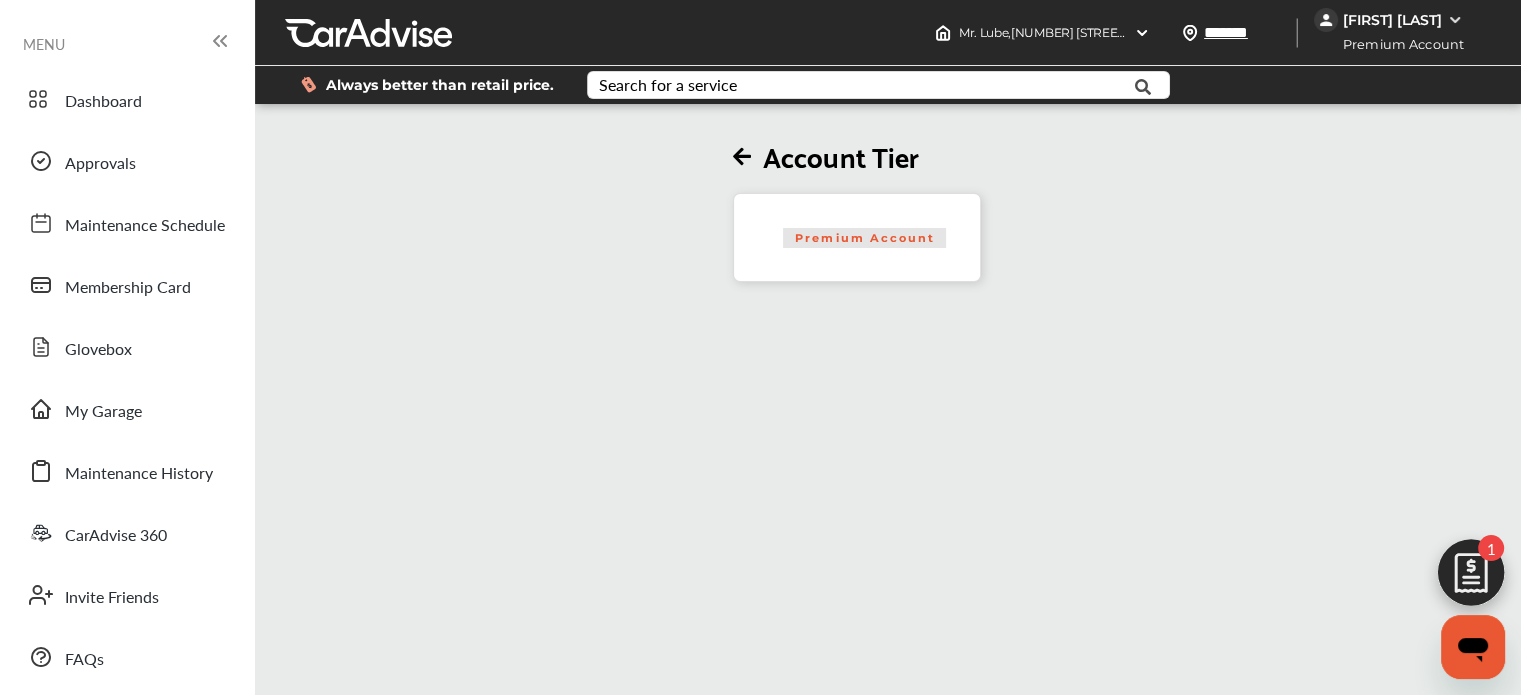 click 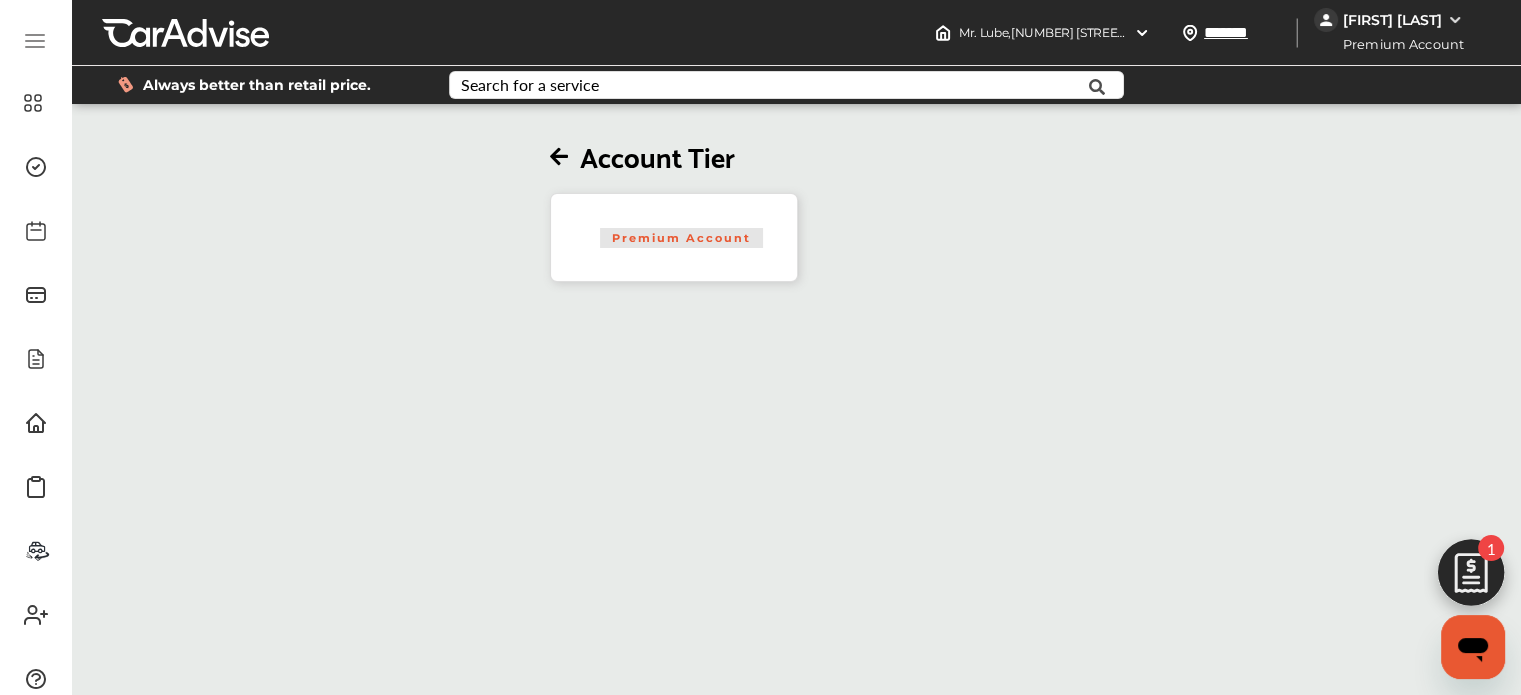 click 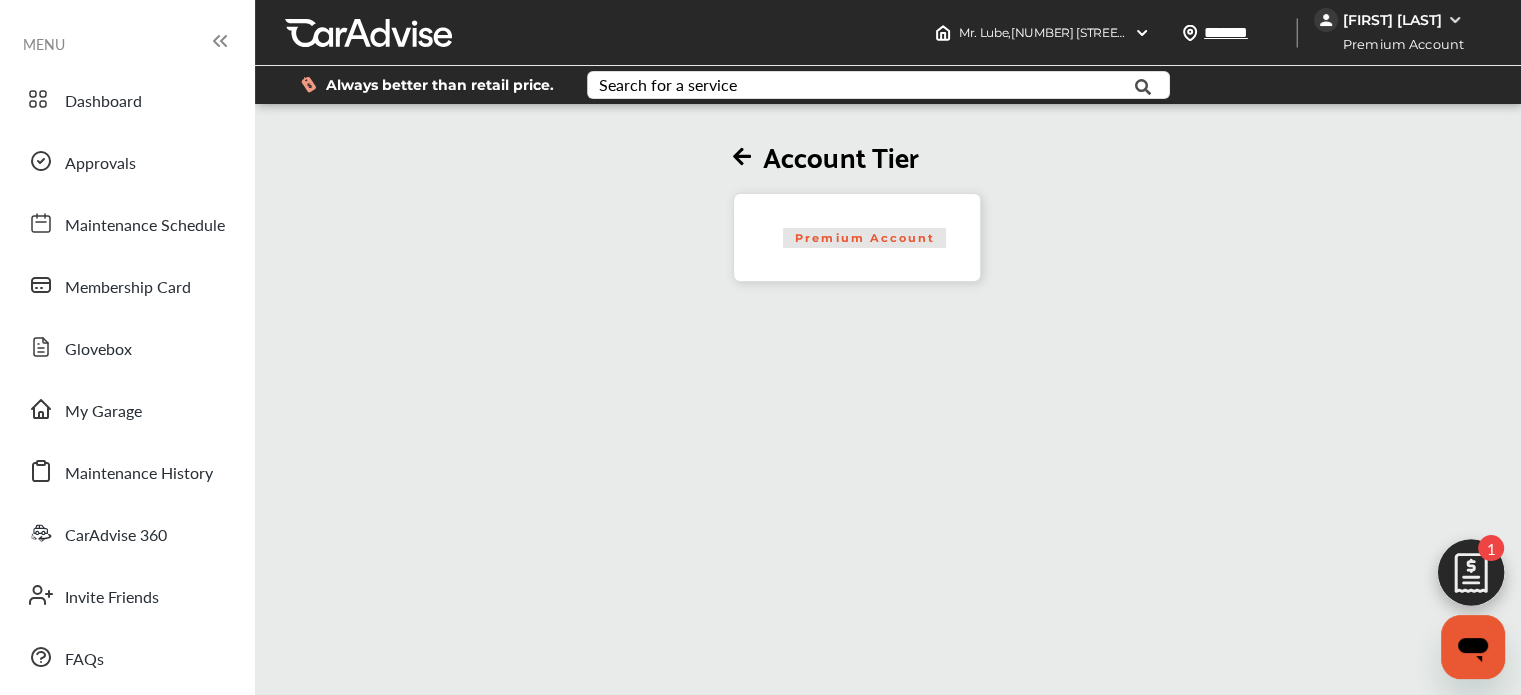 click at bounding box center [742, 157] 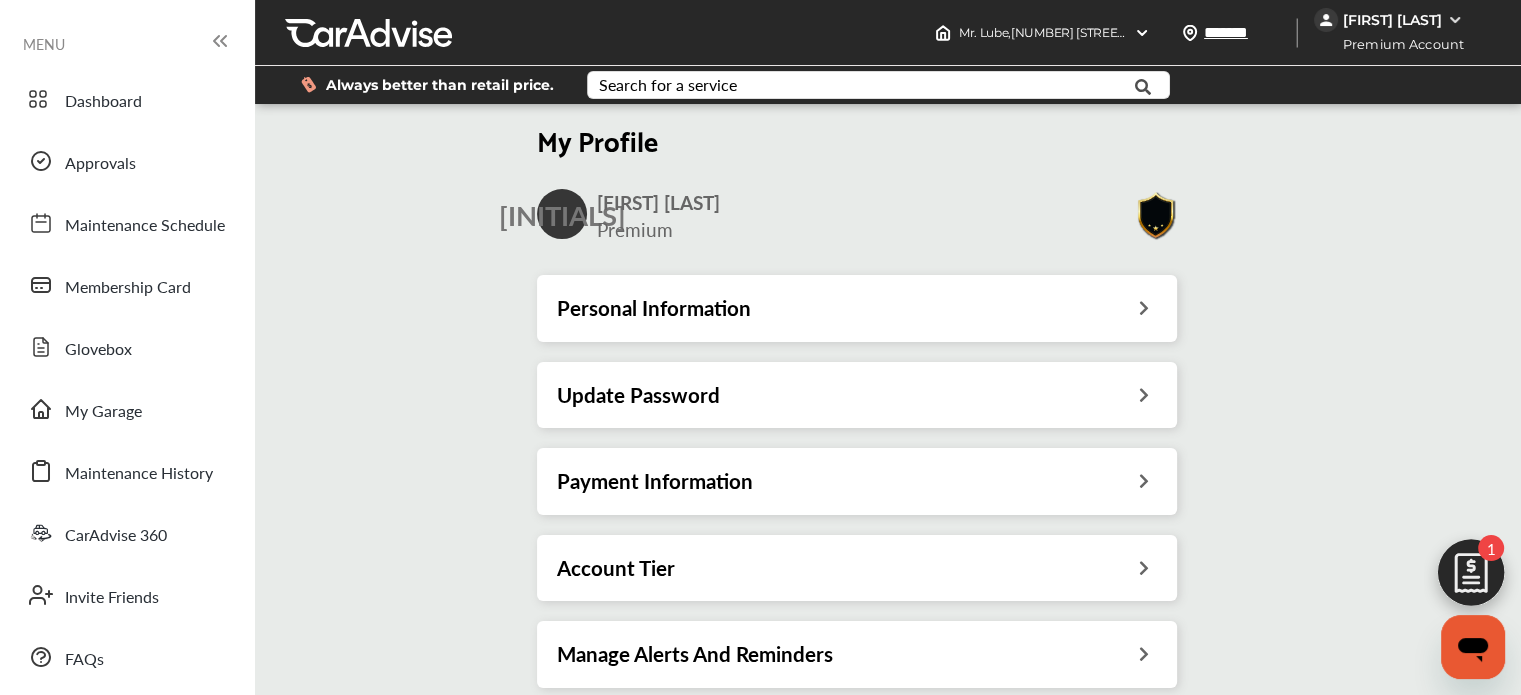 scroll, scrollTop: 116, scrollLeft: 0, axis: vertical 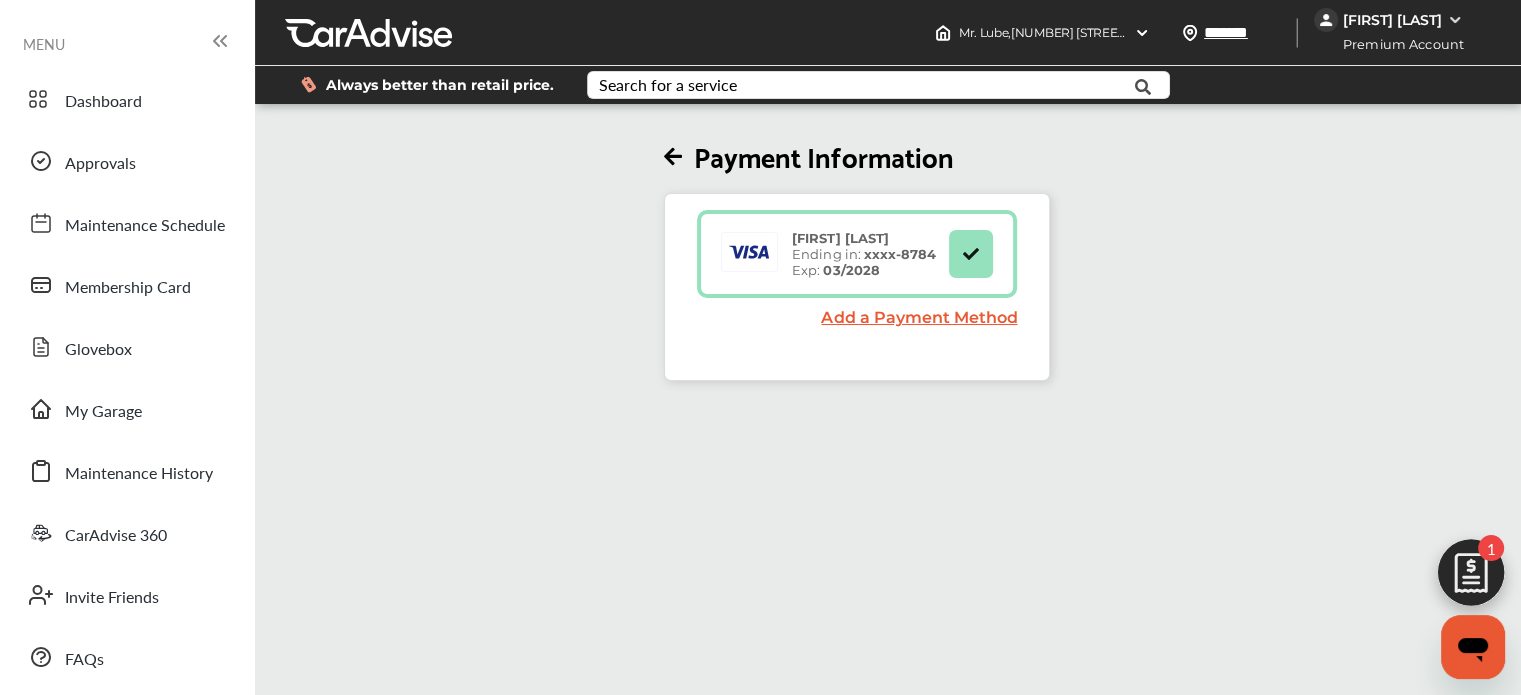 click at bounding box center [673, 157] 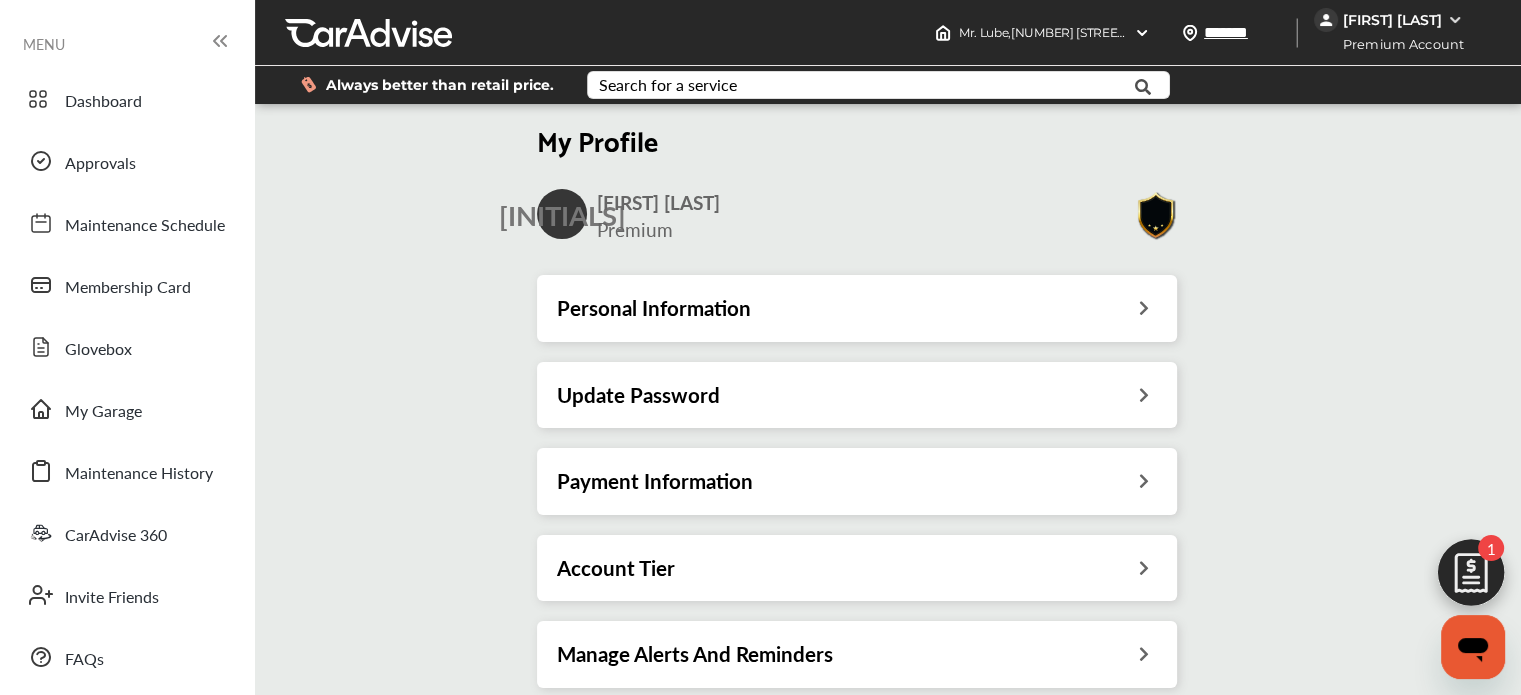 scroll, scrollTop: 0, scrollLeft: 0, axis: both 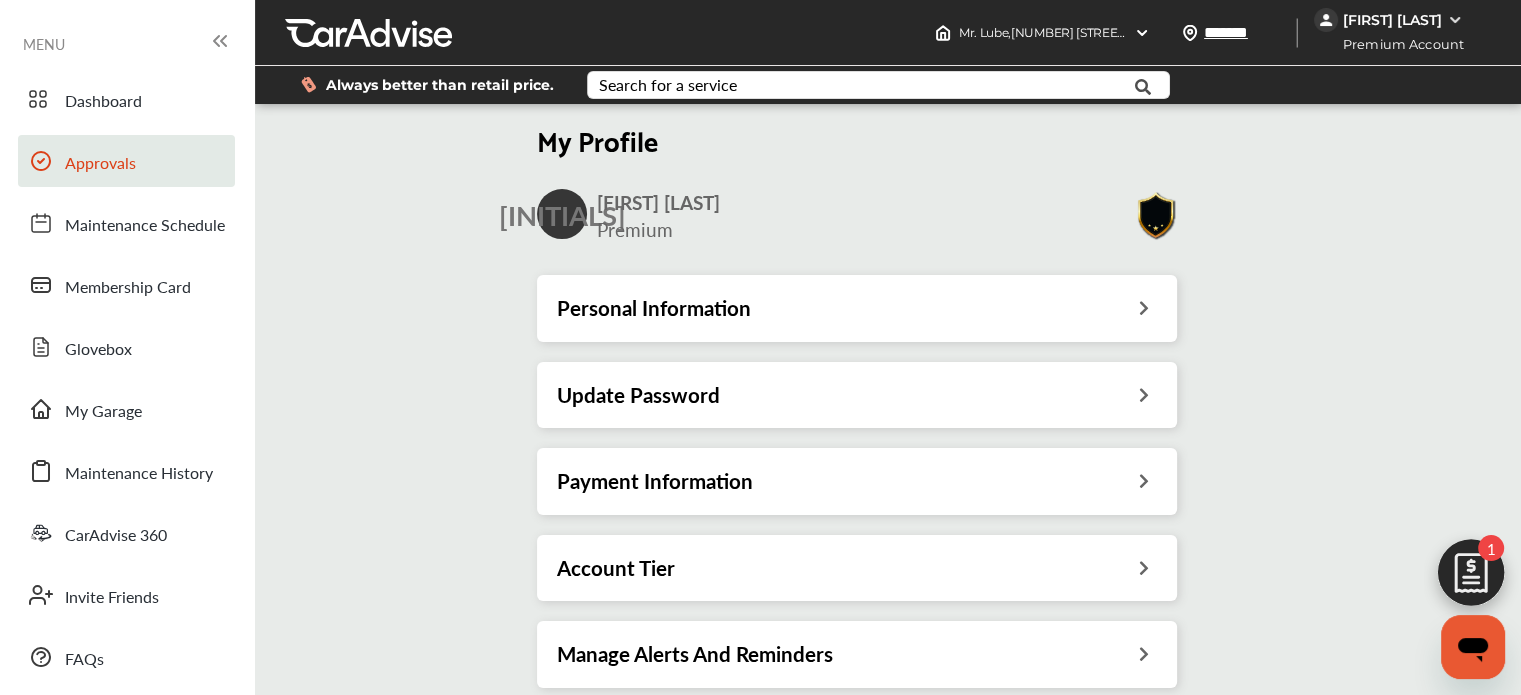 click on "Approvals" at bounding box center [100, 164] 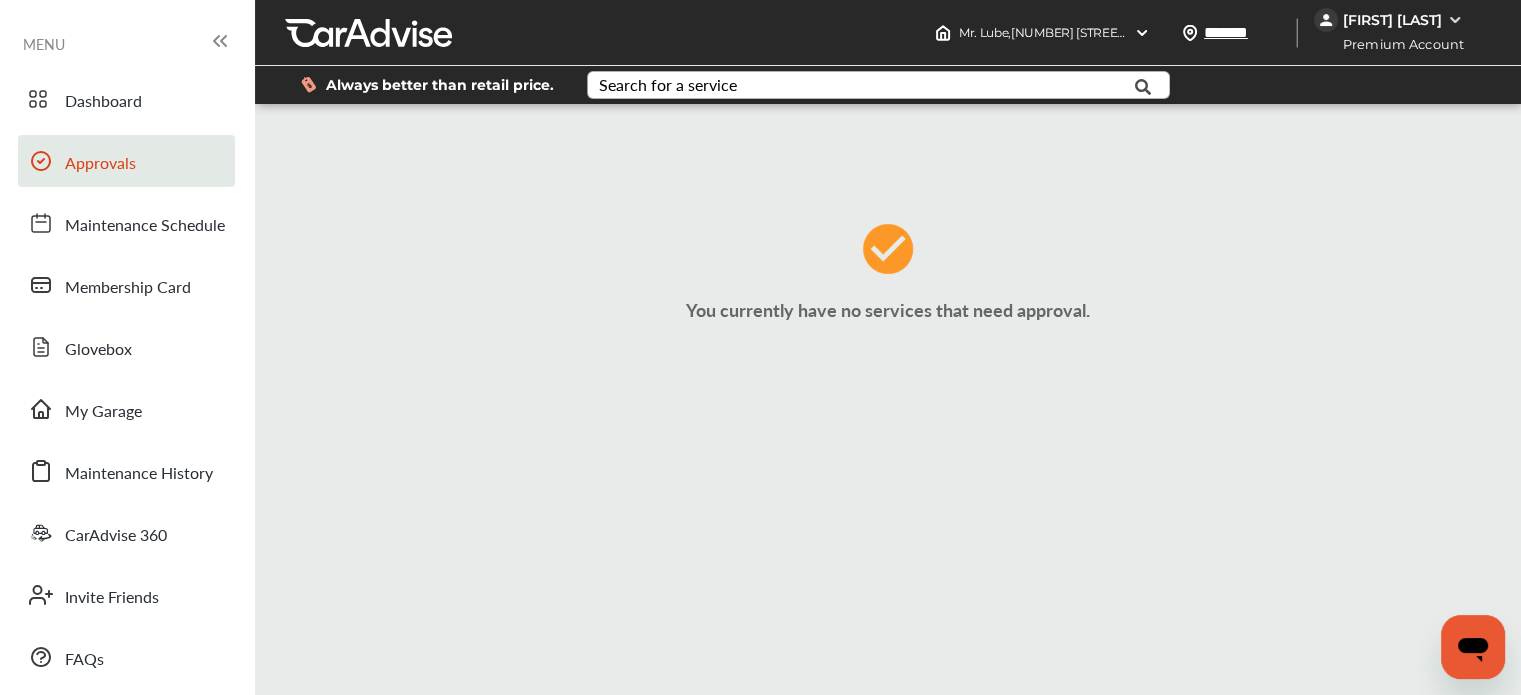 click on "Search for a service" at bounding box center [668, 85] 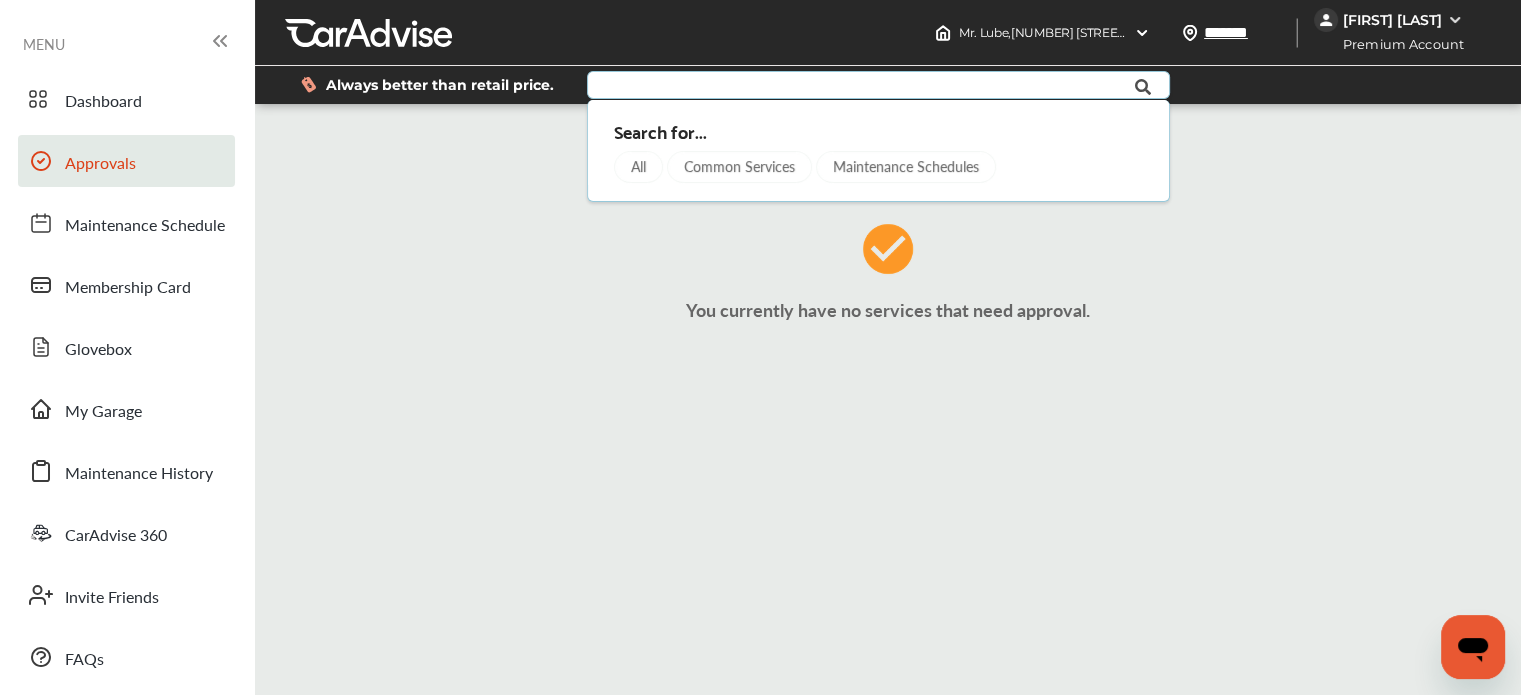 click on "Maintenance Schedules" at bounding box center [906, 167] 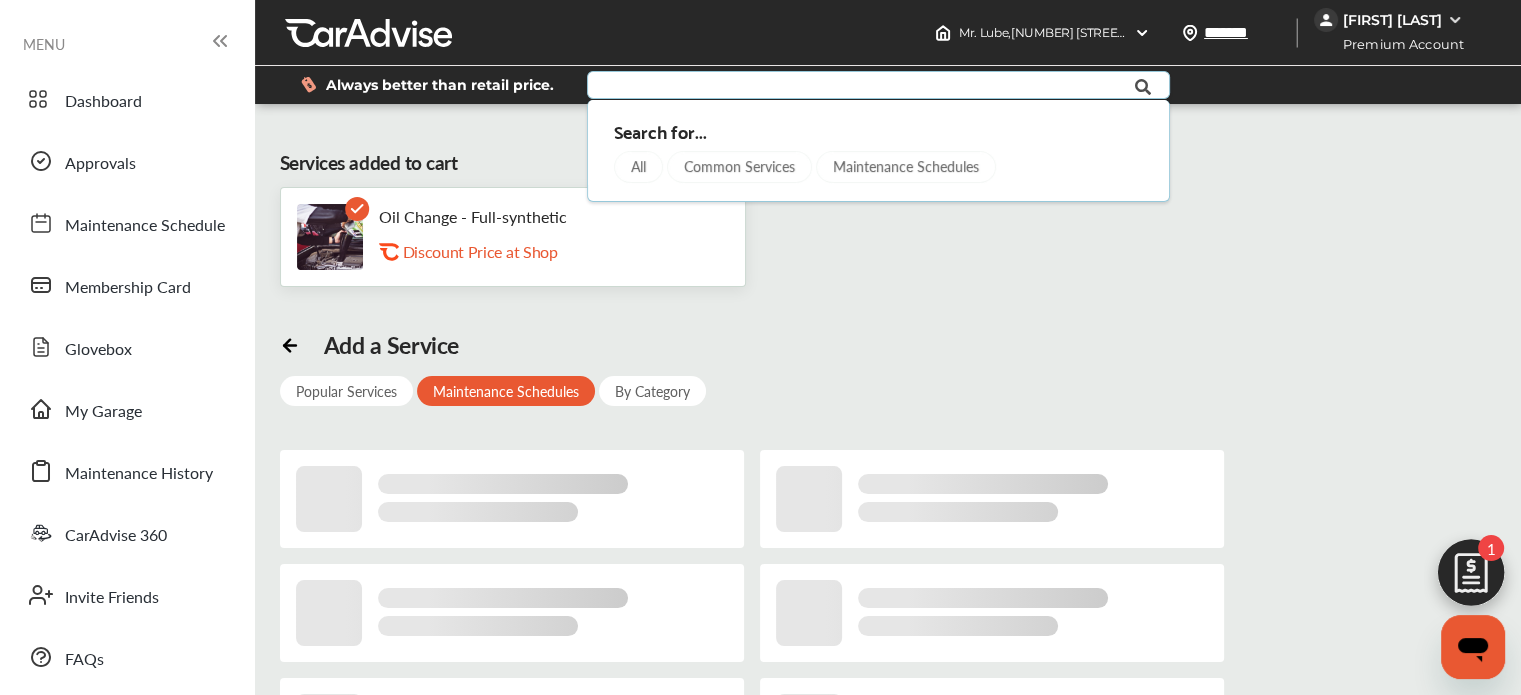 scroll, scrollTop: 295, scrollLeft: 0, axis: vertical 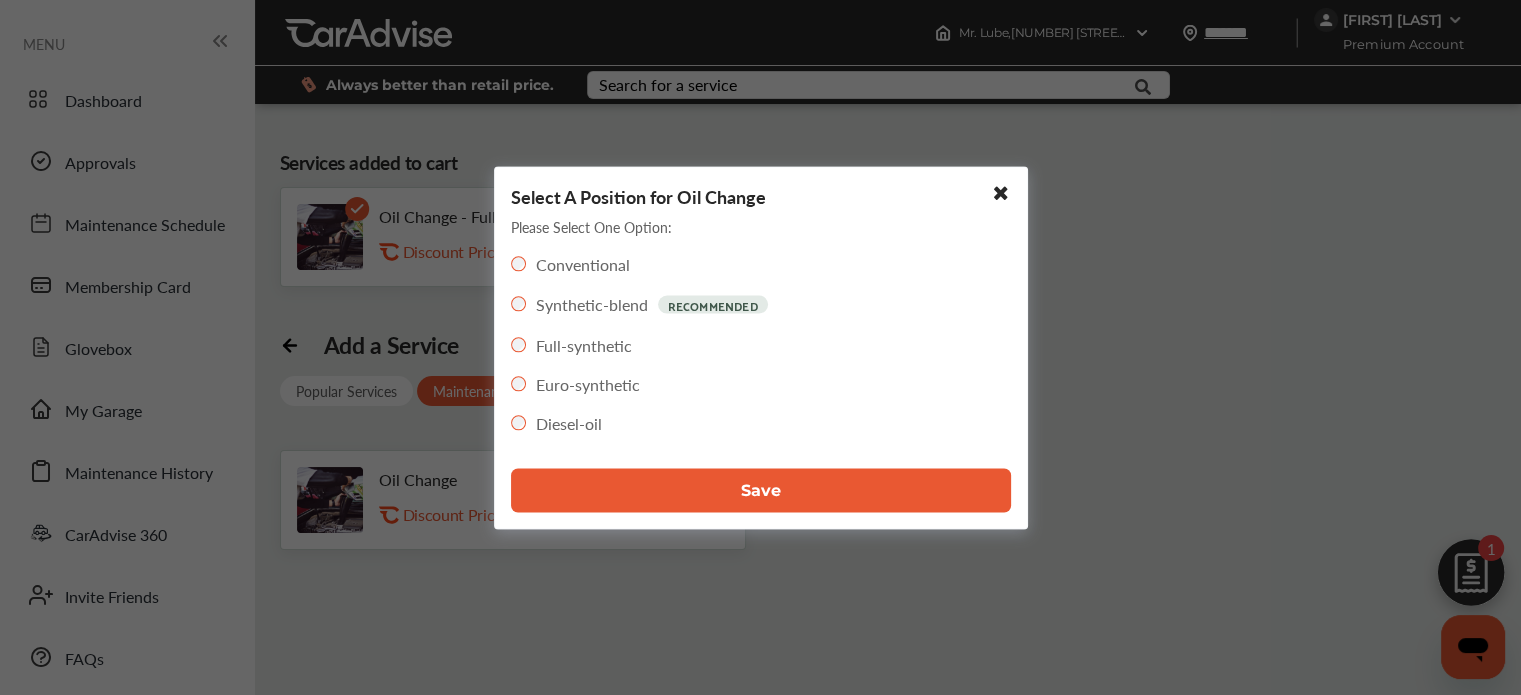 click on "Save" at bounding box center (761, 490) 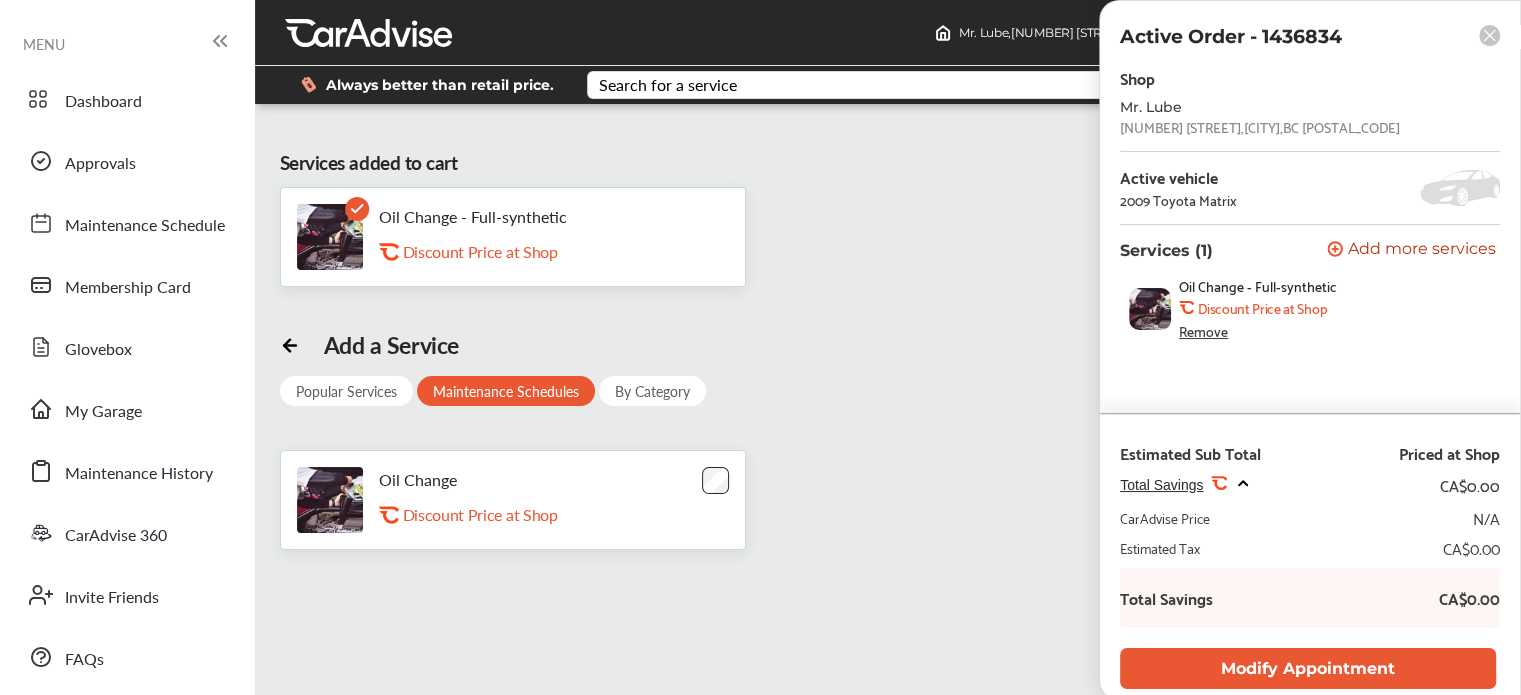 scroll, scrollTop: 0, scrollLeft: 0, axis: both 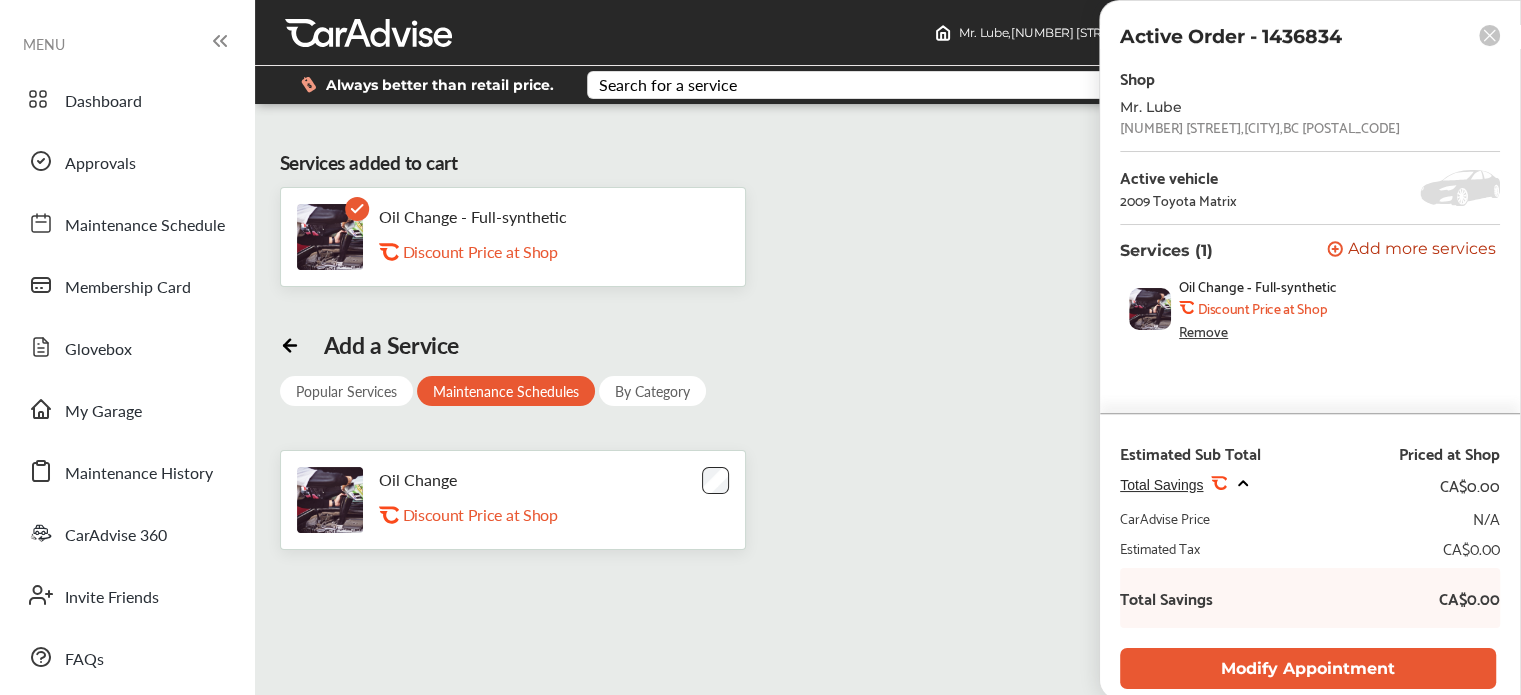 click on "Add a Service Popular Services Maintenance Schedules By Category Oil Change
.st0{fill:#FA4A1C;}
Discount Price at Shop" at bounding box center (888, 440) 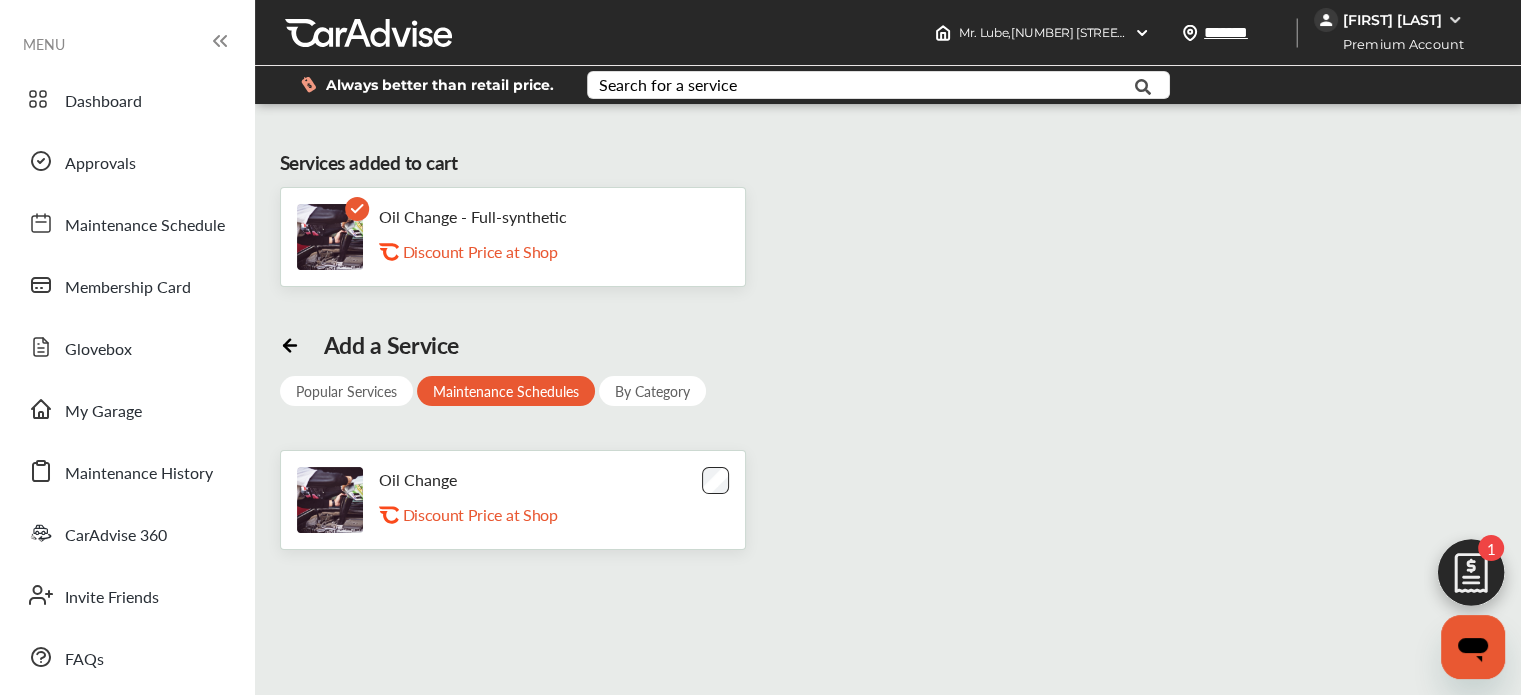 scroll, scrollTop: 0, scrollLeft: 0, axis: both 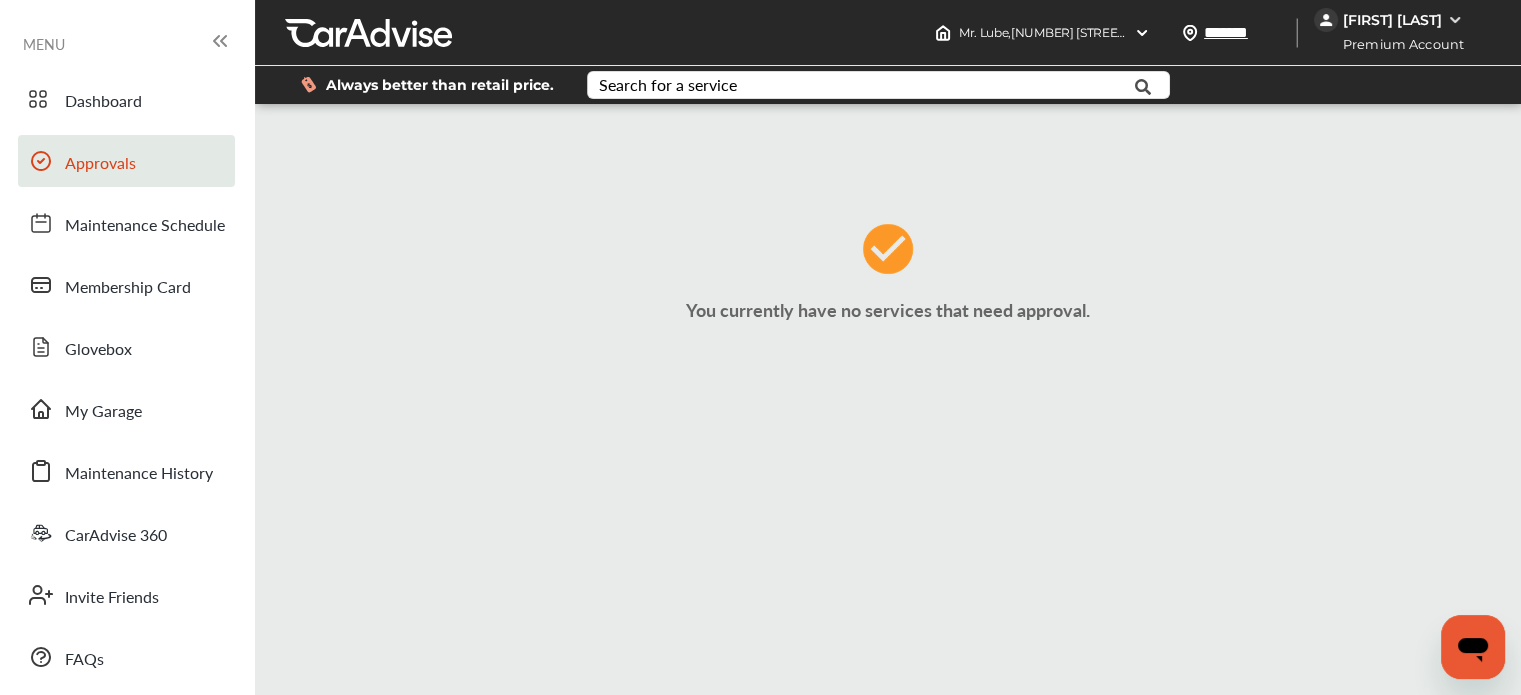 click 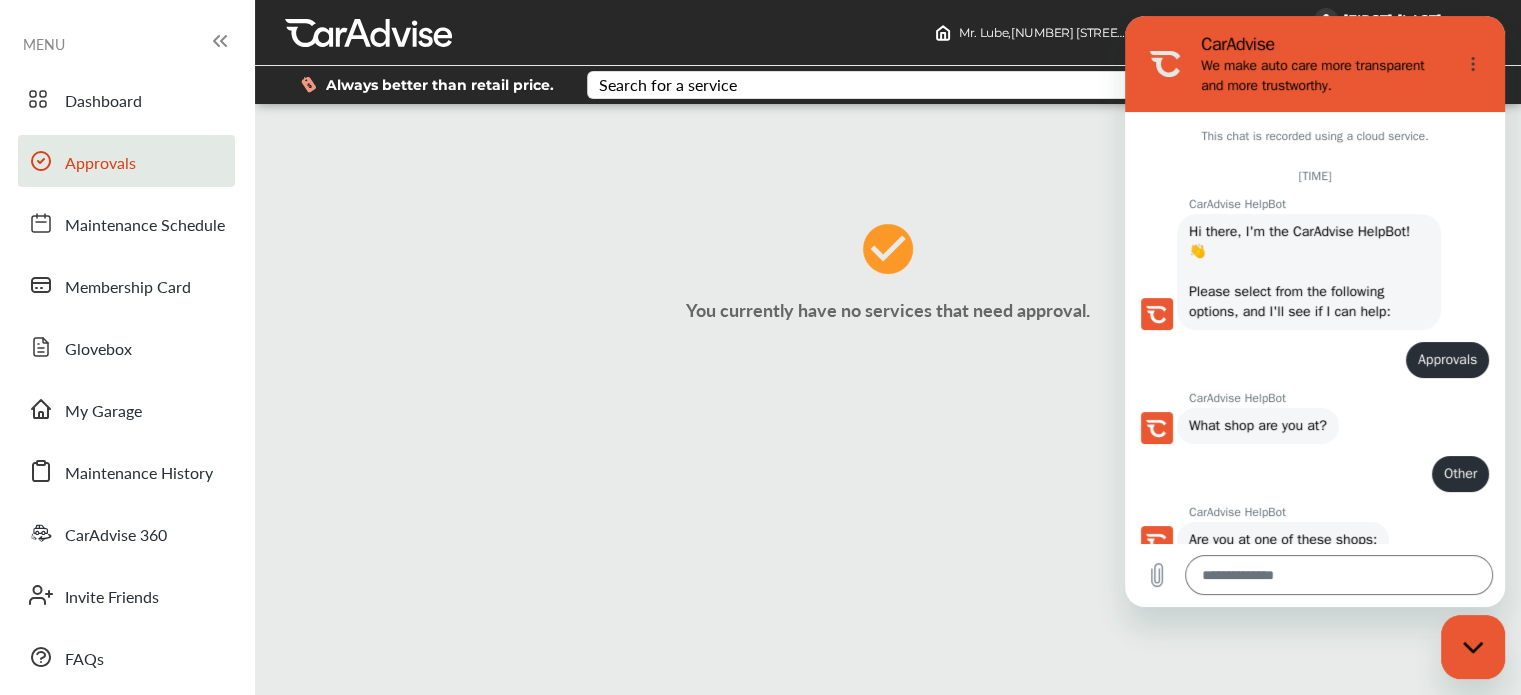 click on "You currently have no services that need approval." at bounding box center [888, 466] 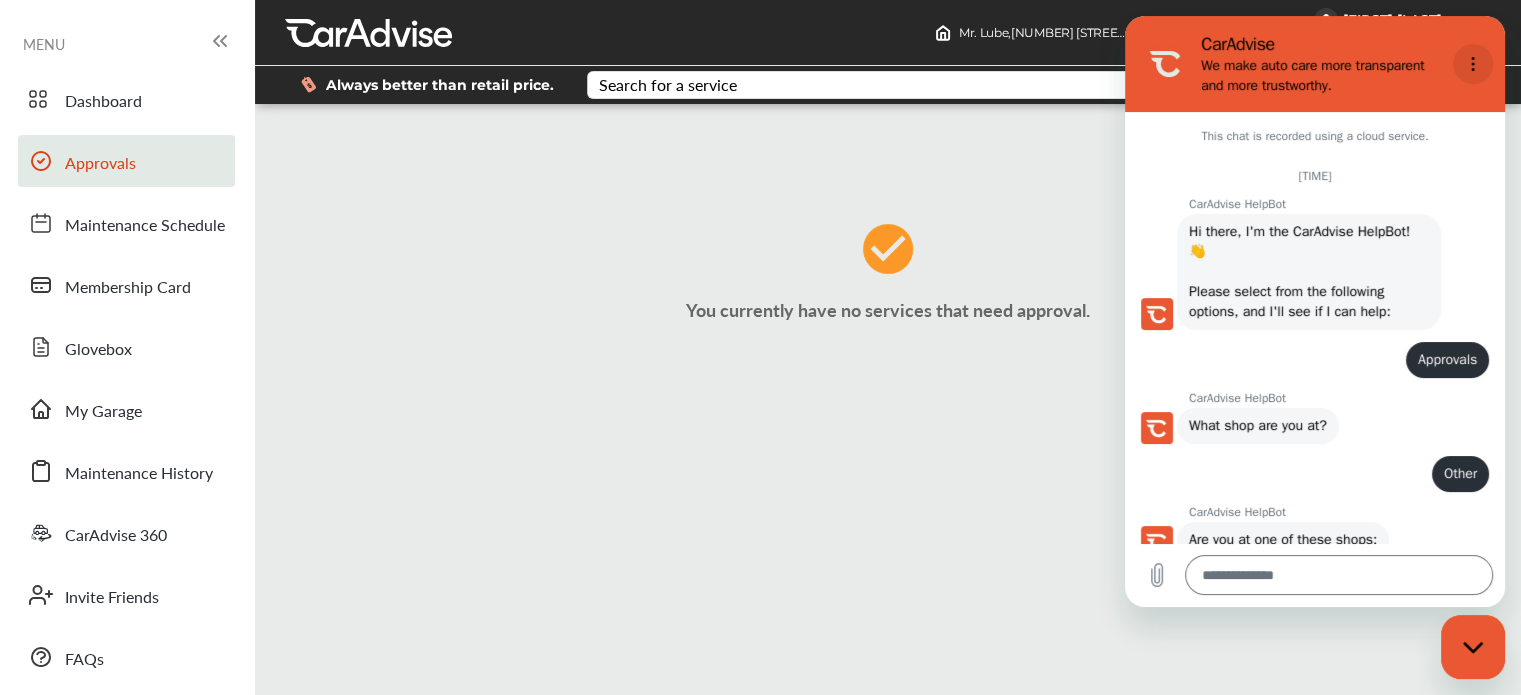 click at bounding box center [1473, 64] 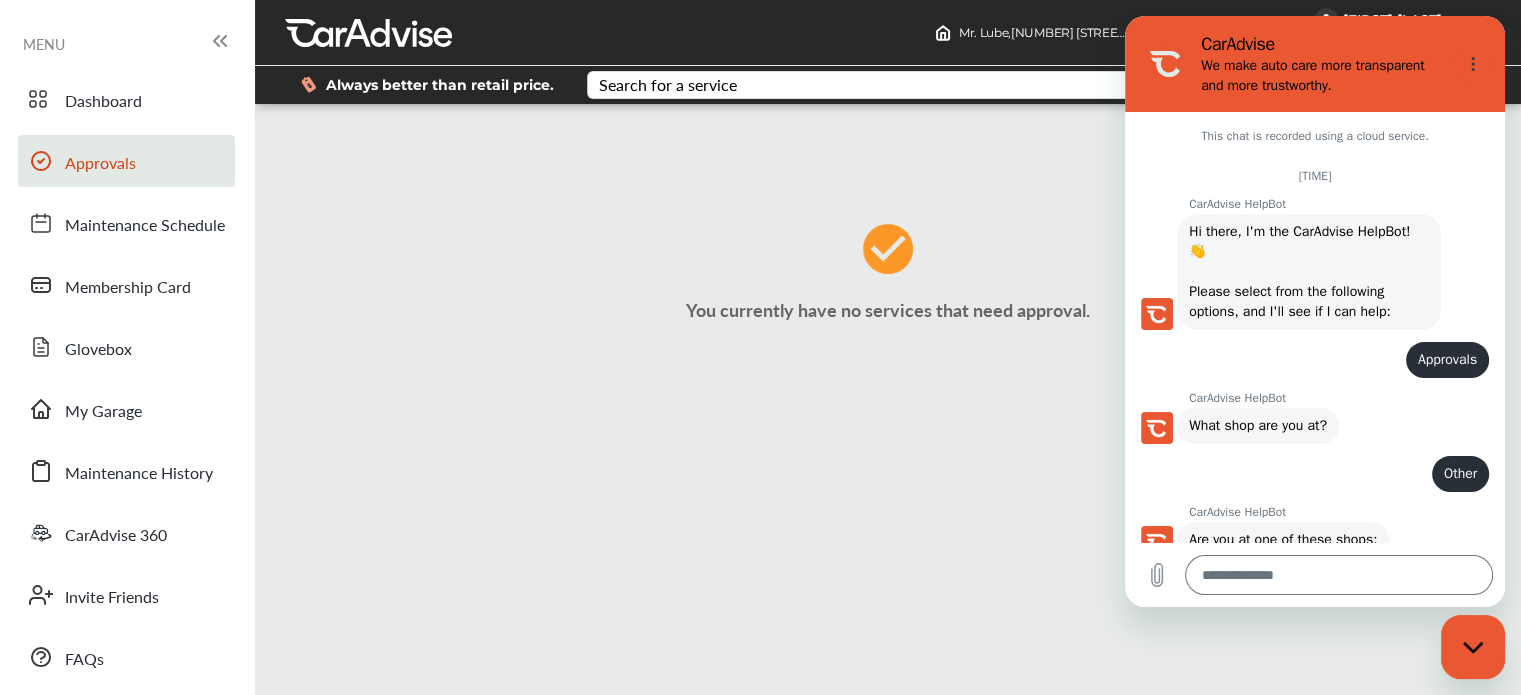 click on "You currently have no services that need approval." at bounding box center (888, 279) 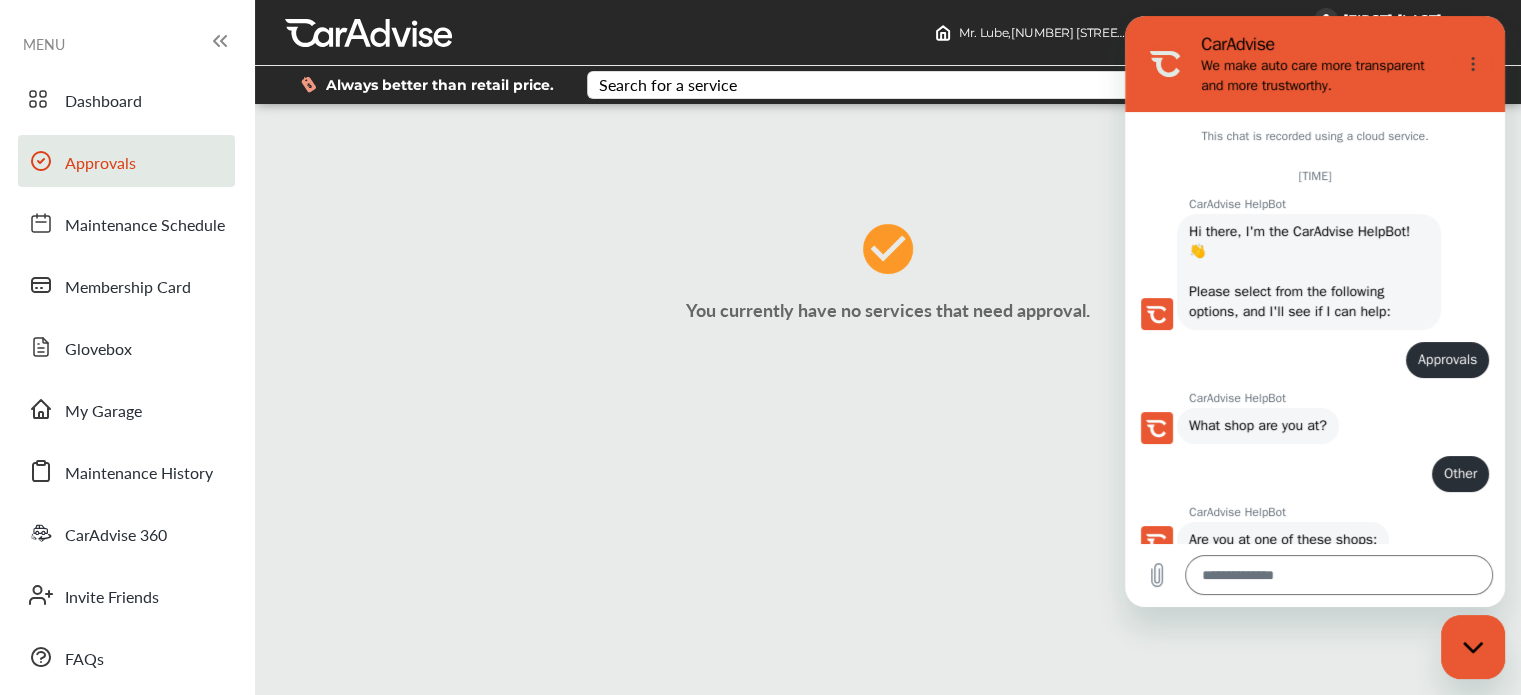 click 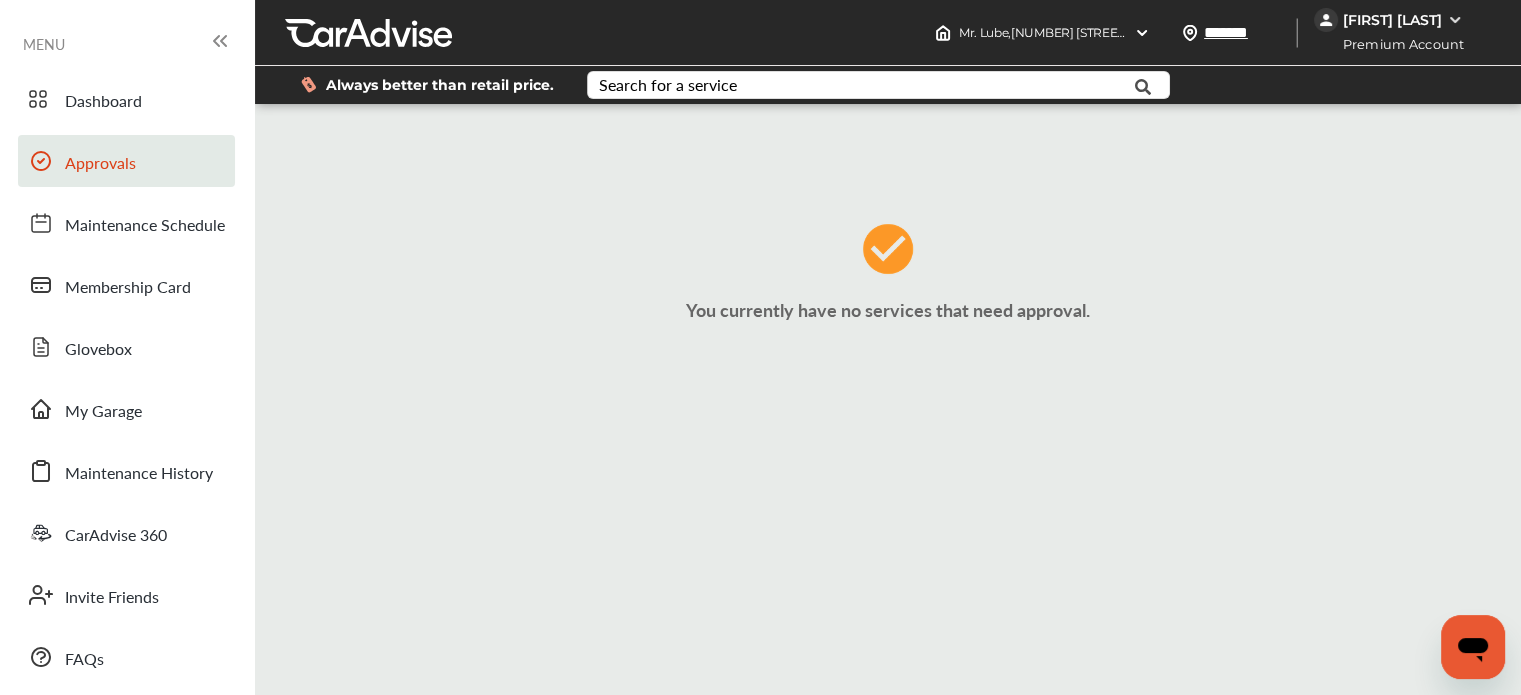 scroll, scrollTop: 0, scrollLeft: 0, axis: both 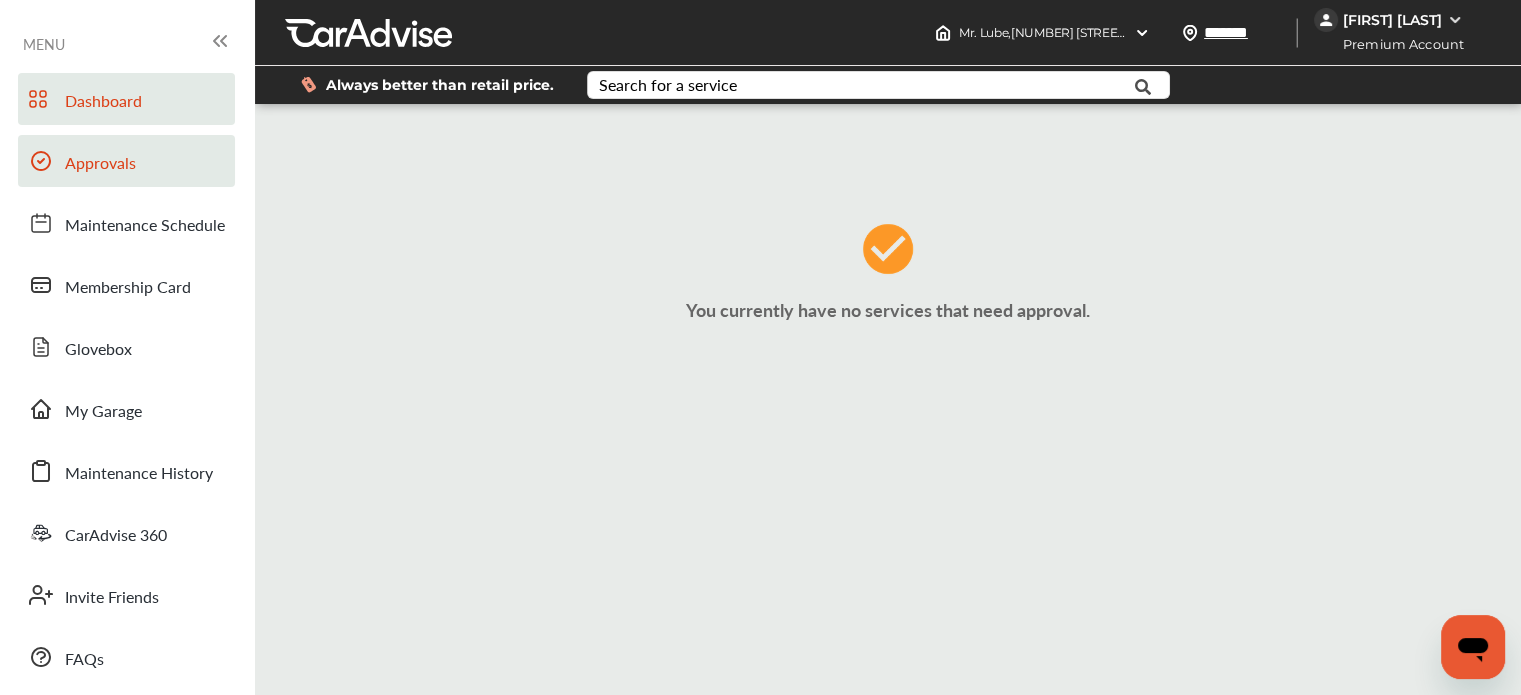 click on "Dashboard" at bounding box center [103, 102] 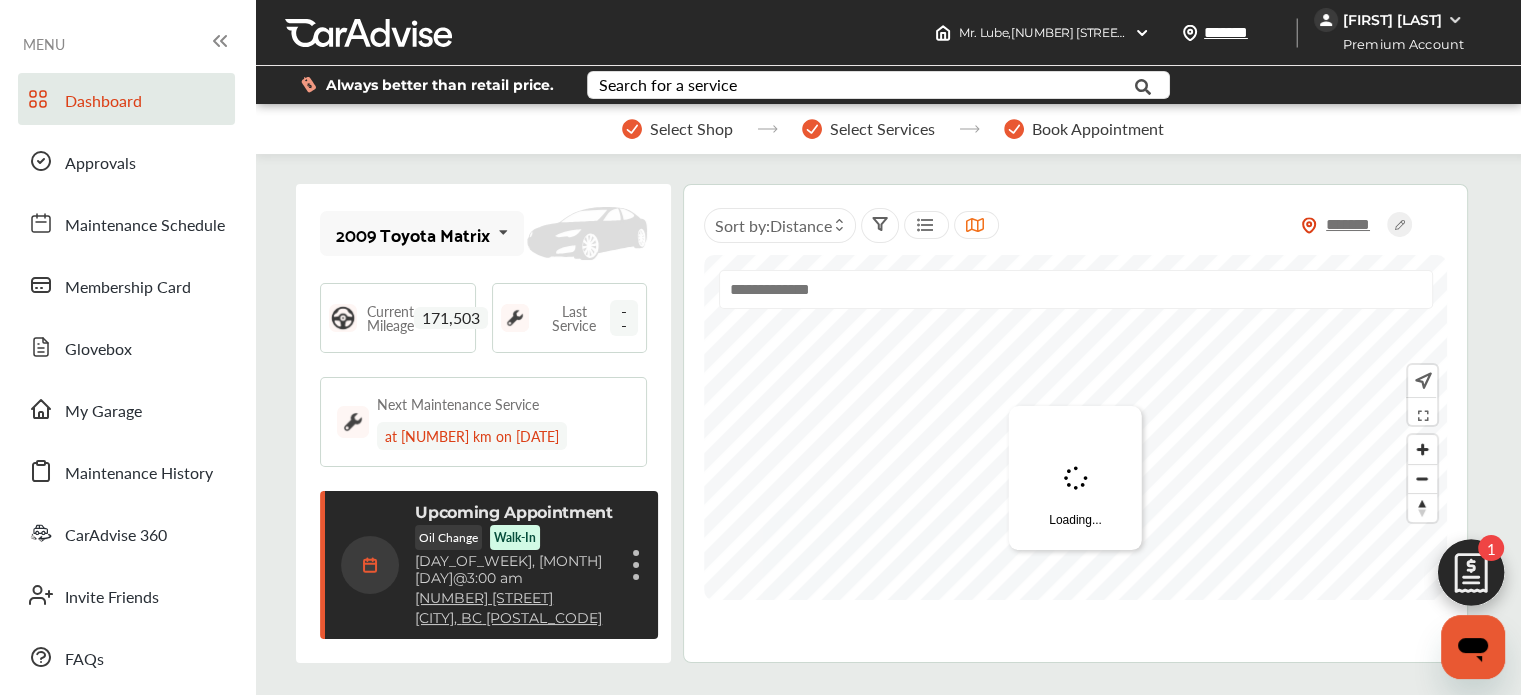 scroll, scrollTop: 295, scrollLeft: 0, axis: vertical 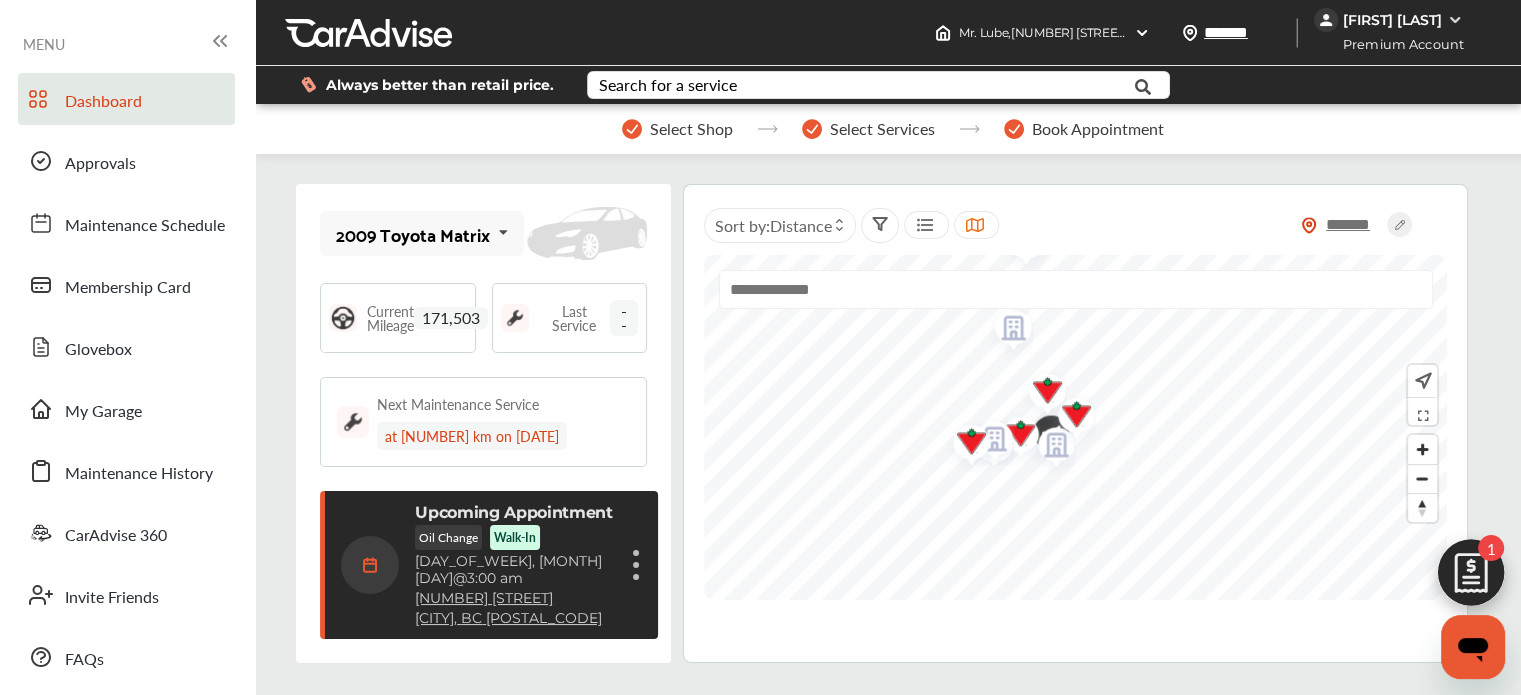 click on "Upcoming Appointment Oil Change Walk-In [DAY_OF_WEEK], [MONTH] [DAY]  @  [TIME] [NUMBER] [STREET] [CITY],   [STATE]   [POSTAL_CODE] Cancel appointment Modify appointment Show details" at bounding box center [491, 565] 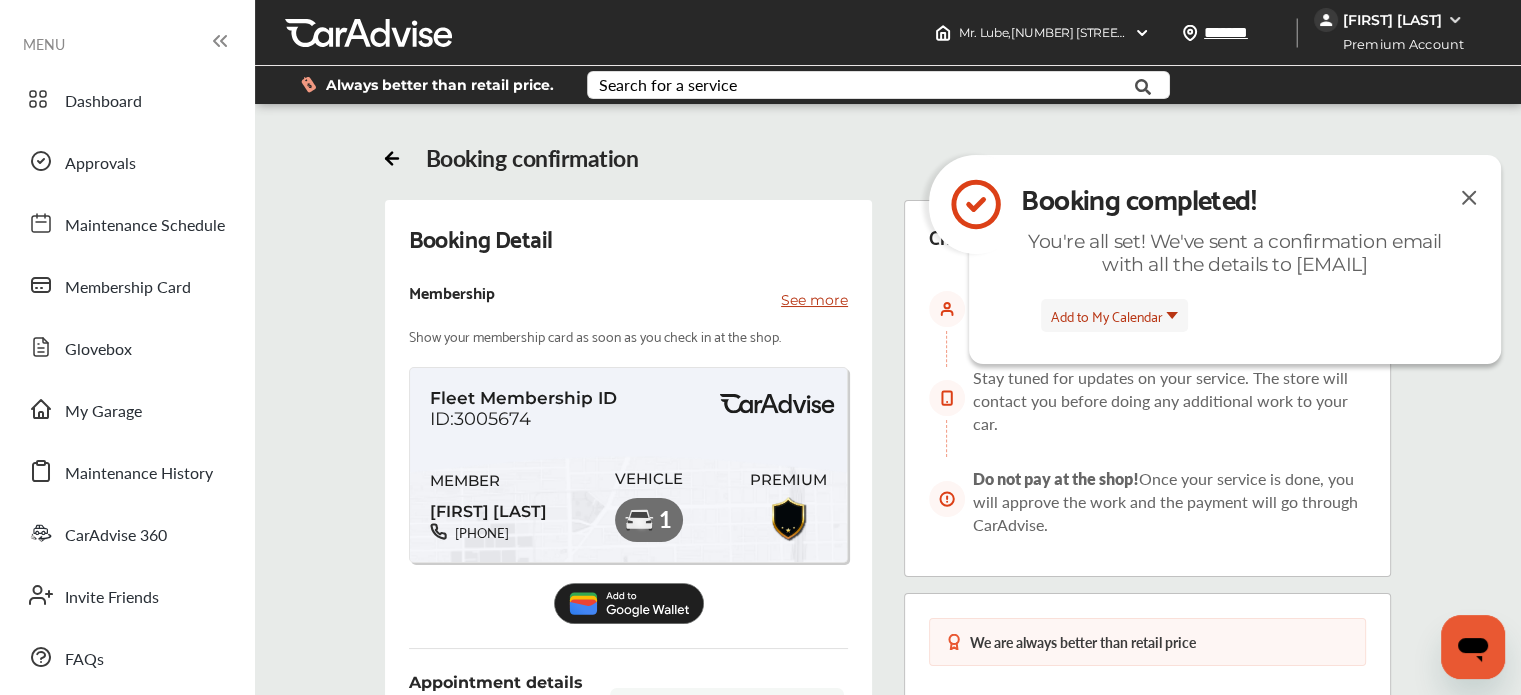 scroll, scrollTop: 310, scrollLeft: 0, axis: vertical 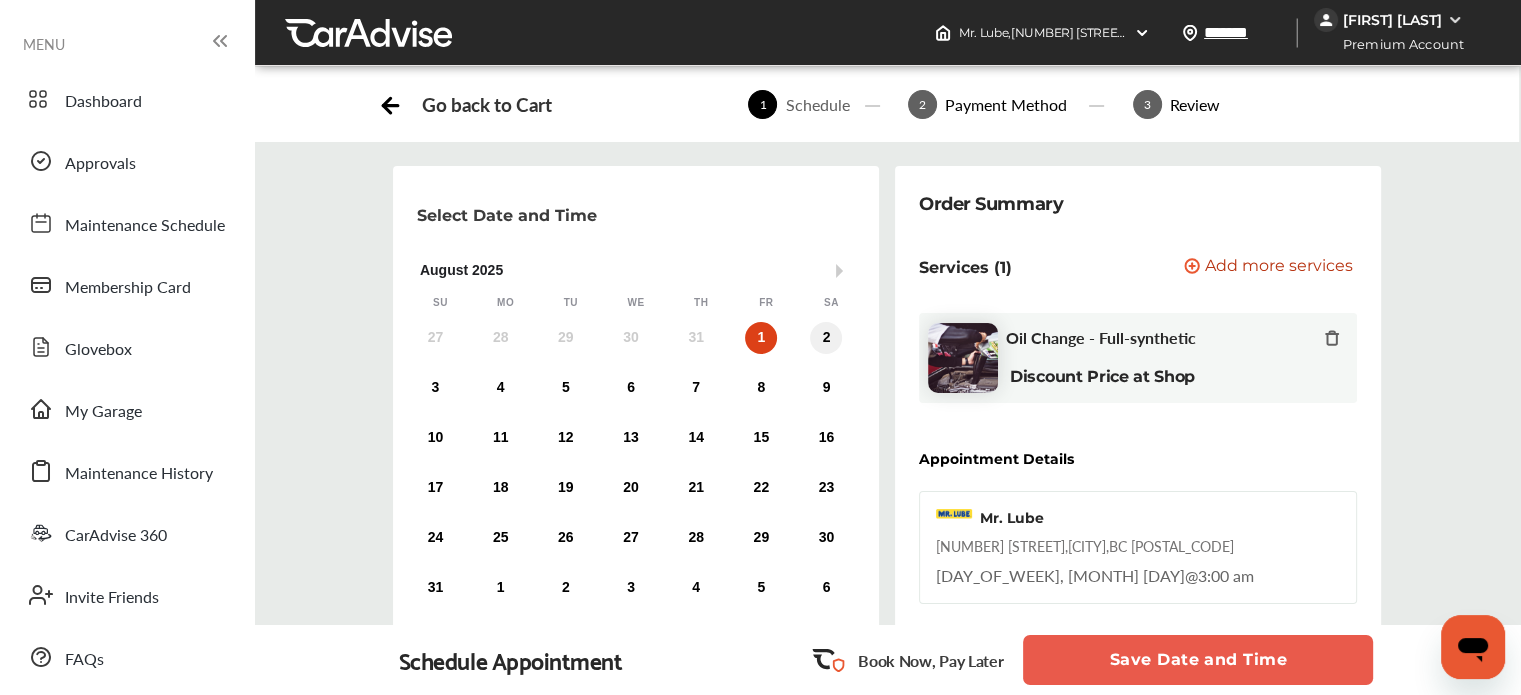 click on "2" at bounding box center (826, 338) 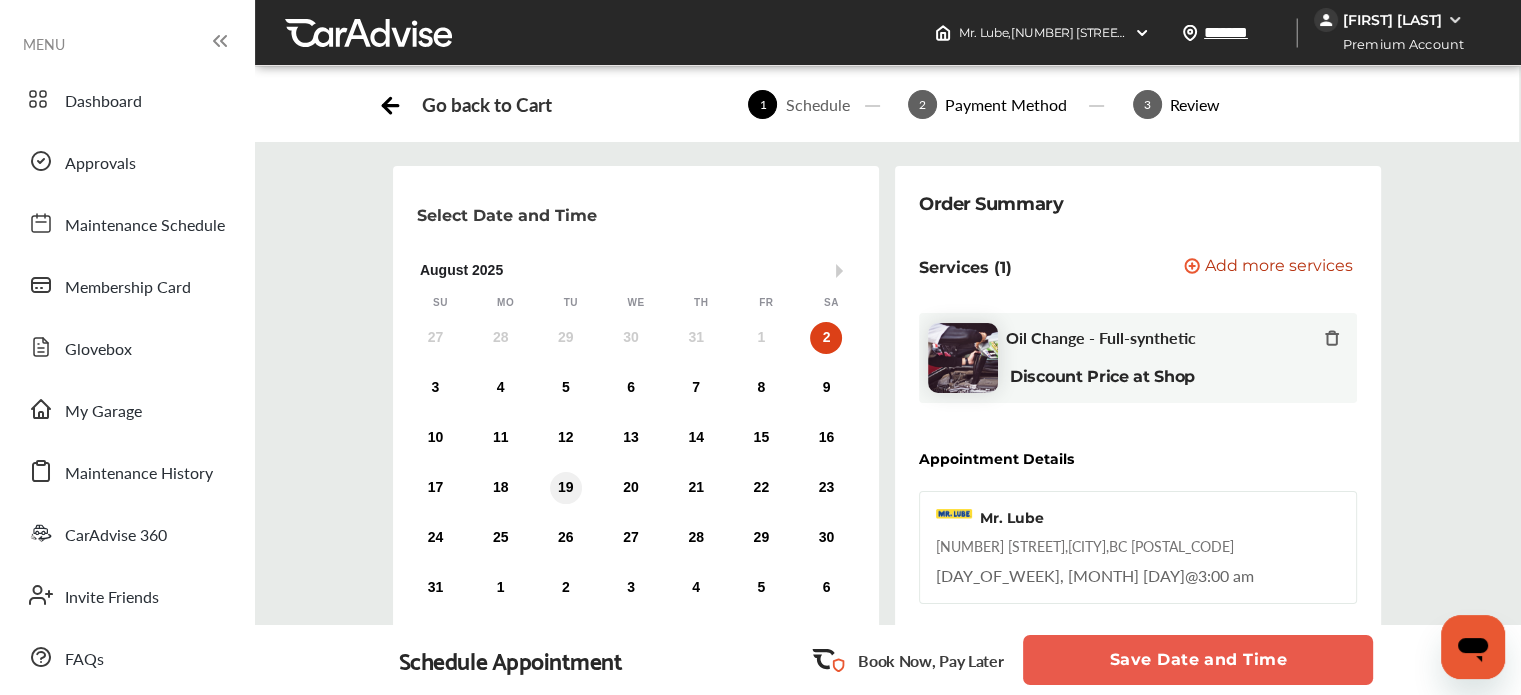 scroll, scrollTop: 536, scrollLeft: 0, axis: vertical 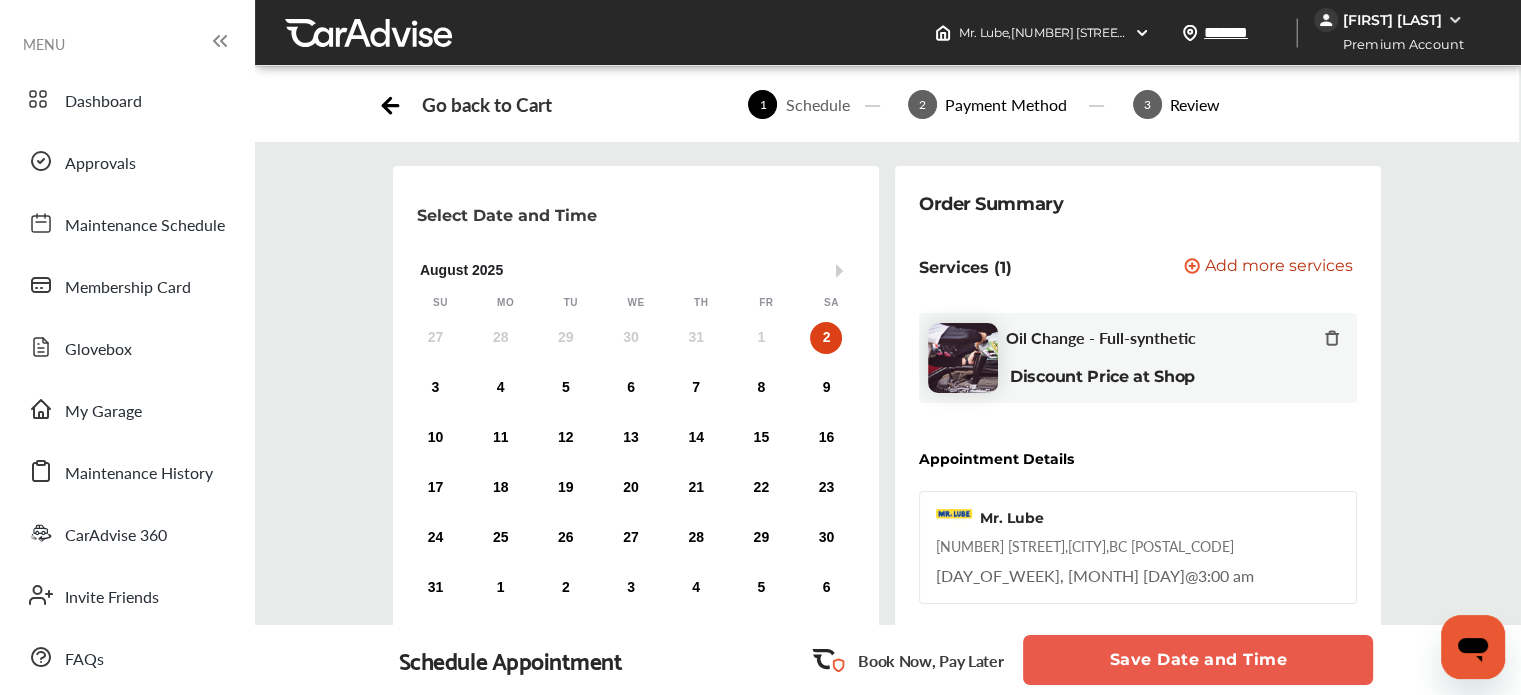 click on "Walk In" at bounding box center [463, 690] 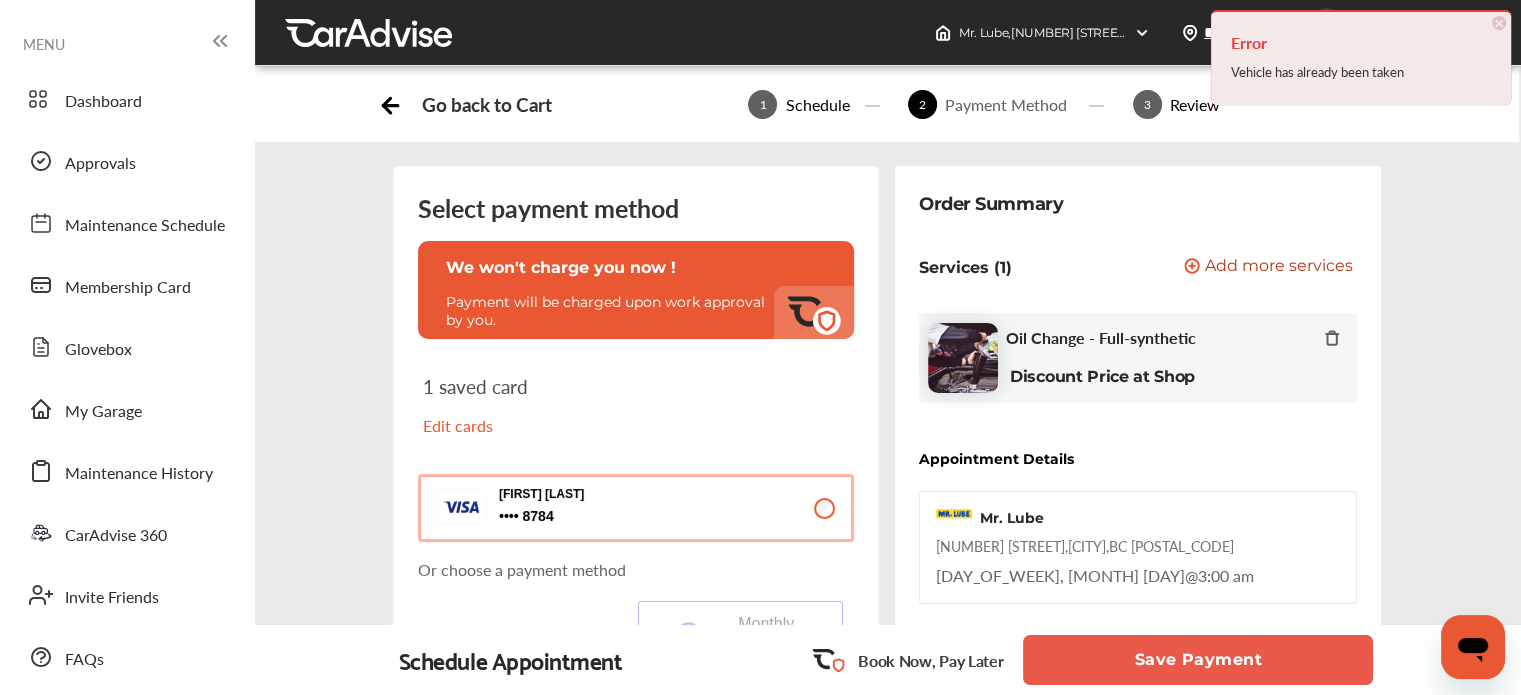 scroll, scrollTop: 0, scrollLeft: 0, axis: both 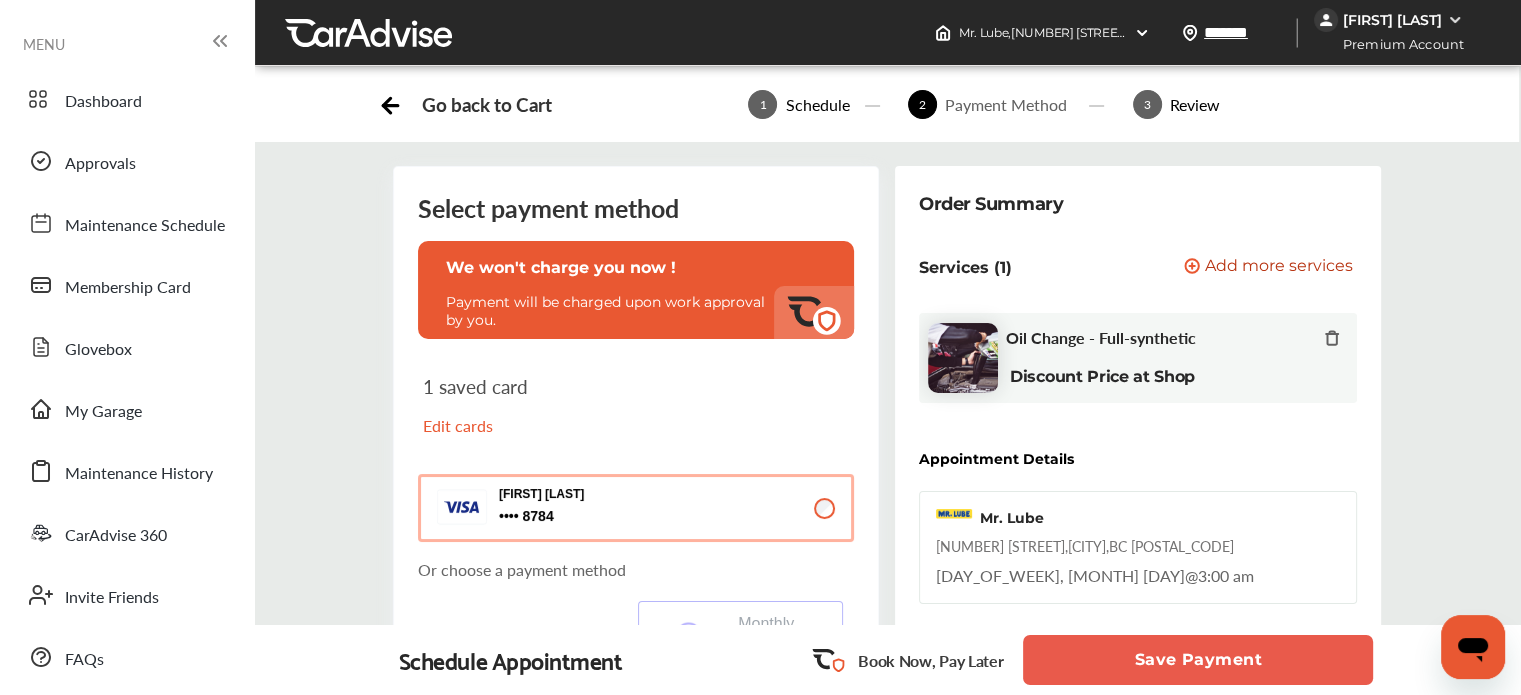 click 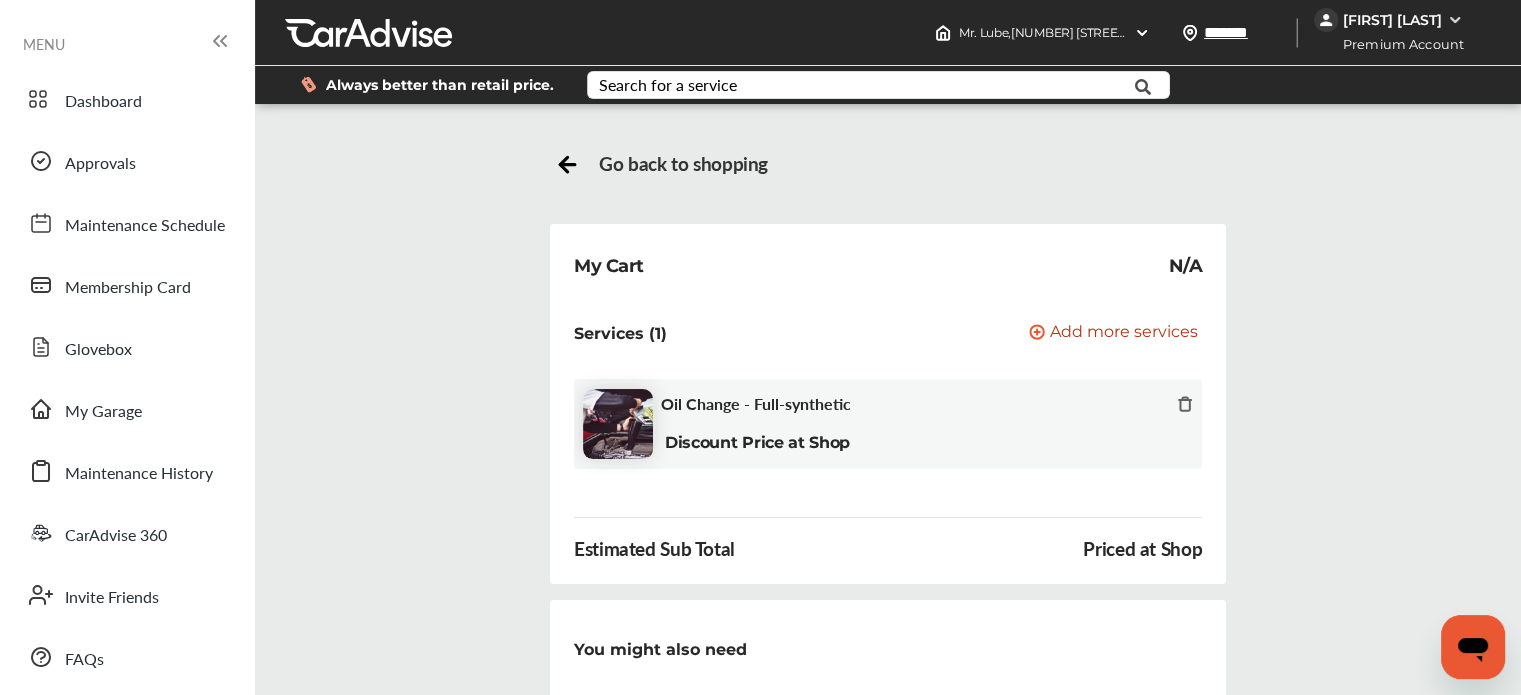scroll, scrollTop: 0, scrollLeft: 0, axis: both 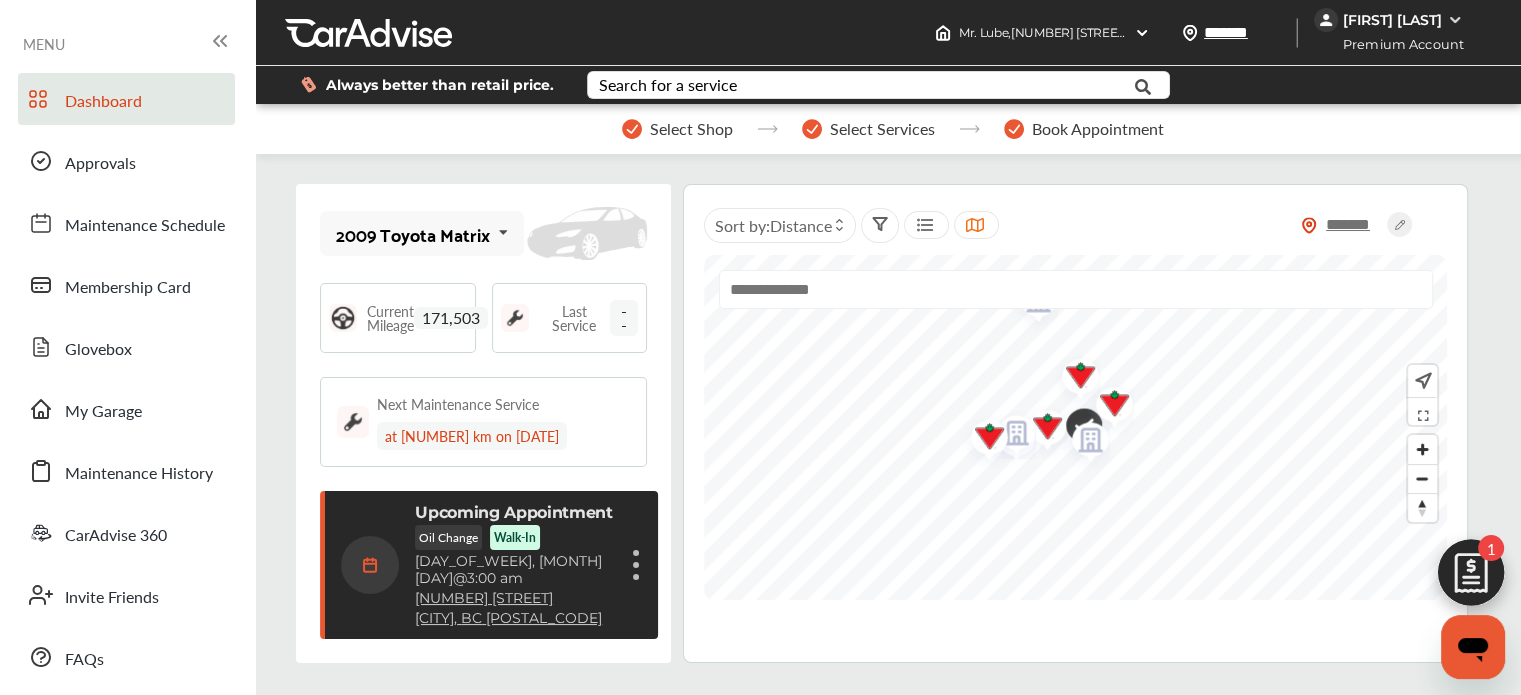 click on "Walk-In" at bounding box center (515, 537) 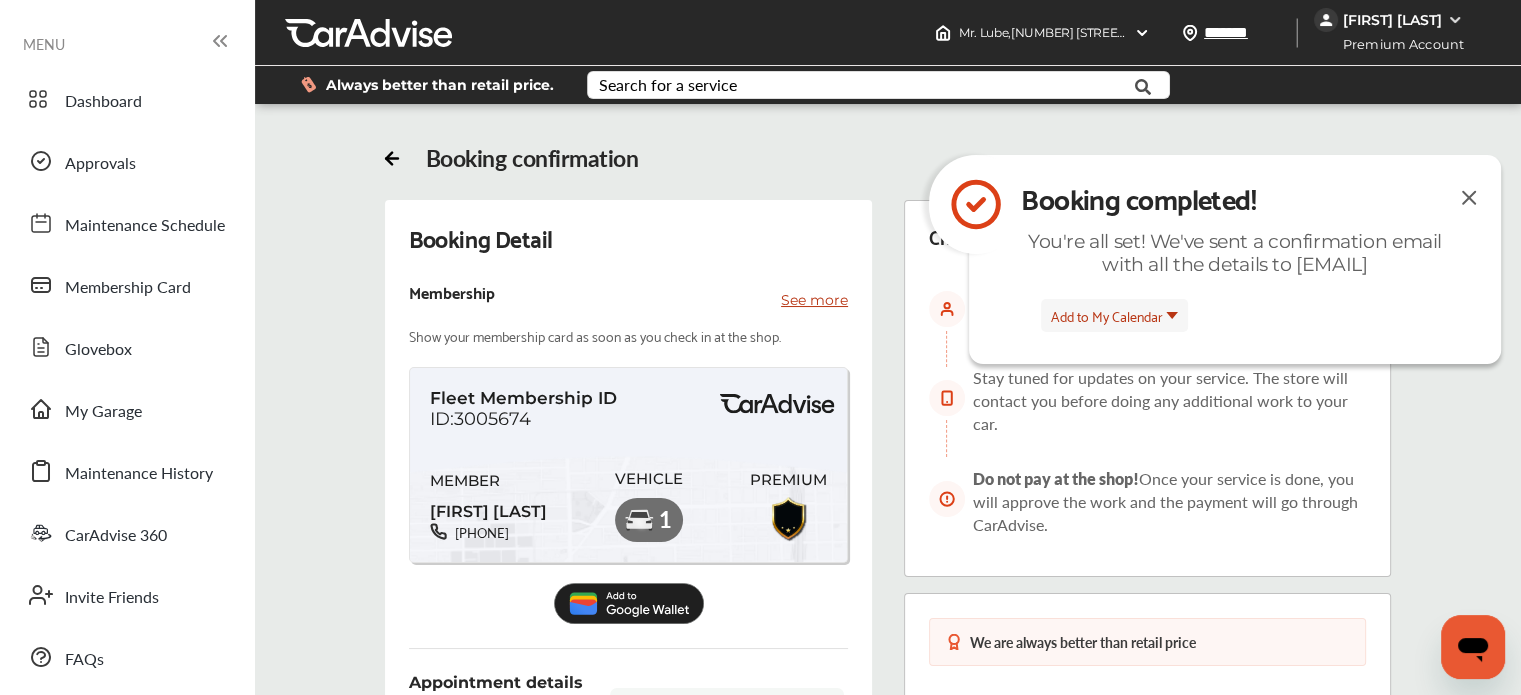 click at bounding box center (1469, 197) 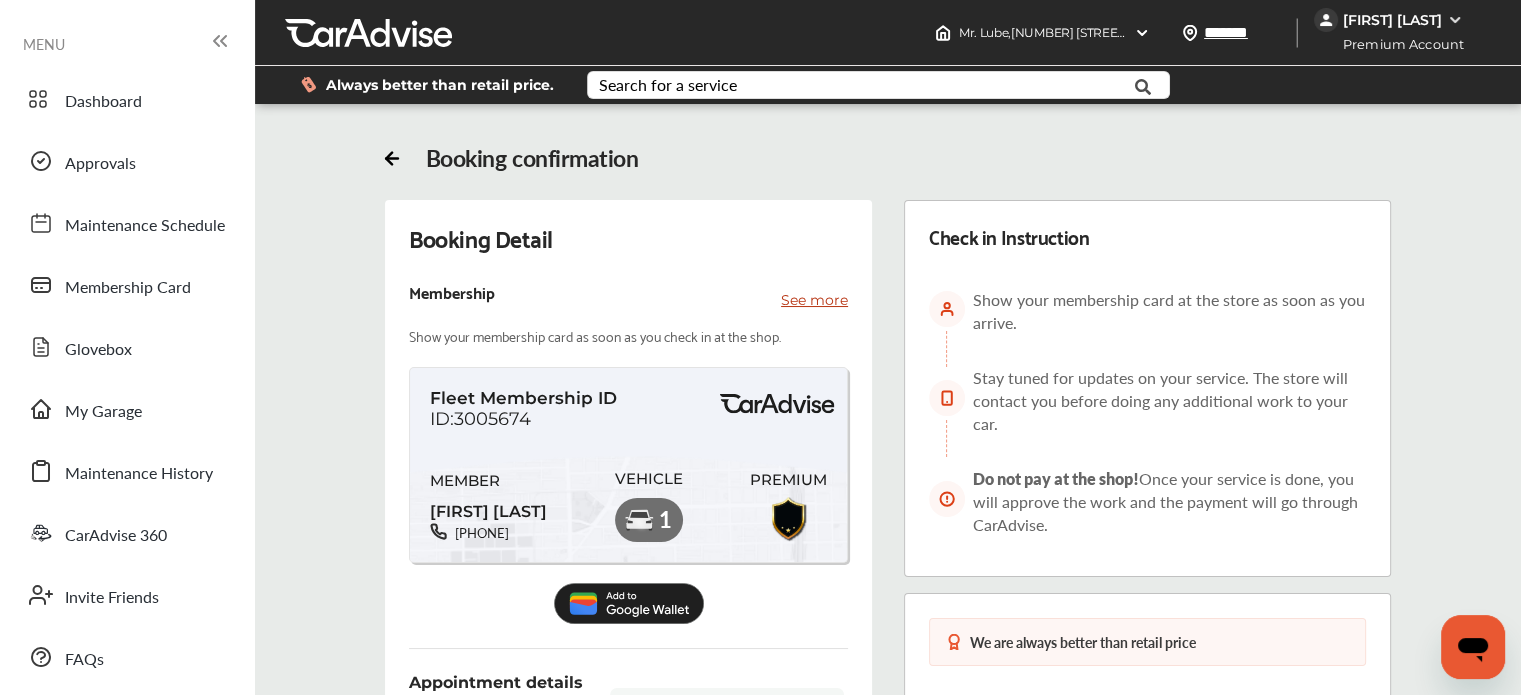 scroll, scrollTop: 432, scrollLeft: 0, axis: vertical 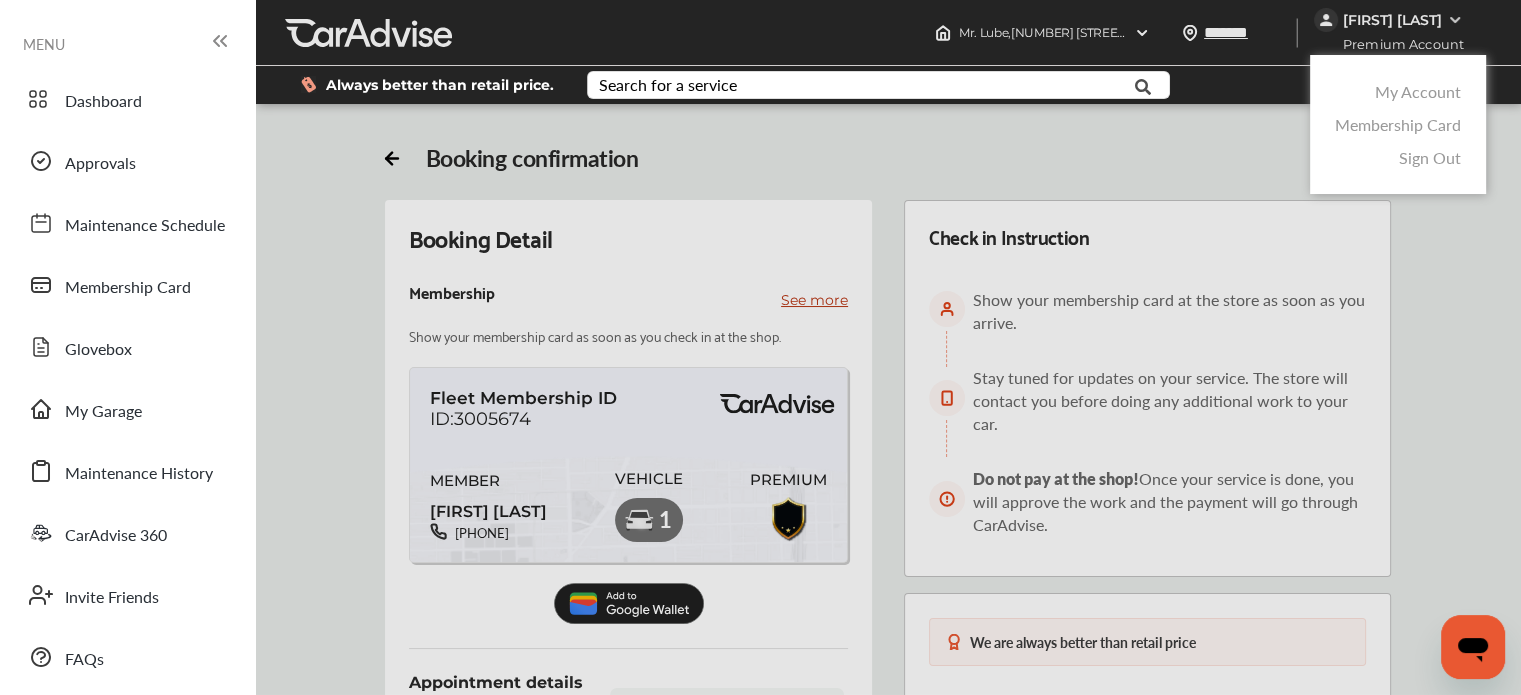 click on "Sign Out" at bounding box center (1430, 157) 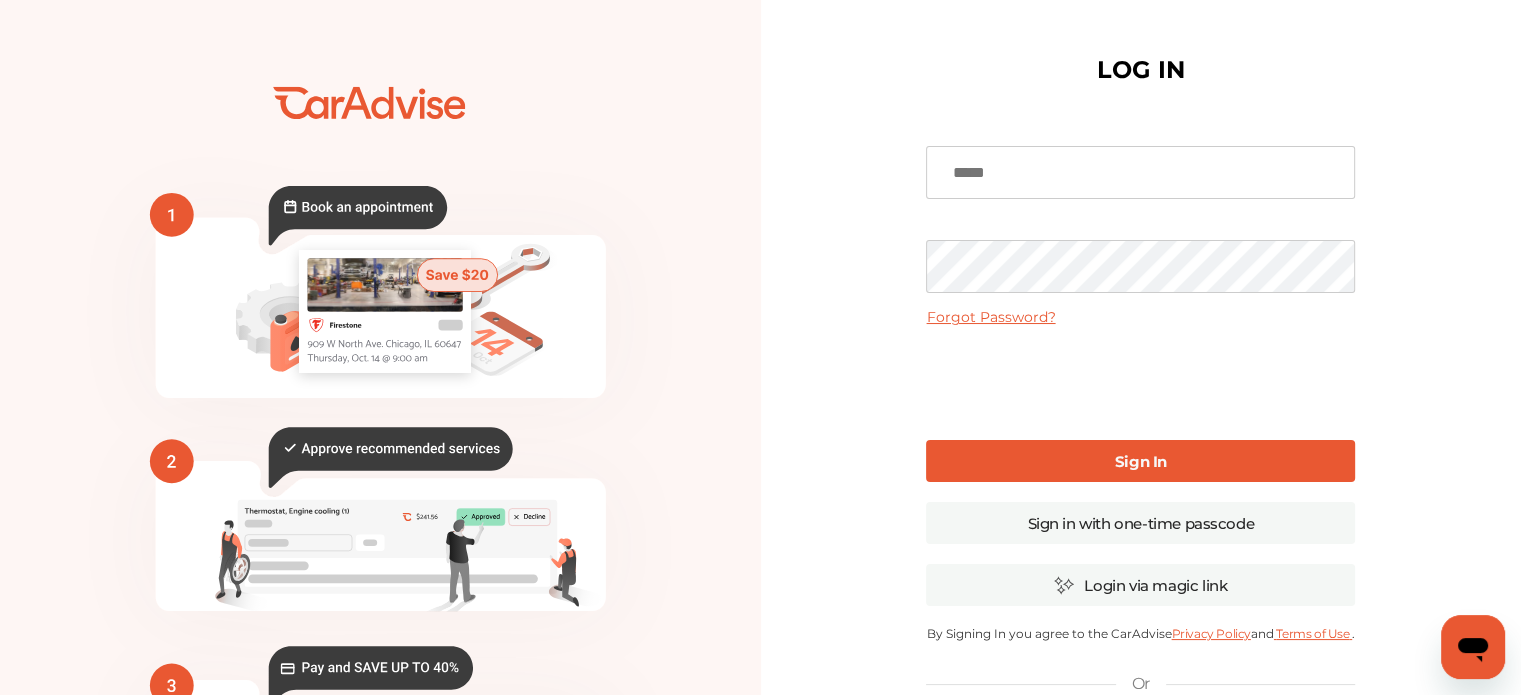 type on "**********" 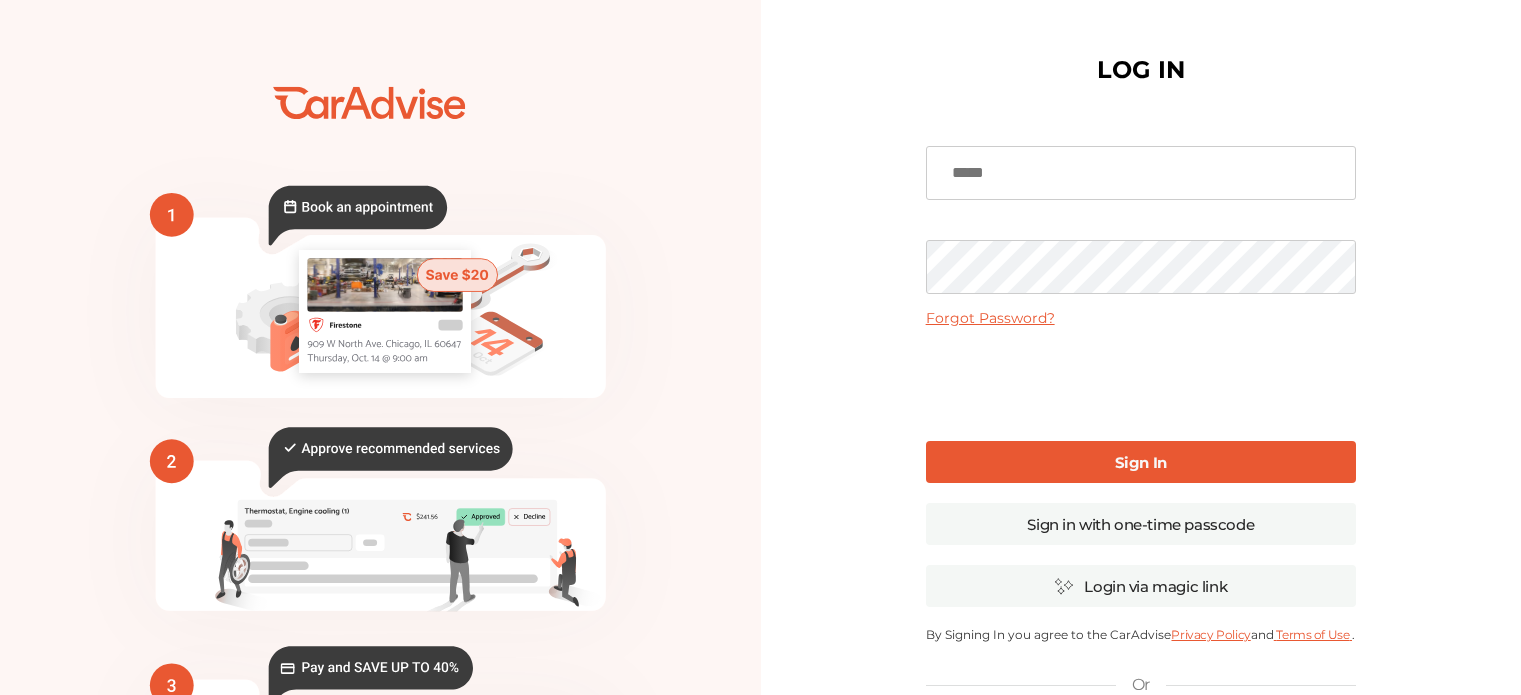 scroll, scrollTop: 0, scrollLeft: 0, axis: both 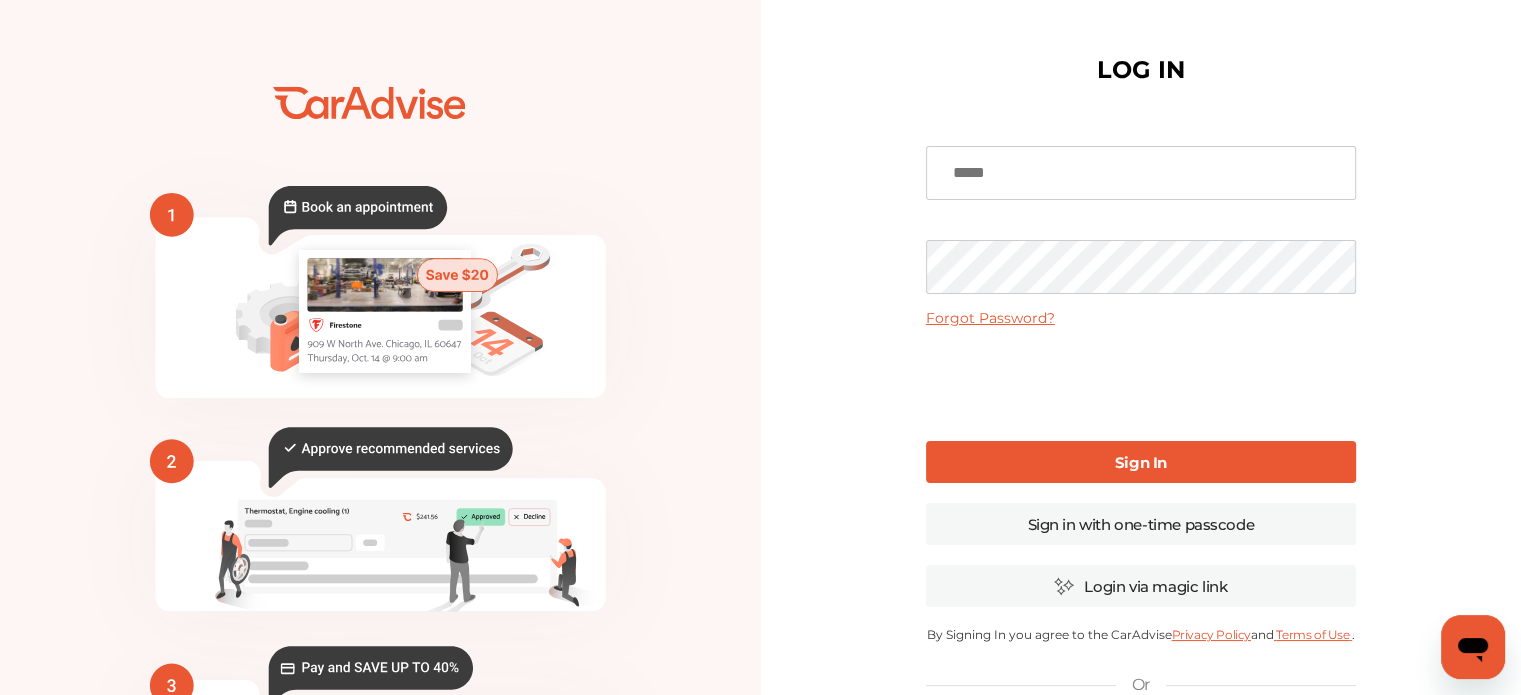 click at bounding box center [1141, 173] 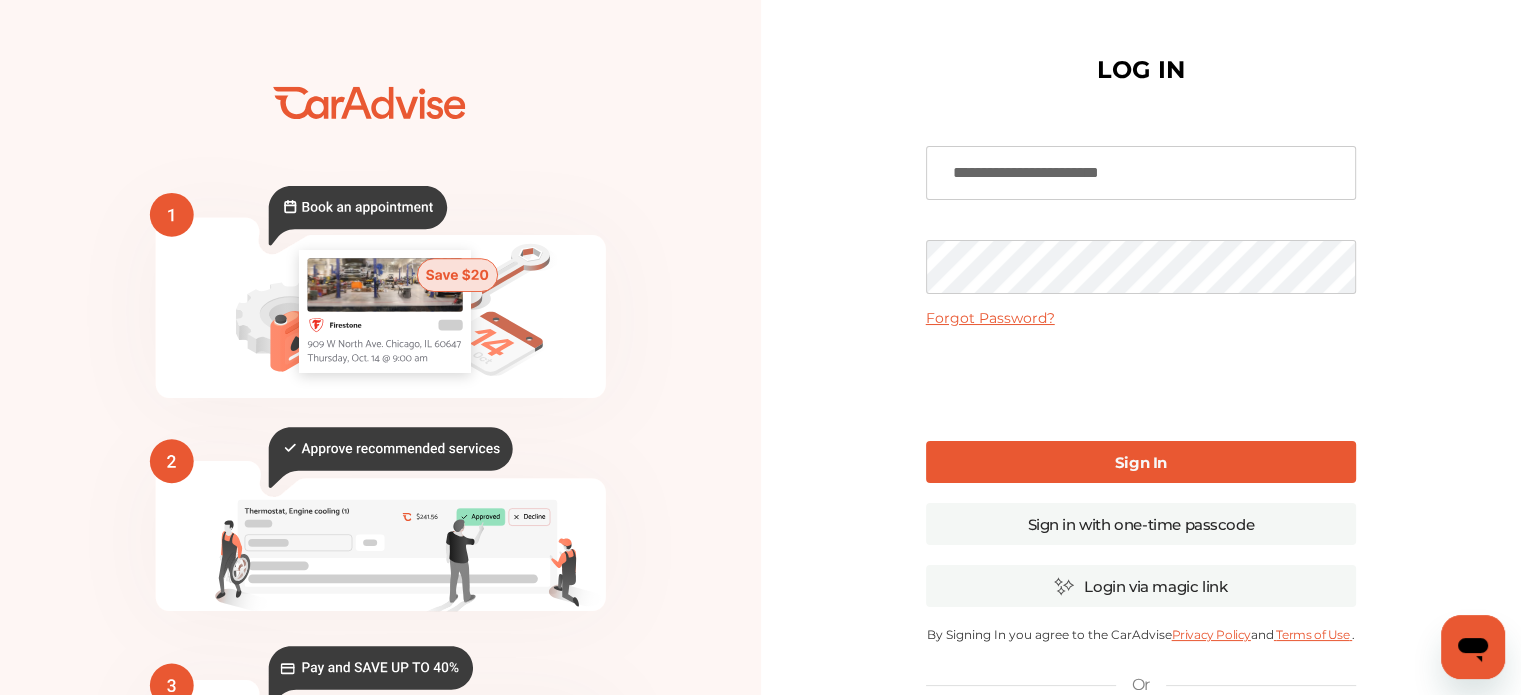 click on "Sign In" at bounding box center [1141, 462] 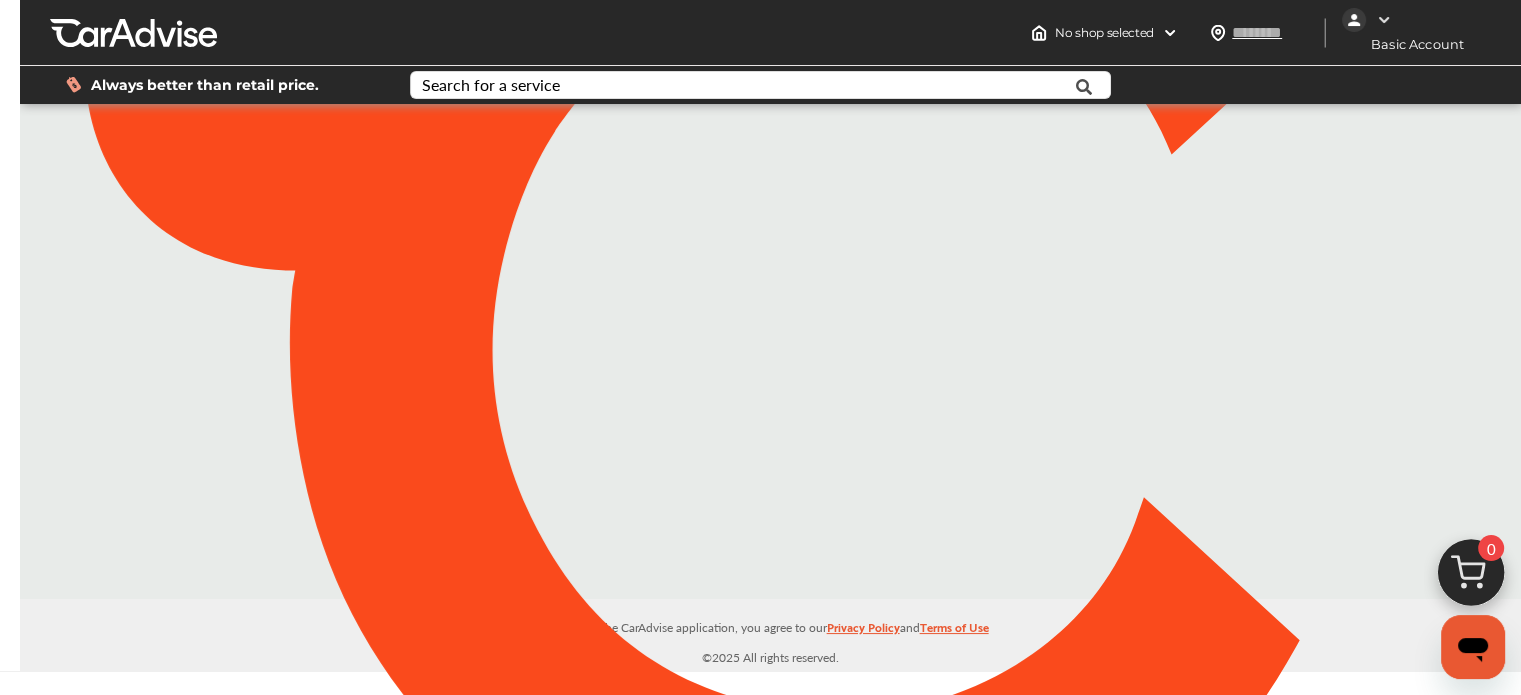 scroll, scrollTop: 0, scrollLeft: 0, axis: both 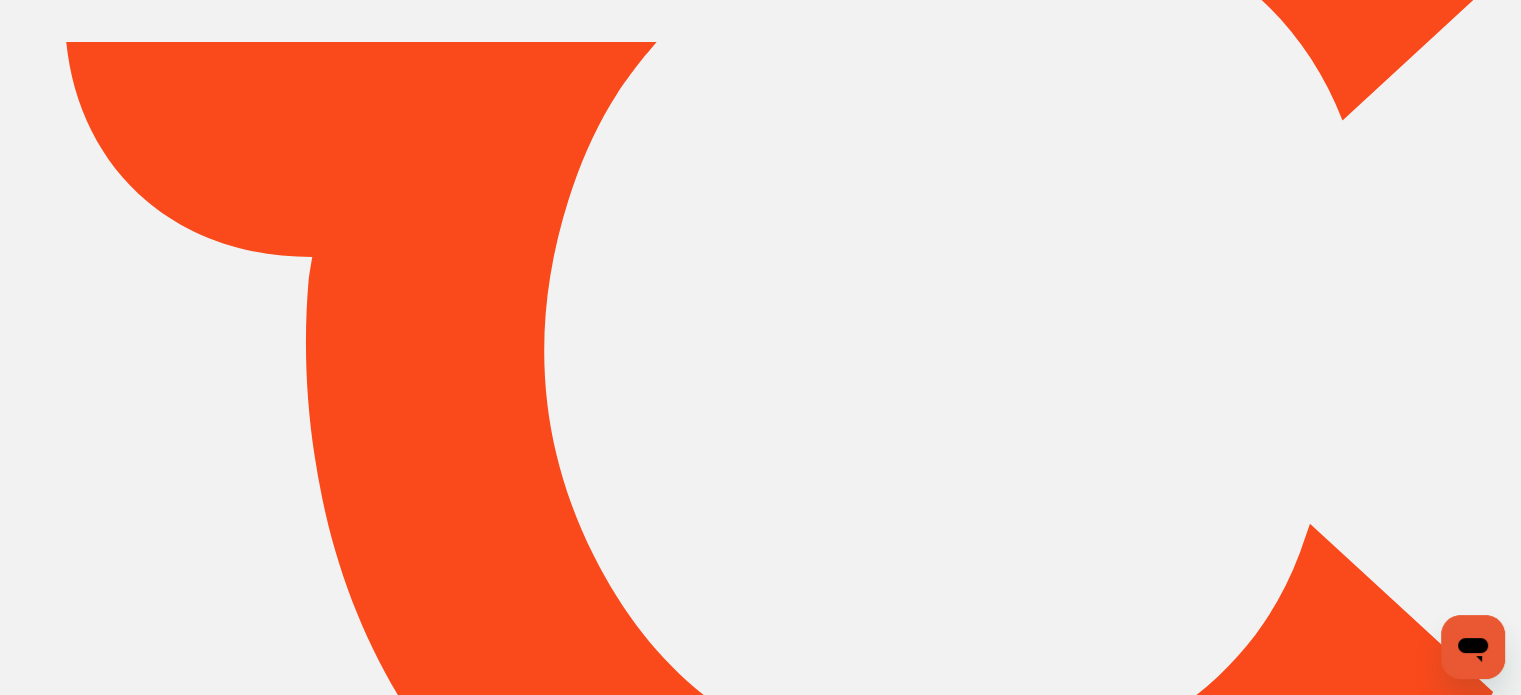 type on "*******" 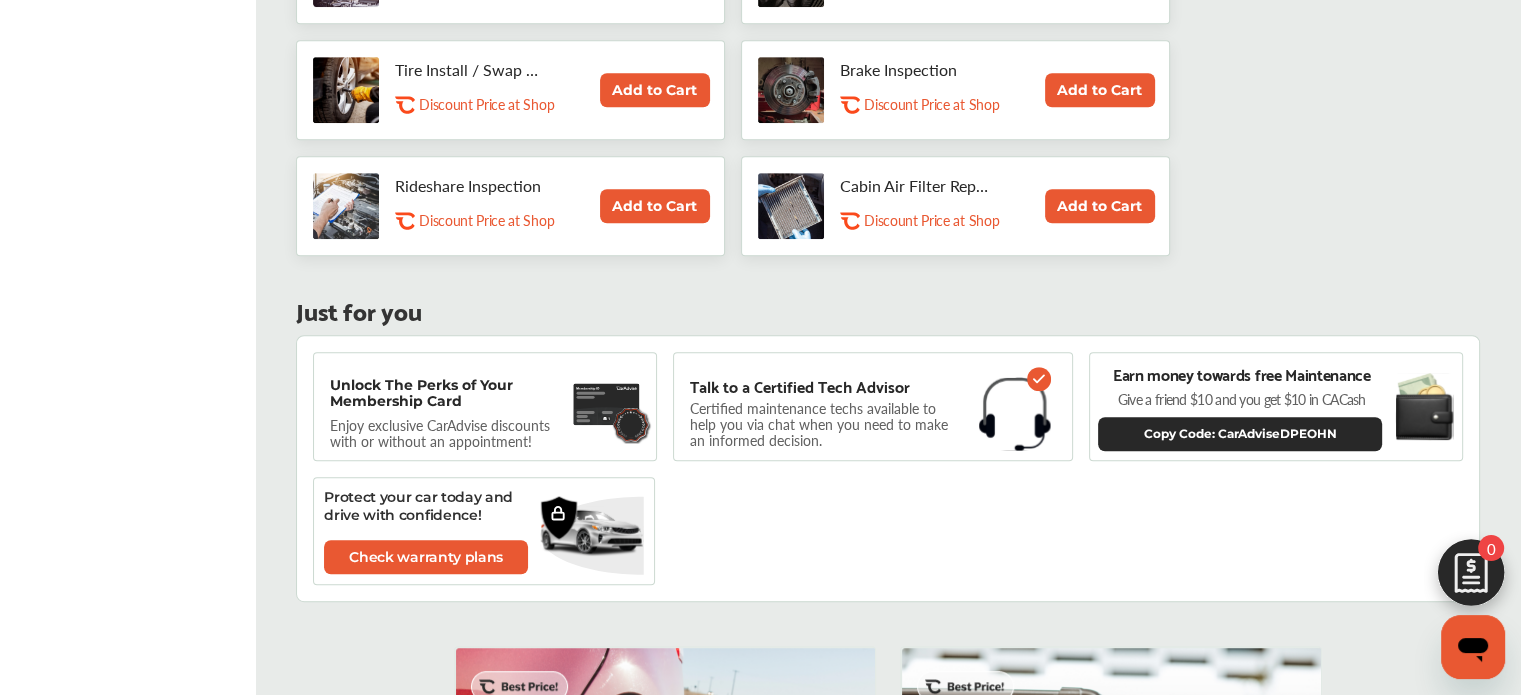 scroll, scrollTop: 1040, scrollLeft: 0, axis: vertical 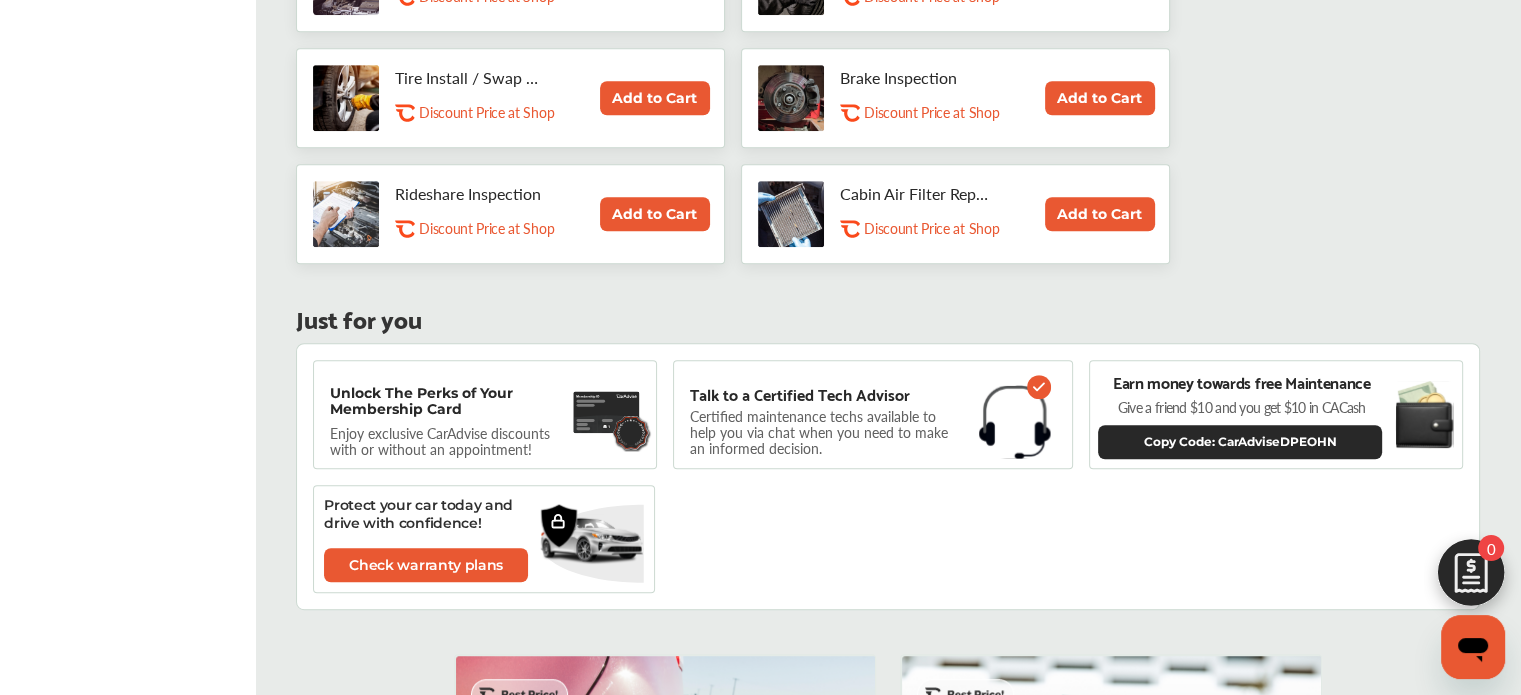 click at bounding box center [607, 412] 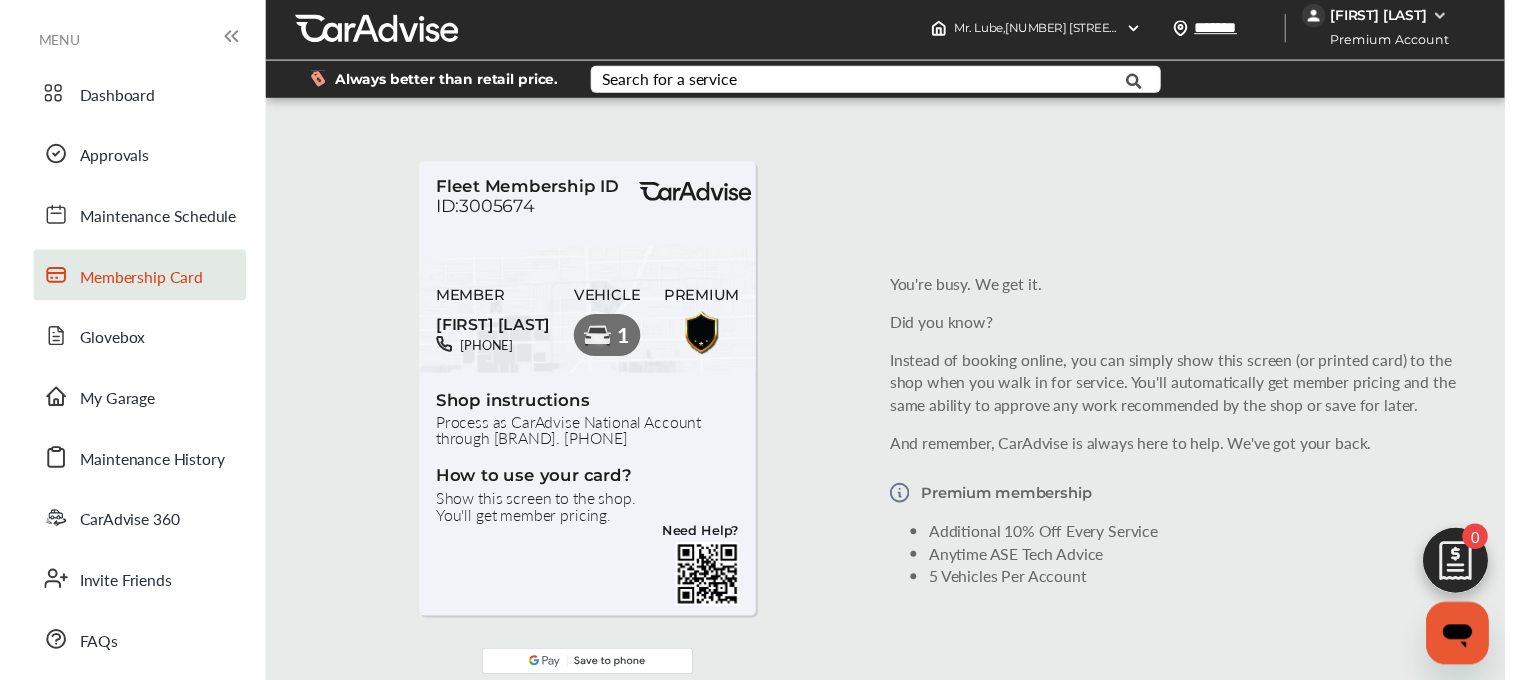 scroll, scrollTop: 0, scrollLeft: 0, axis: both 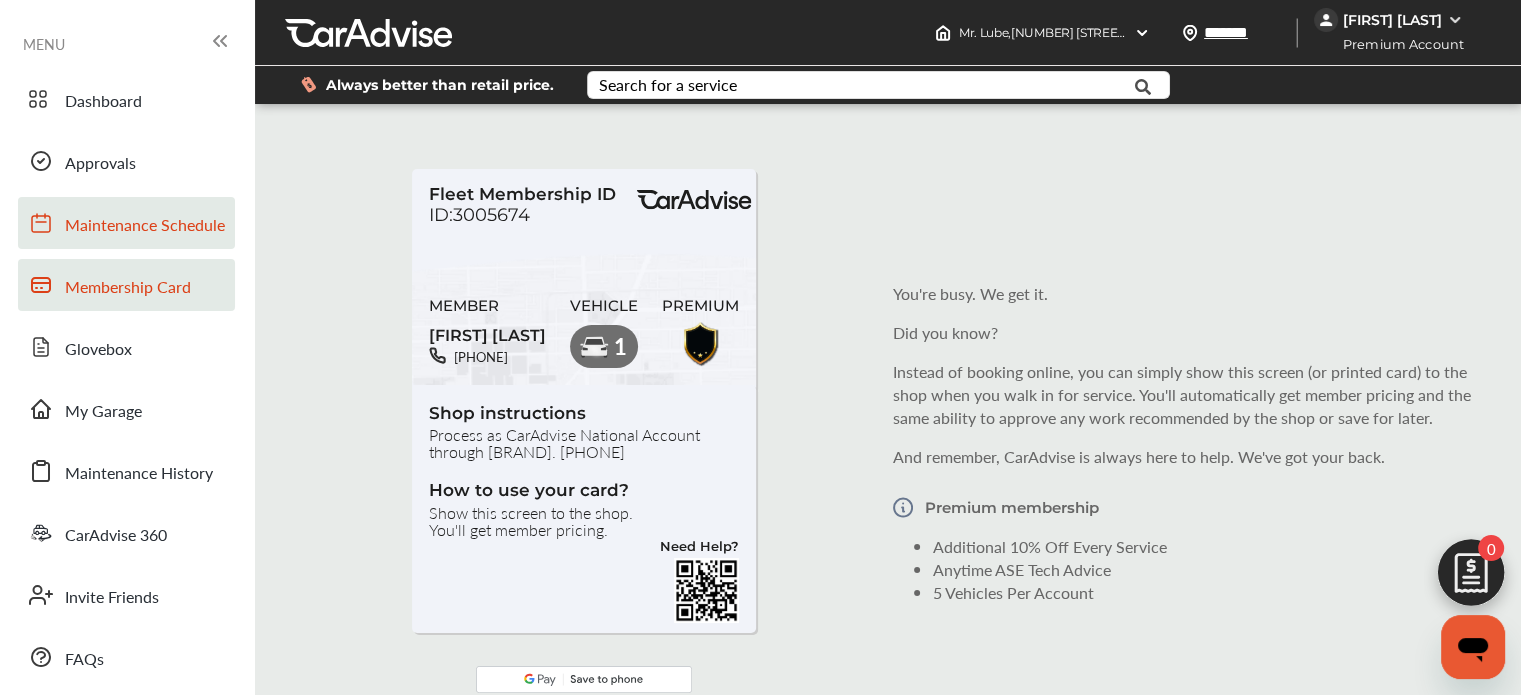click on "Maintenance Schedule" at bounding box center (145, 226) 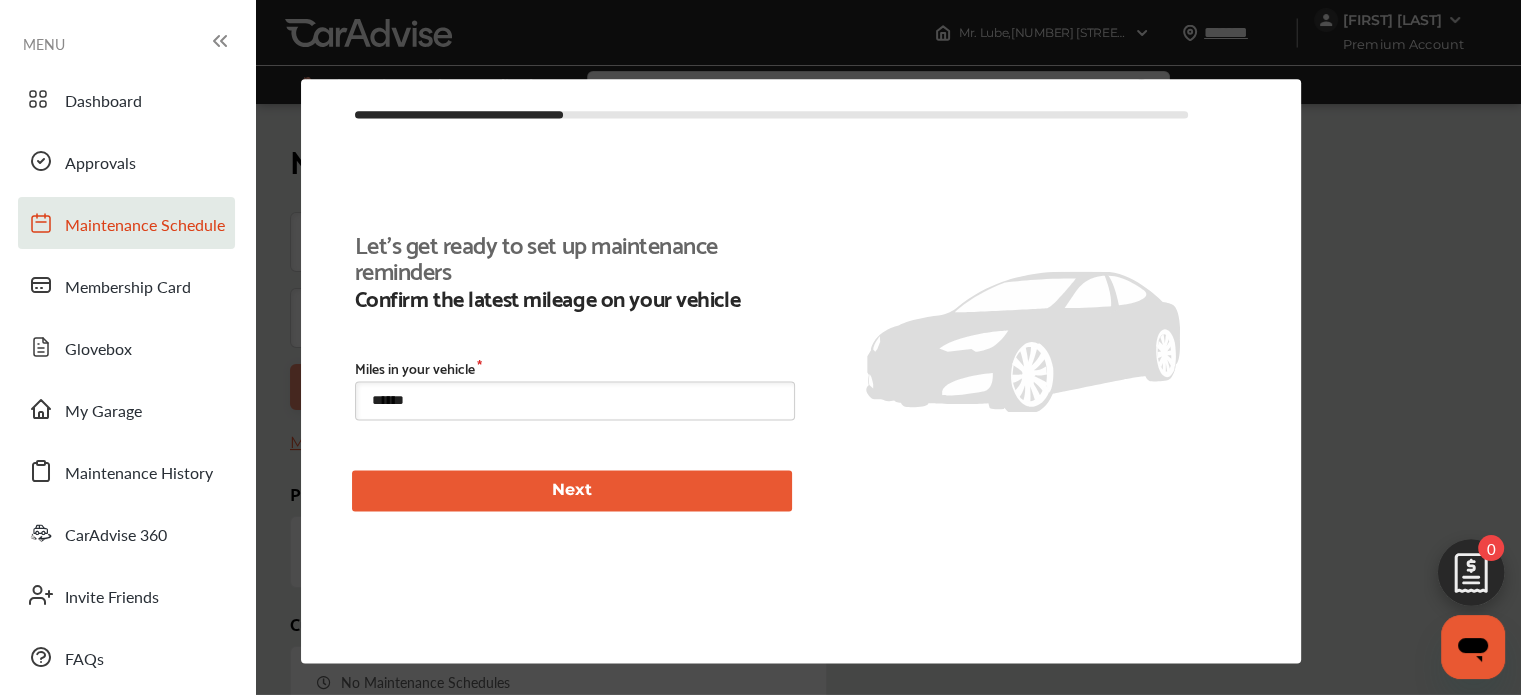 type on "****" 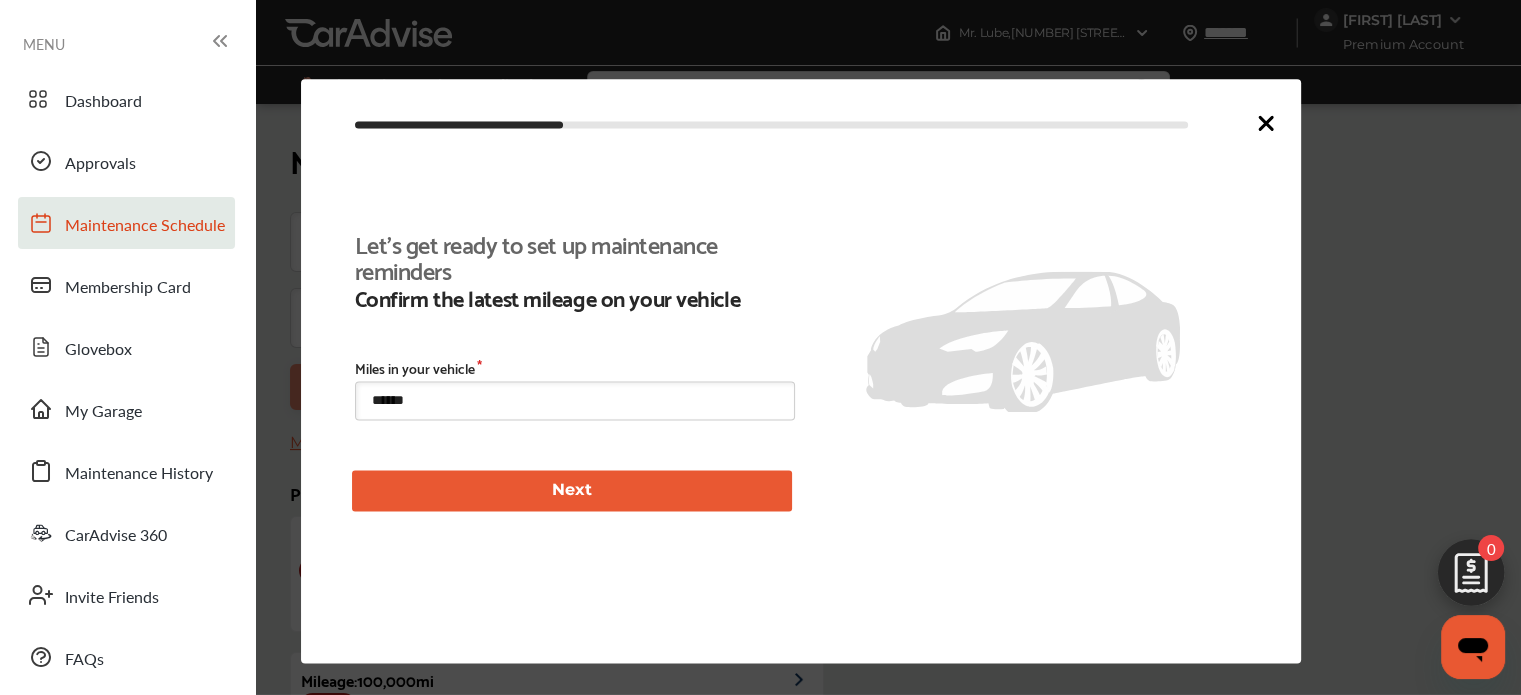 scroll, scrollTop: 261, scrollLeft: 0, axis: vertical 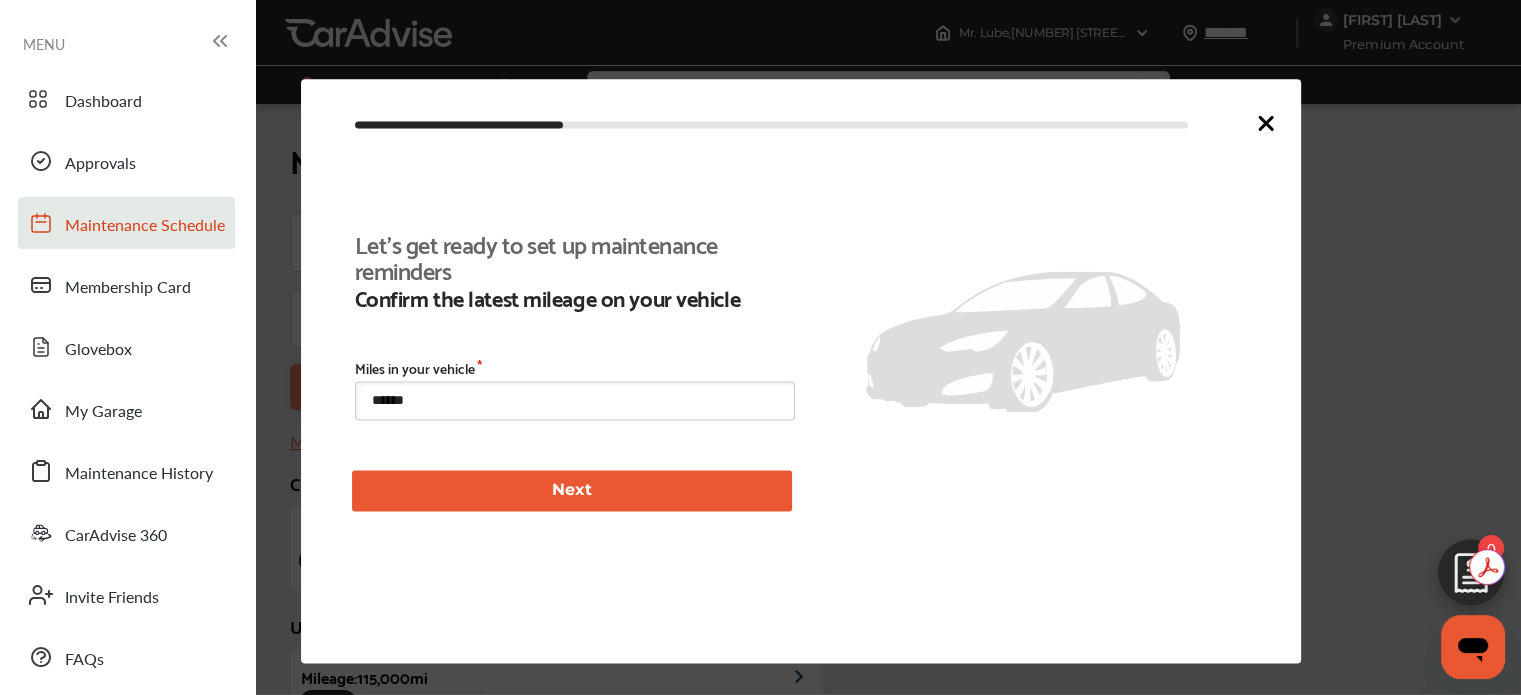 click 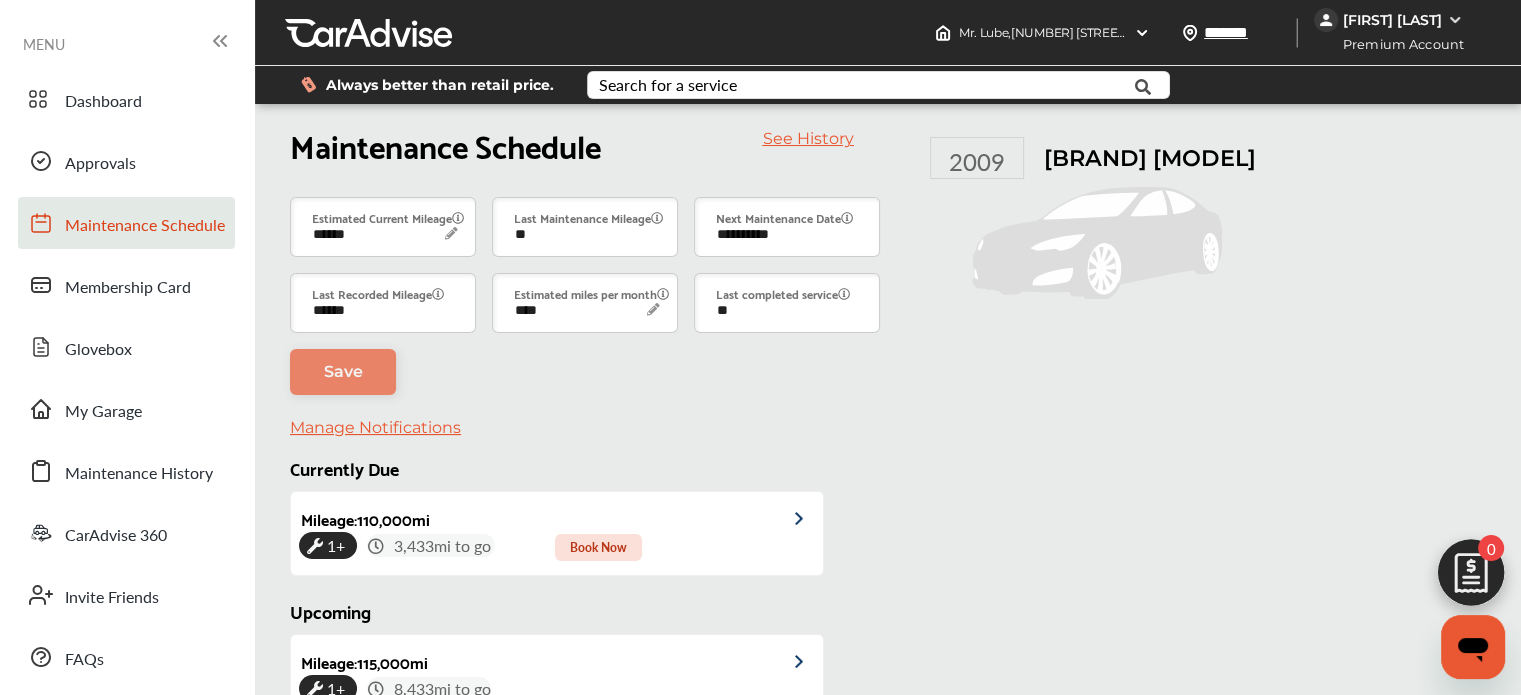 scroll, scrollTop: 370, scrollLeft: 0, axis: vertical 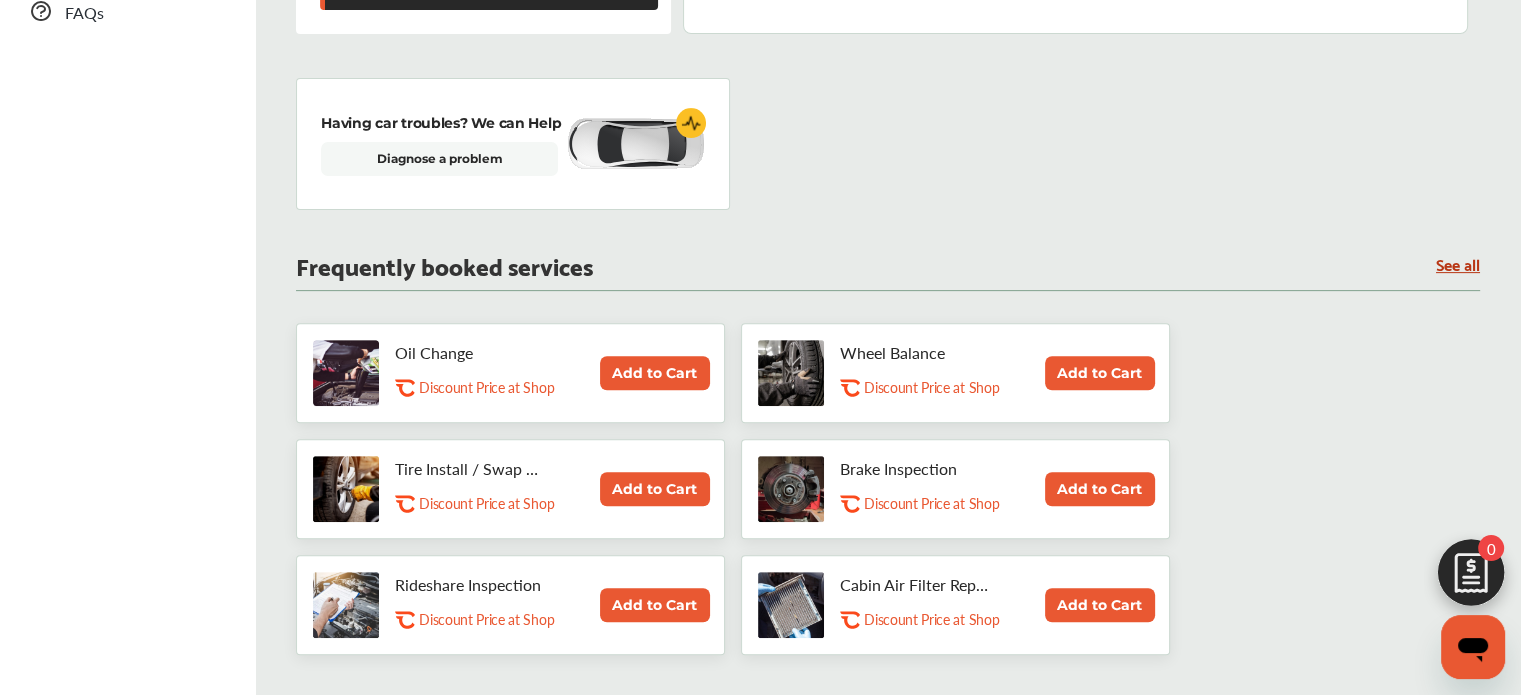 click on "See all" at bounding box center [1458, 263] 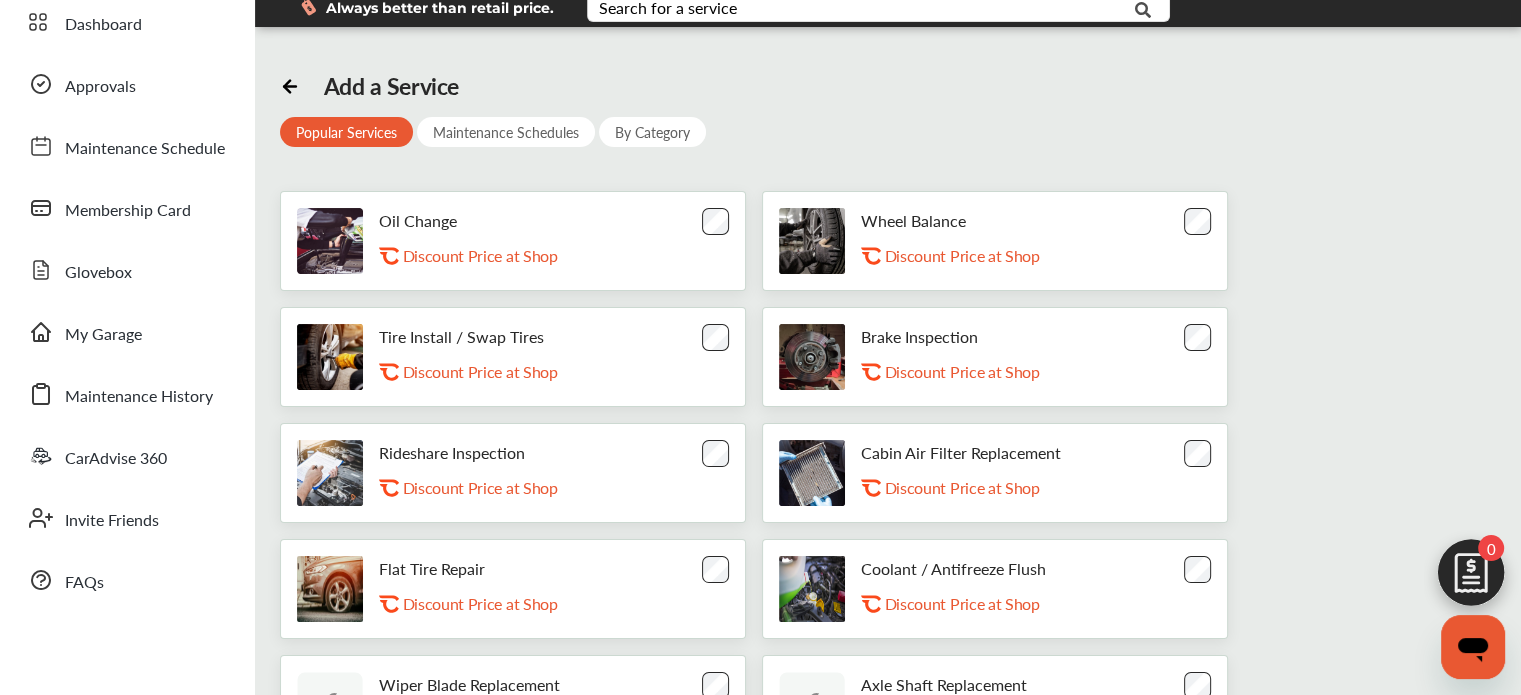 scroll, scrollTop: 0, scrollLeft: 0, axis: both 